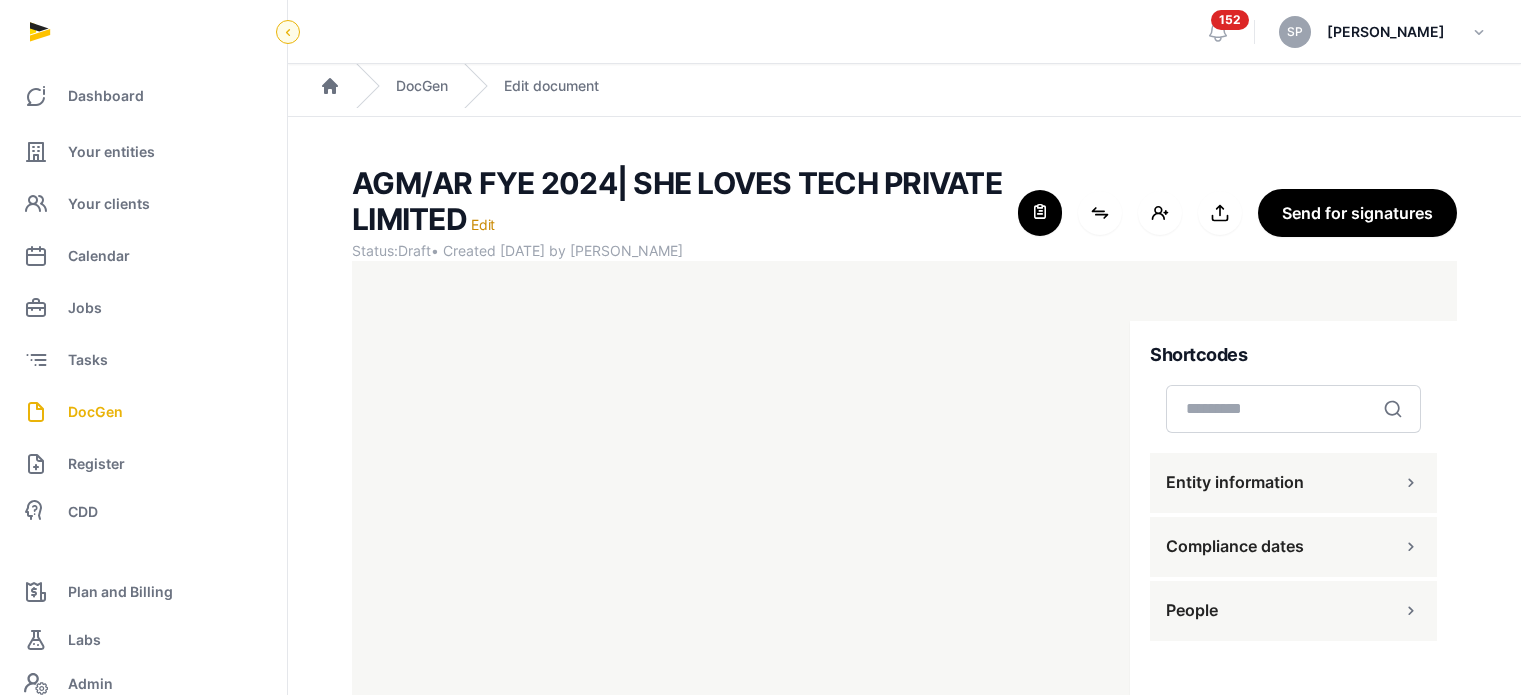 scroll, scrollTop: 0, scrollLeft: 0, axis: both 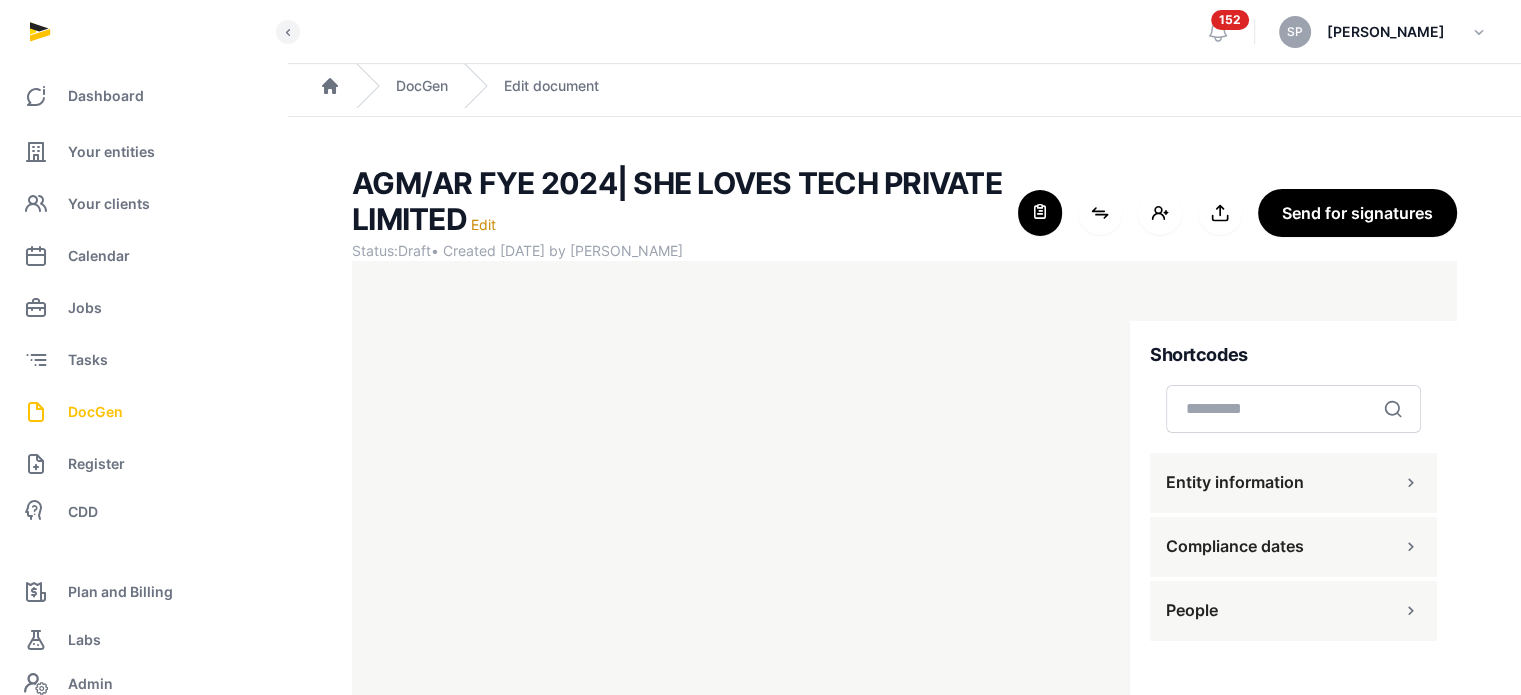click on "DocGen" at bounding box center (95, 412) 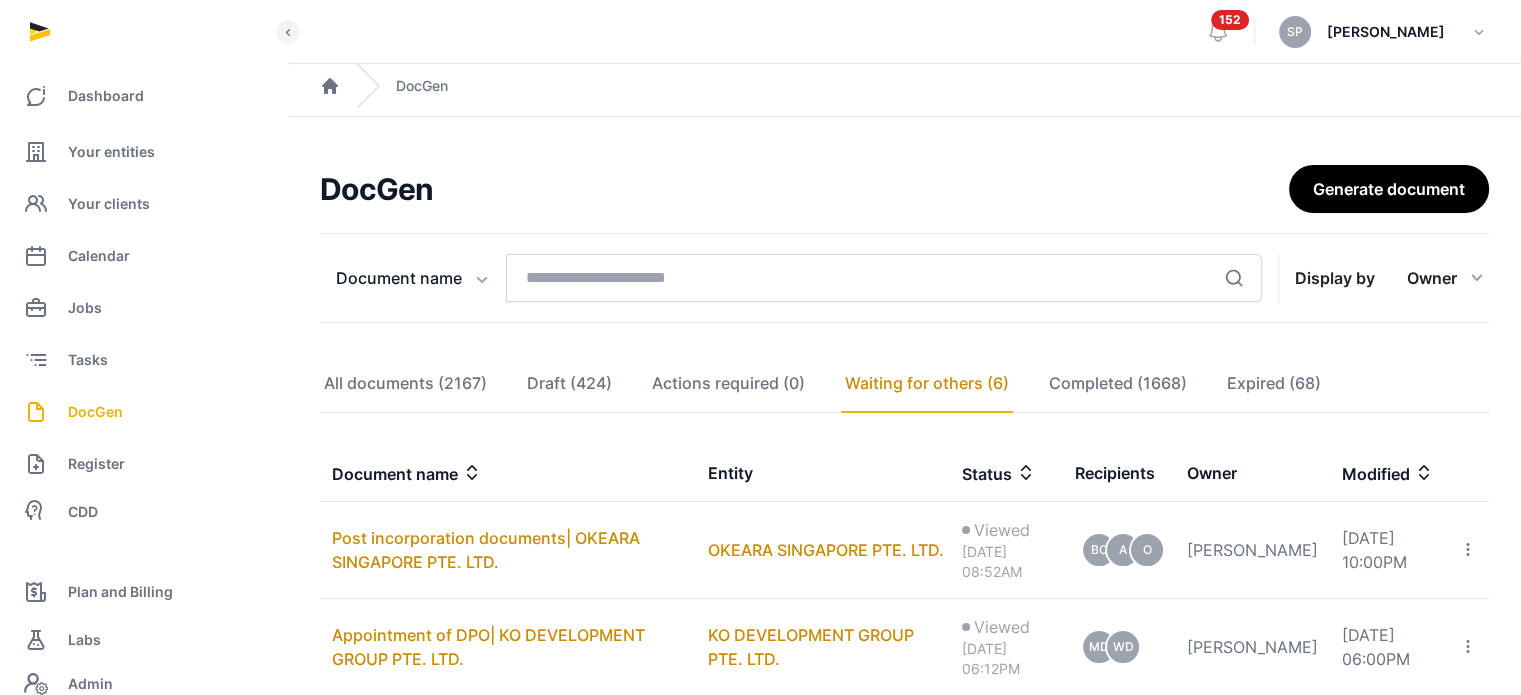 scroll, scrollTop: 562, scrollLeft: 0, axis: vertical 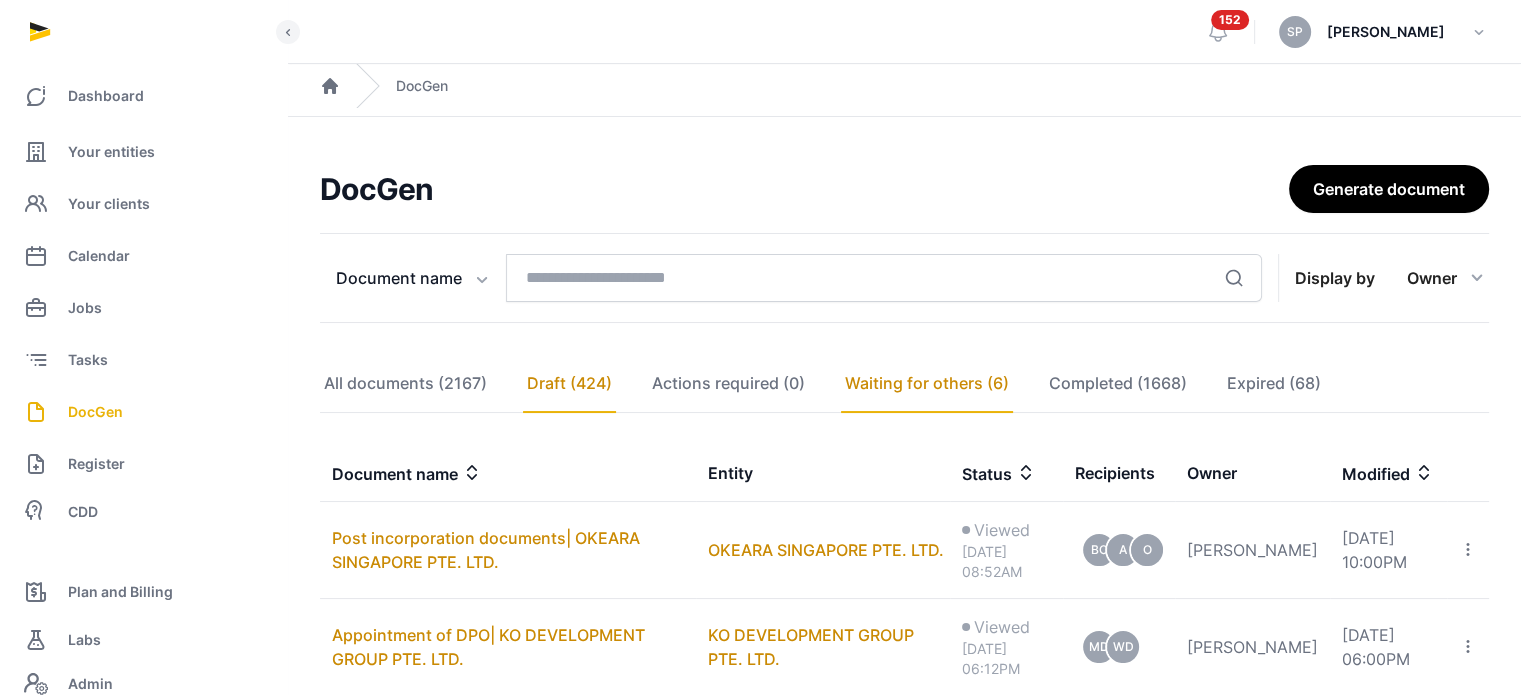click on "Draft (424)" 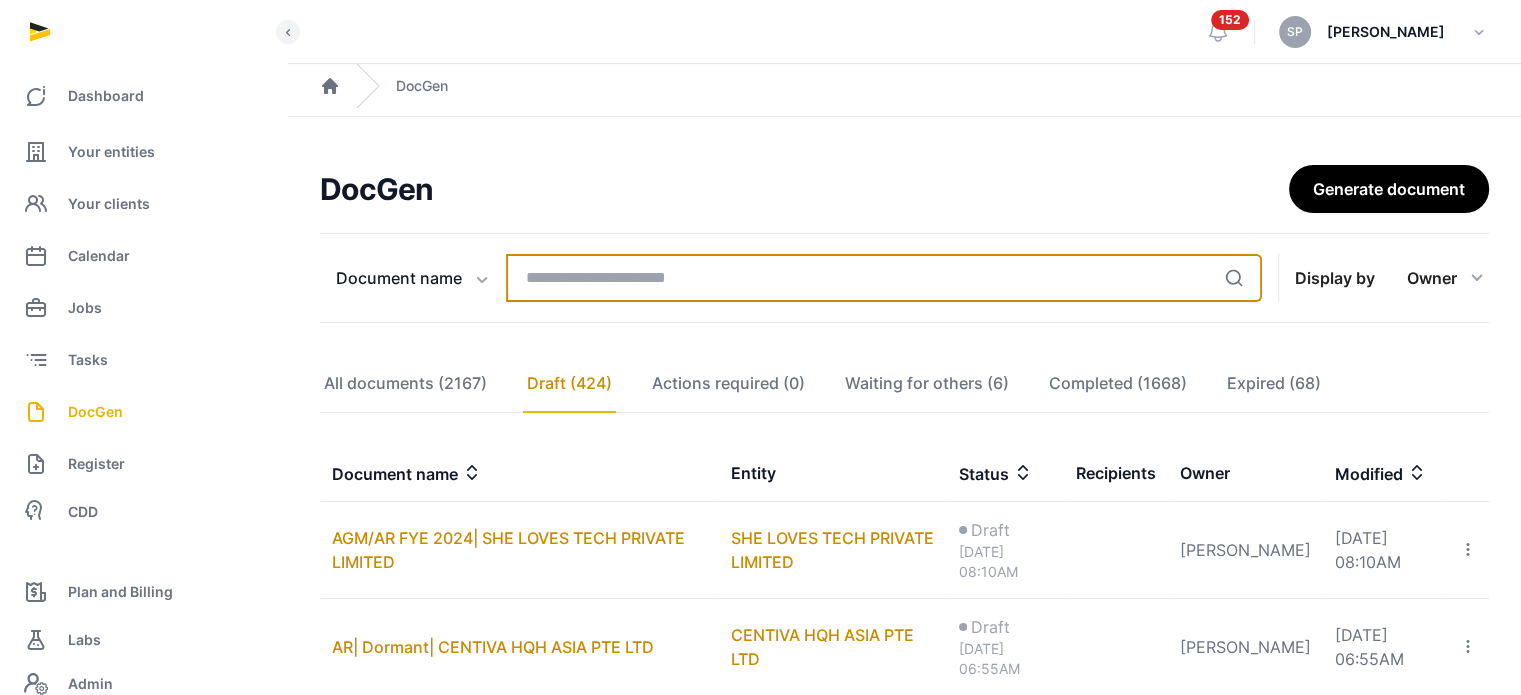click at bounding box center [884, 278] 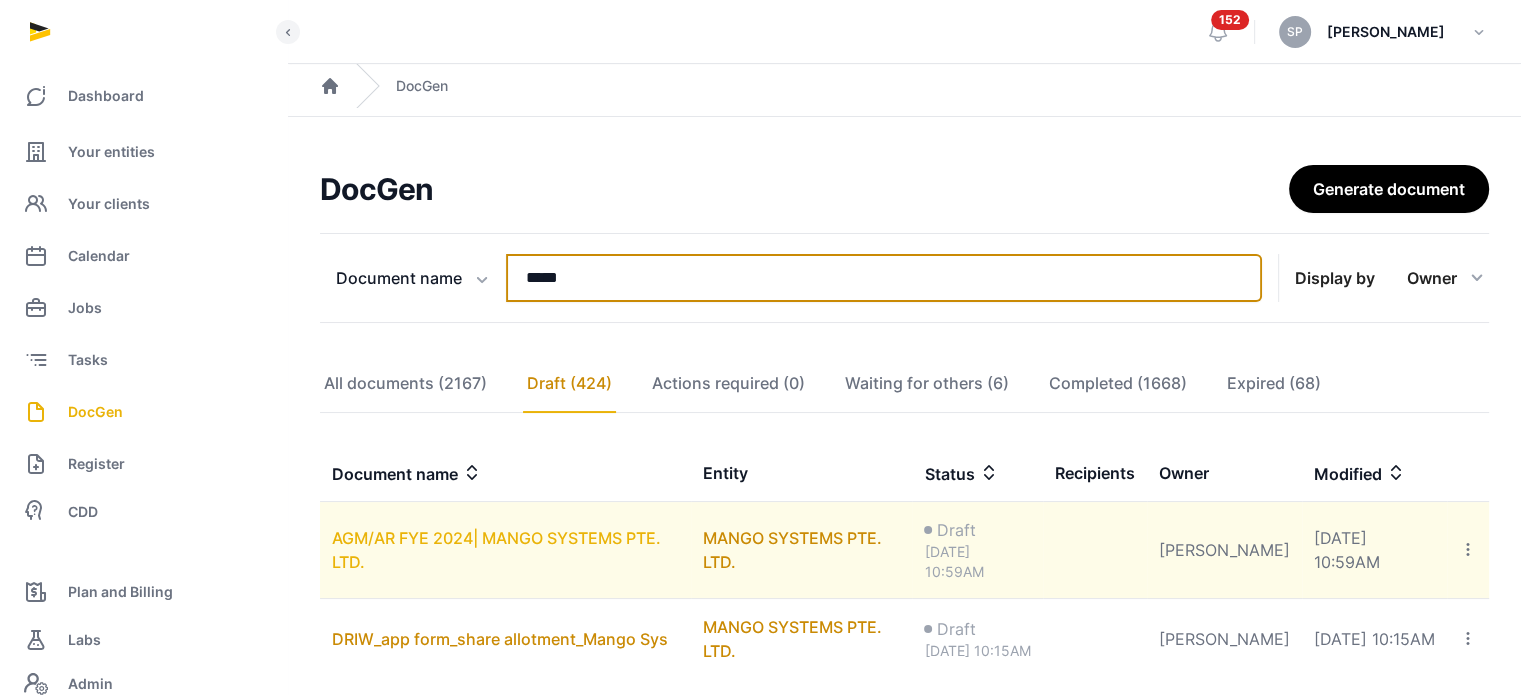 type on "*****" 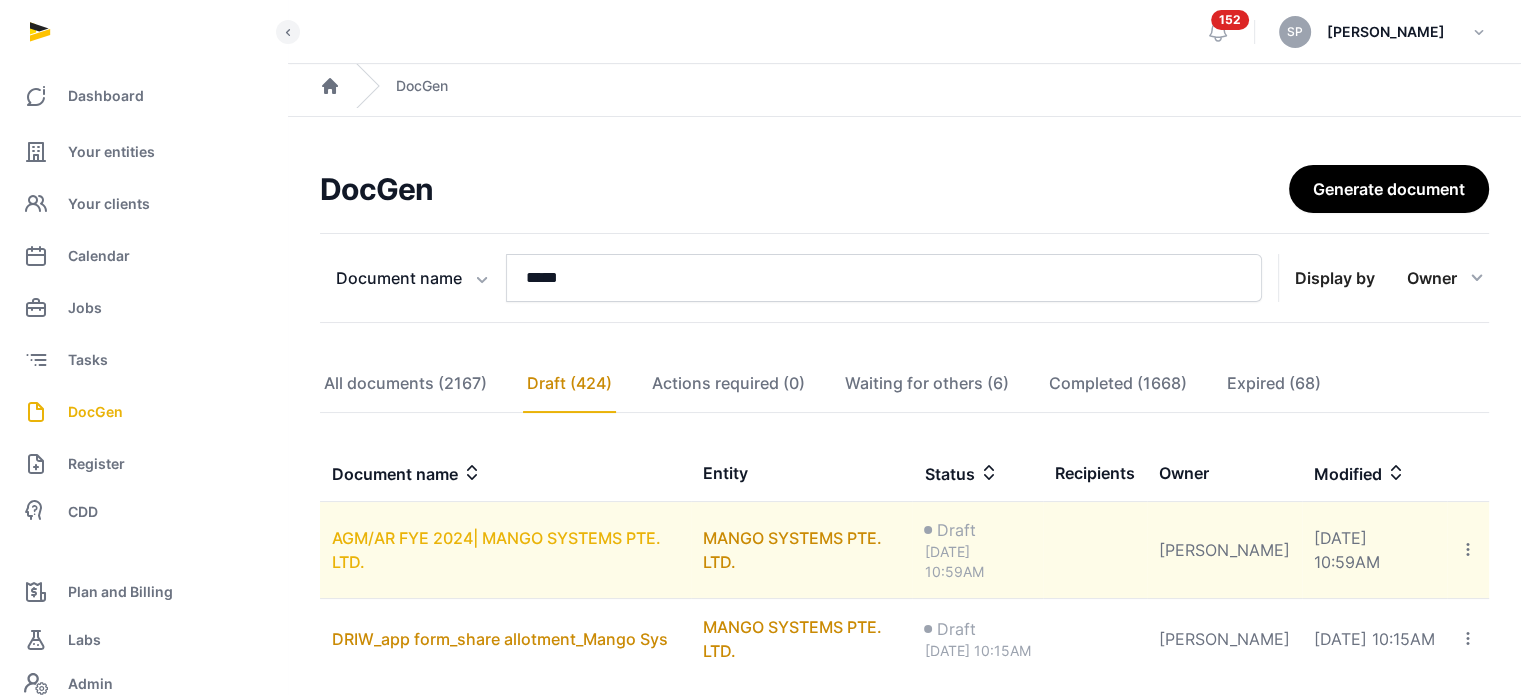 click on "AGM/AR FYE 2024| MANGO SYSTEMS PTE. LTD." at bounding box center (496, 550) 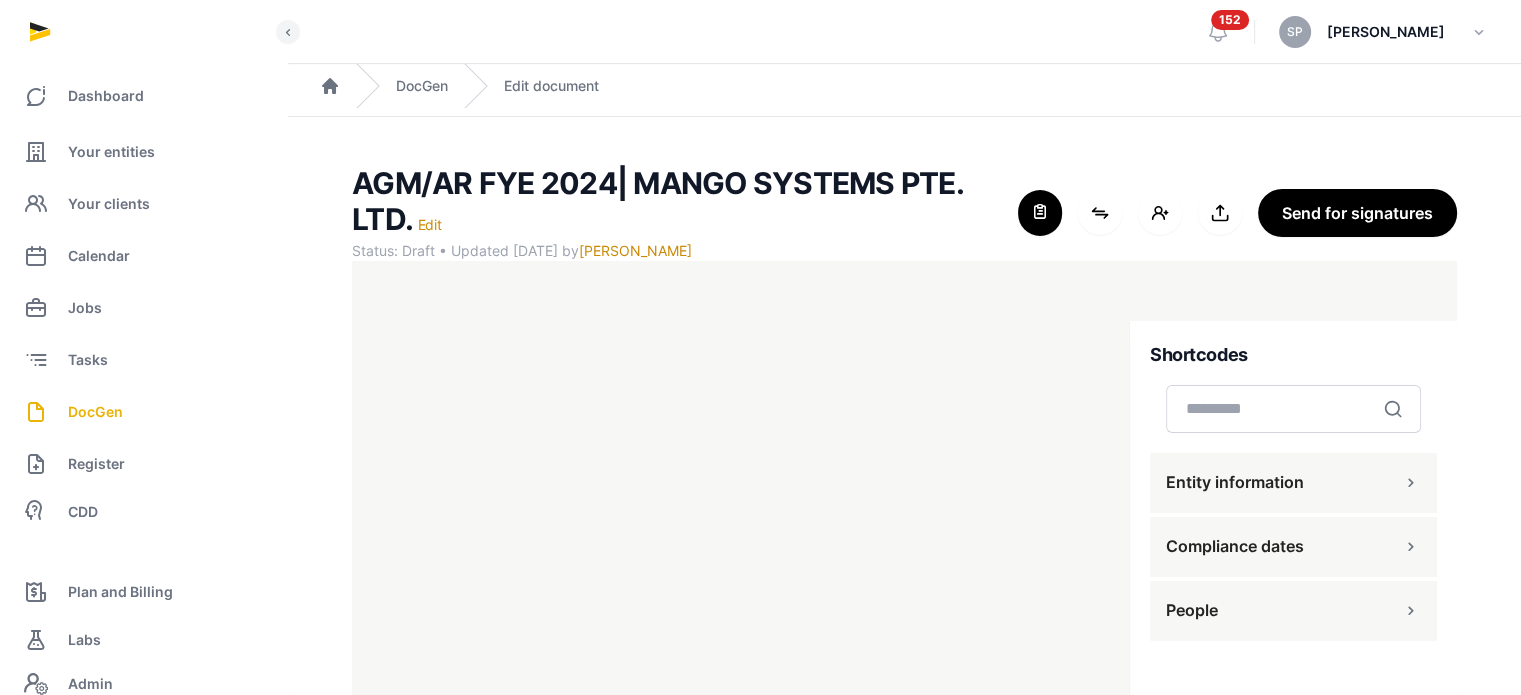 click on "People" at bounding box center (1293, 611) 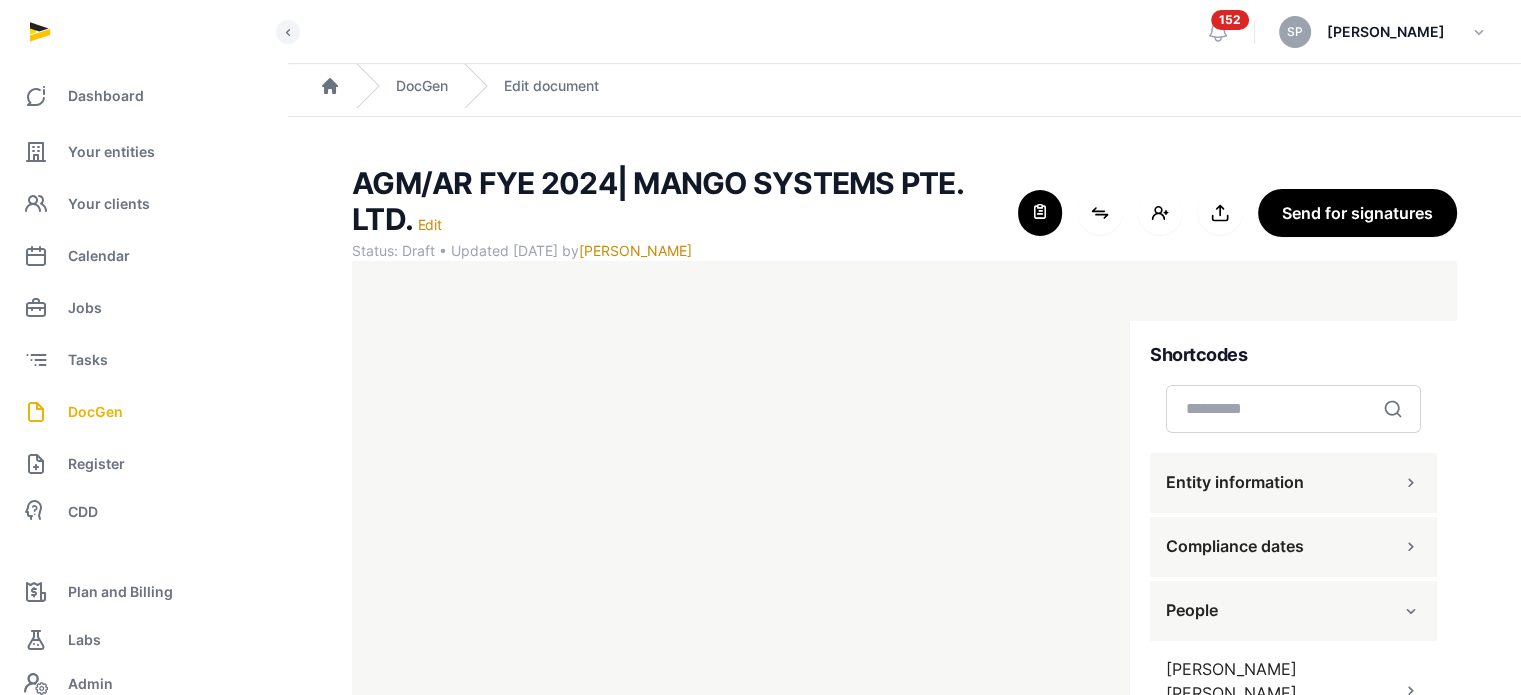 scroll, scrollTop: 428, scrollLeft: 0, axis: vertical 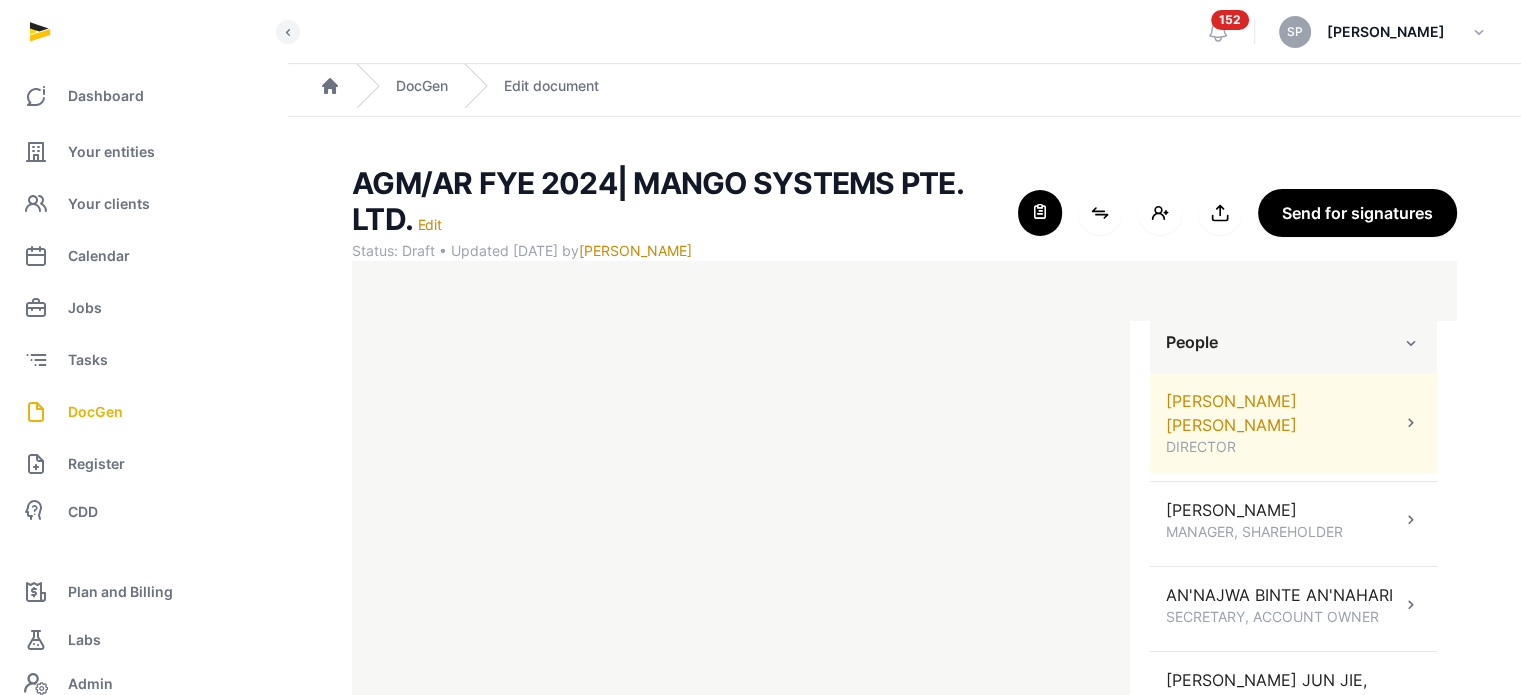 click at bounding box center (1411, 423) 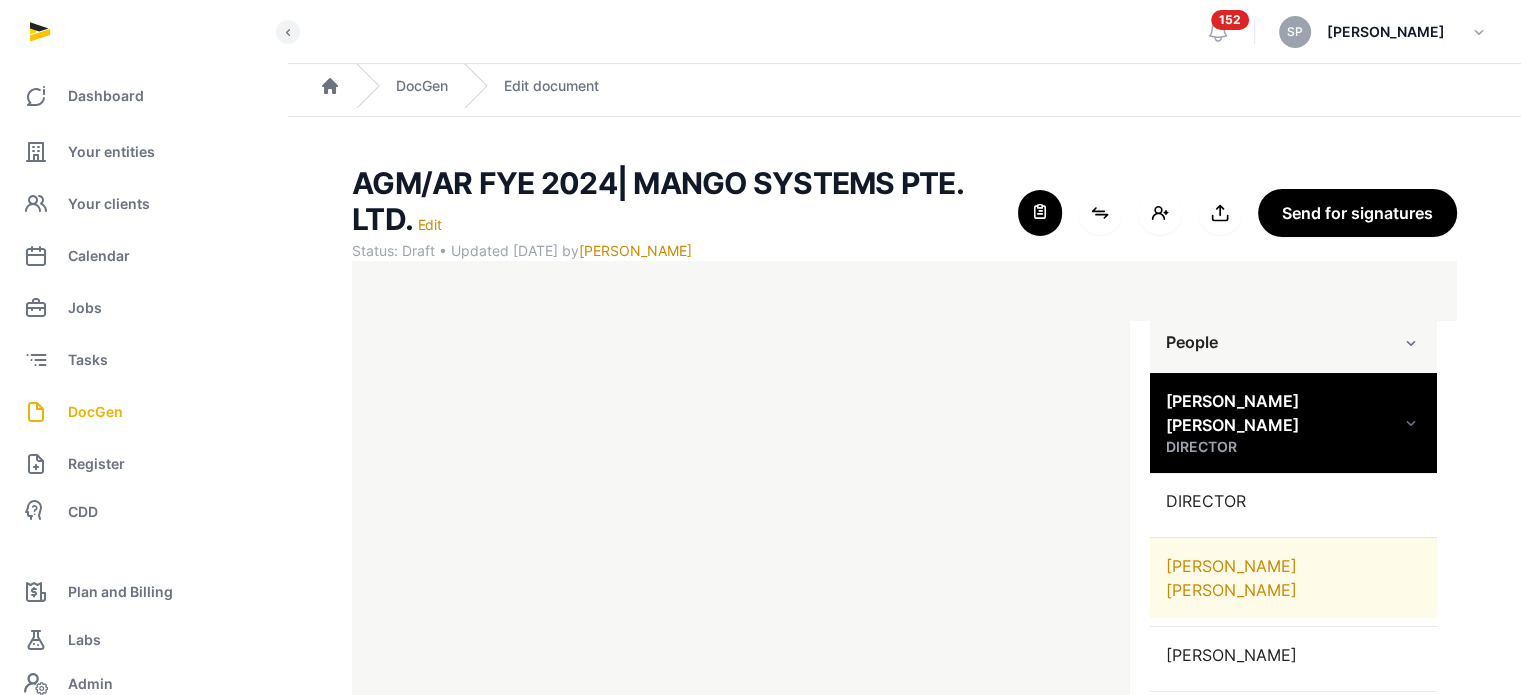 click on "[PERSON_NAME] [PERSON_NAME]" at bounding box center (1293, 578) 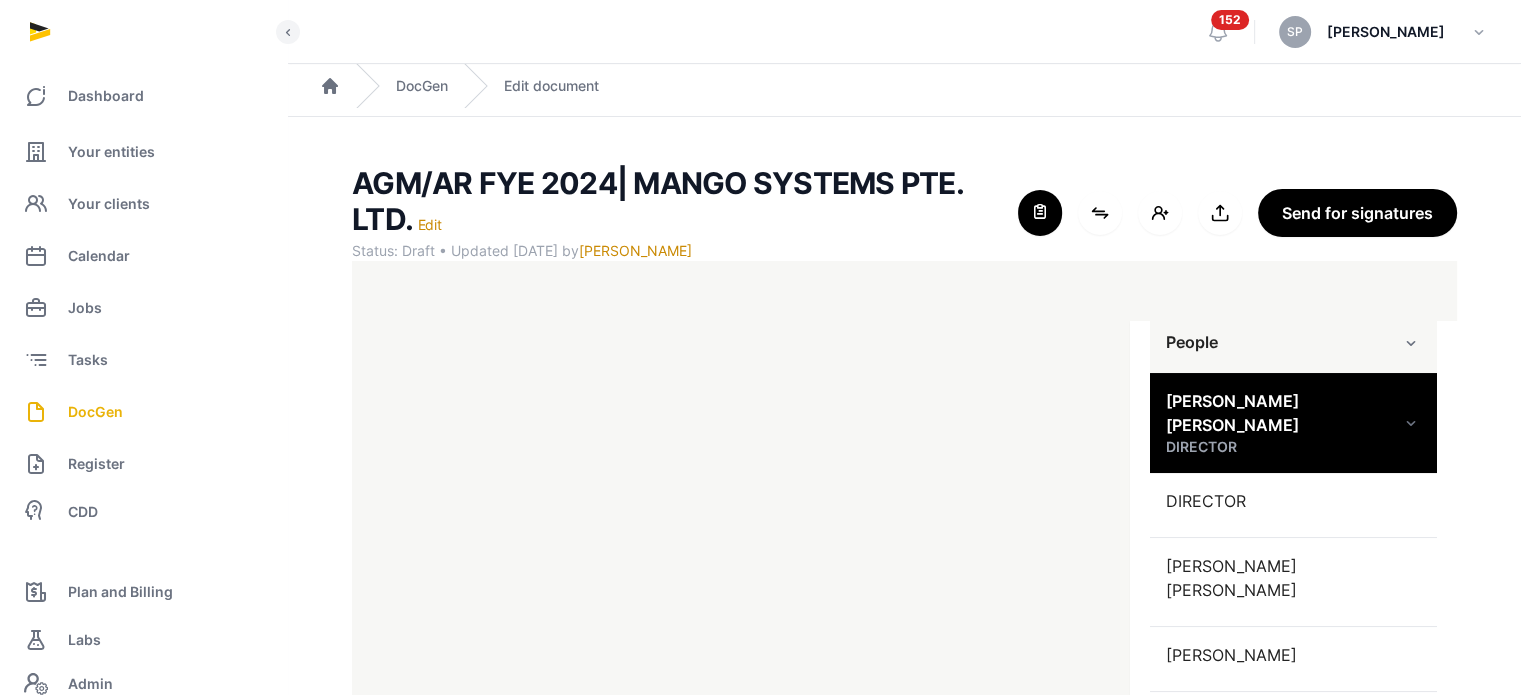 scroll, scrollTop: 697, scrollLeft: 0, axis: vertical 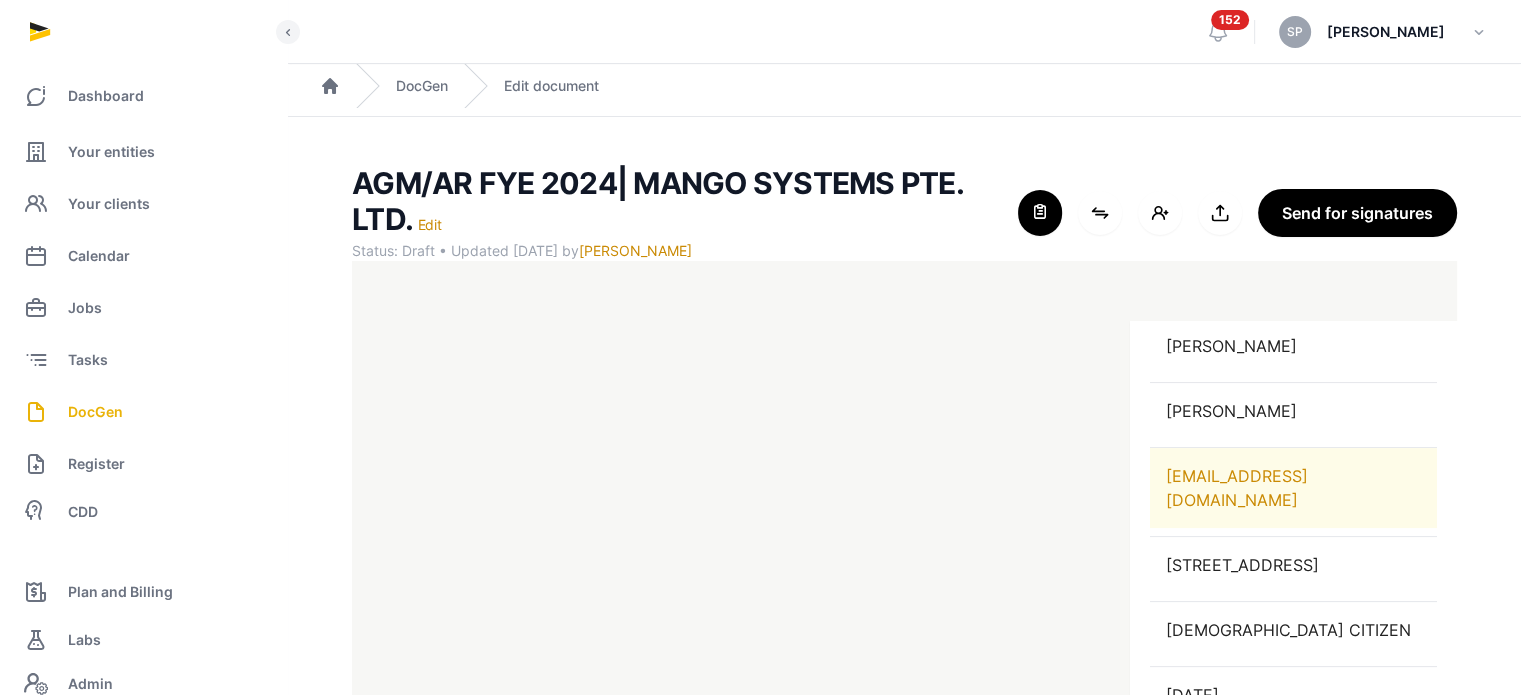 click on "ASLINA98@HOTMAIL.COM" at bounding box center [1293, 488] 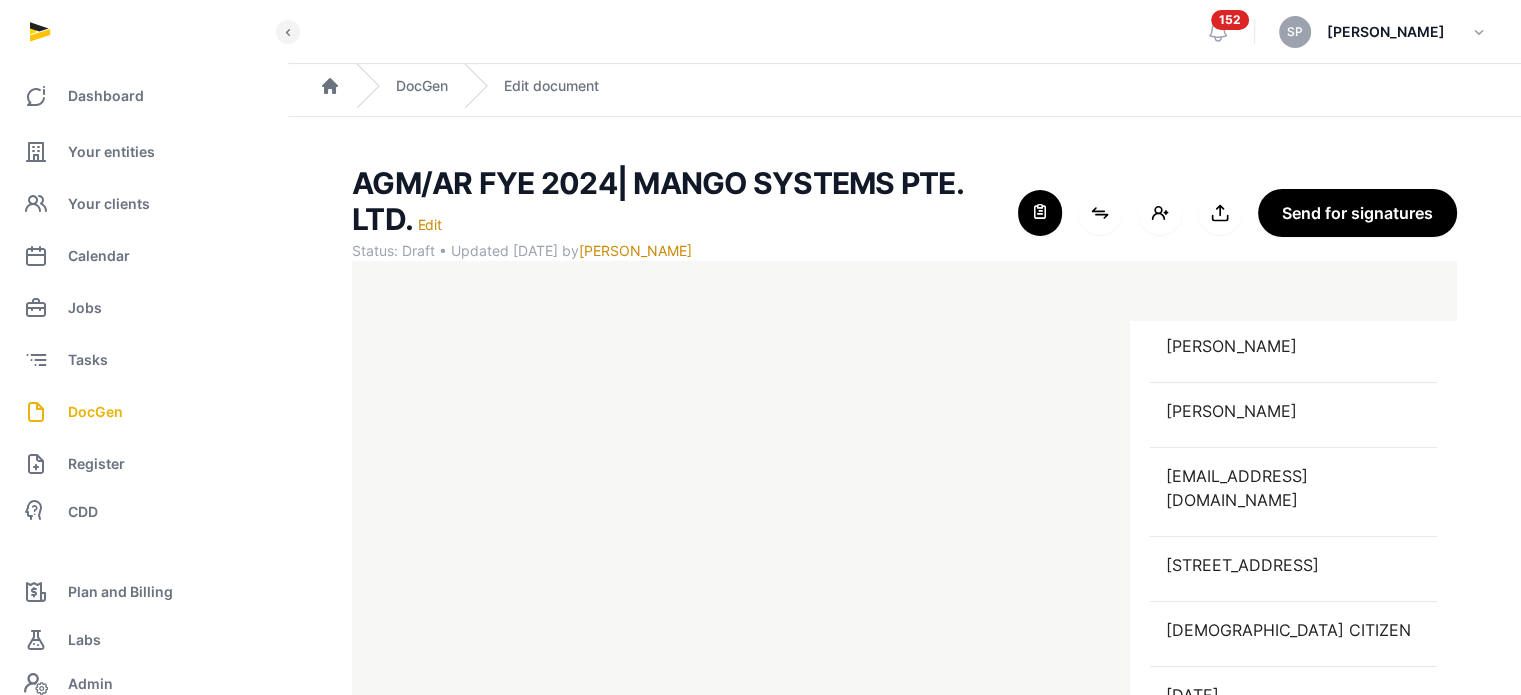 scroll, scrollTop: 148, scrollLeft: 0, axis: vertical 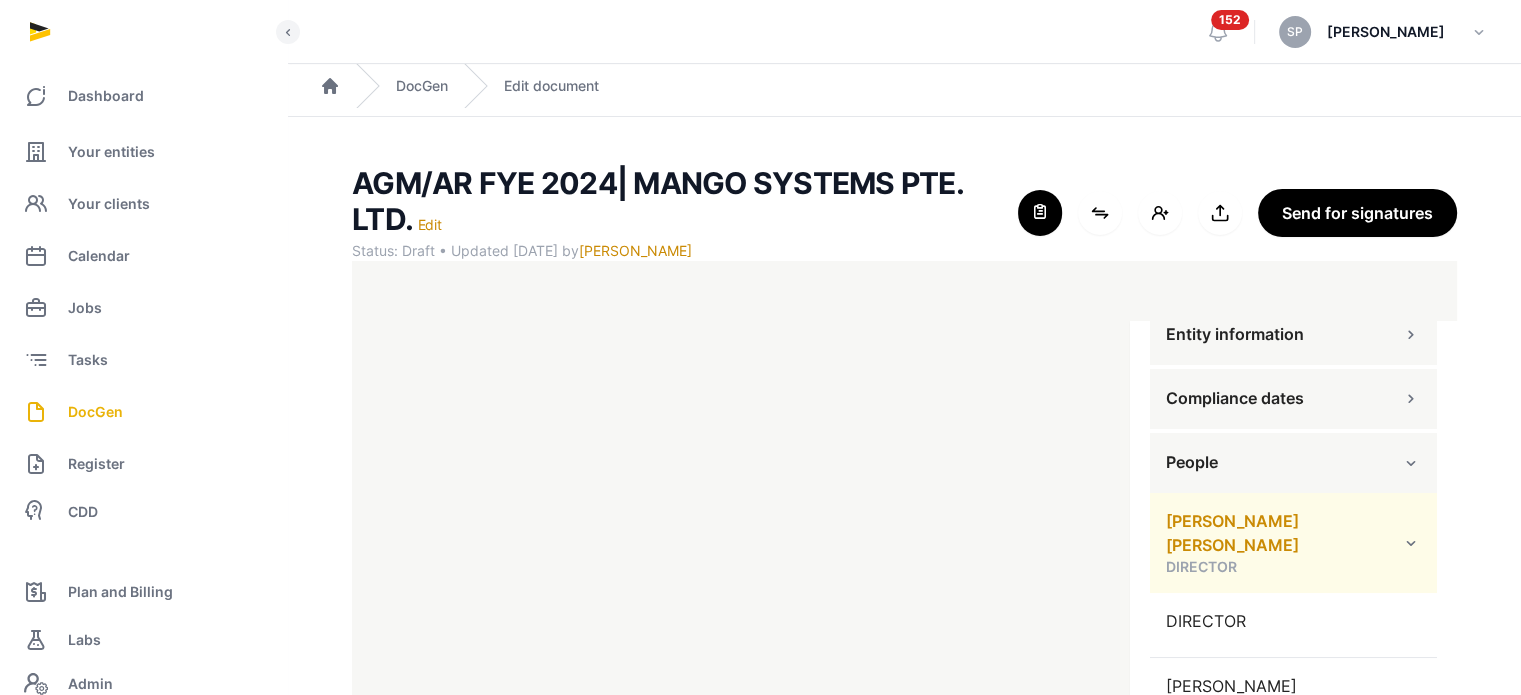click at bounding box center (1411, 543) 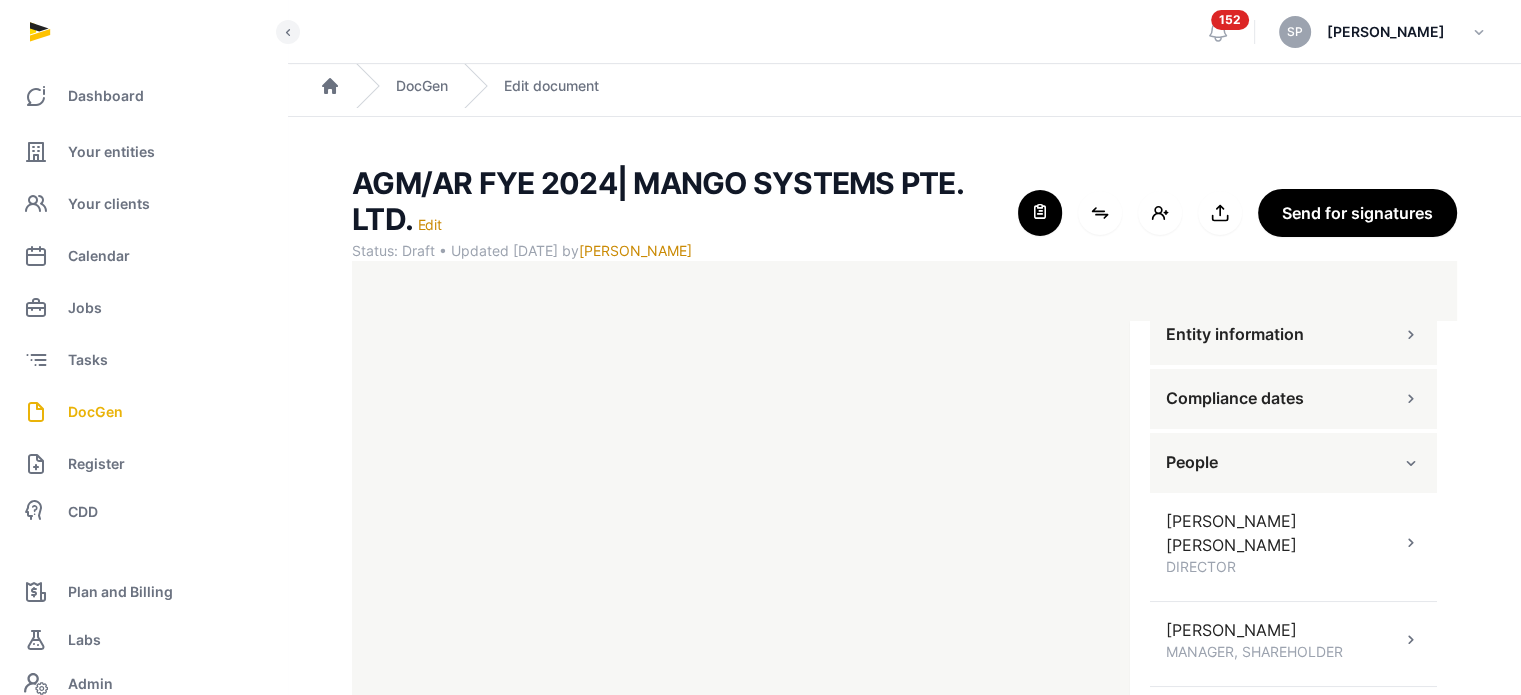 scroll, scrollTop: 478, scrollLeft: 0, axis: vertical 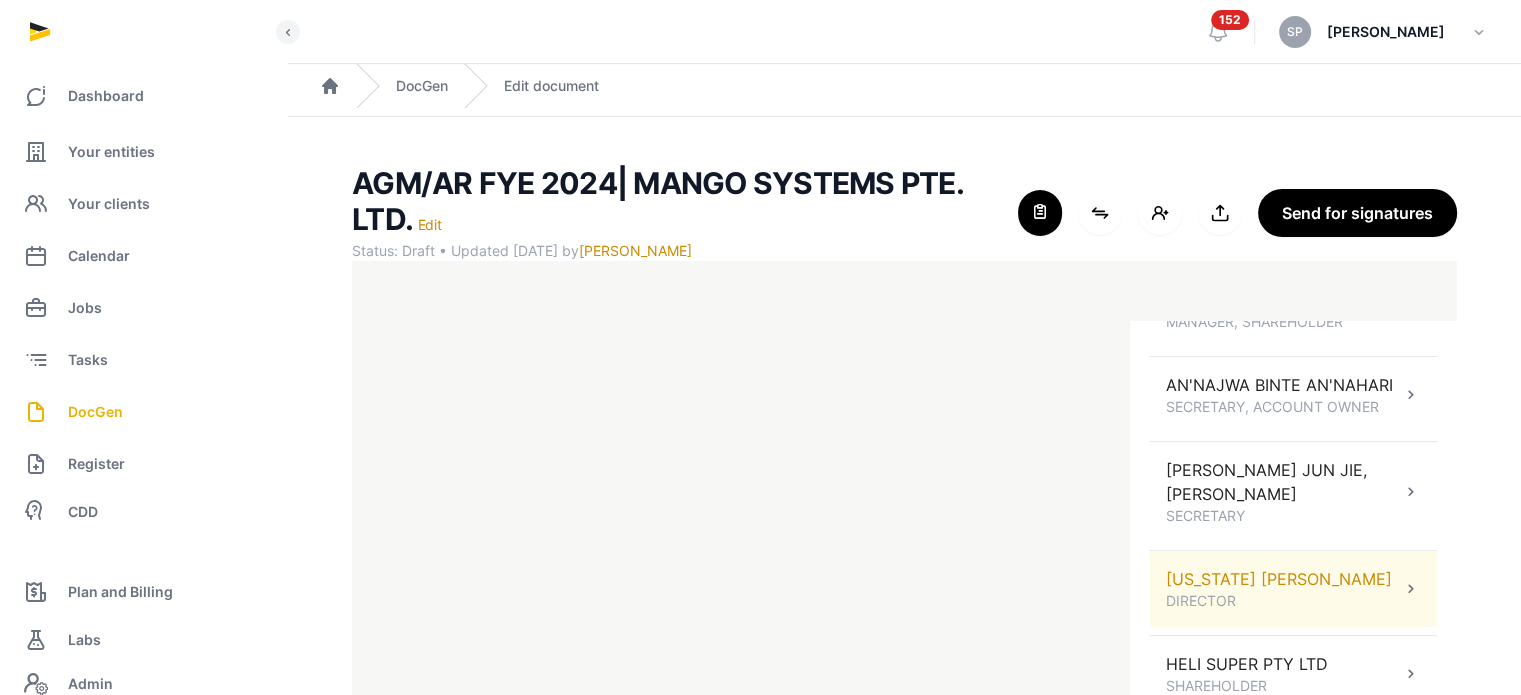 click on "DIRECTOR" at bounding box center (1279, 601) 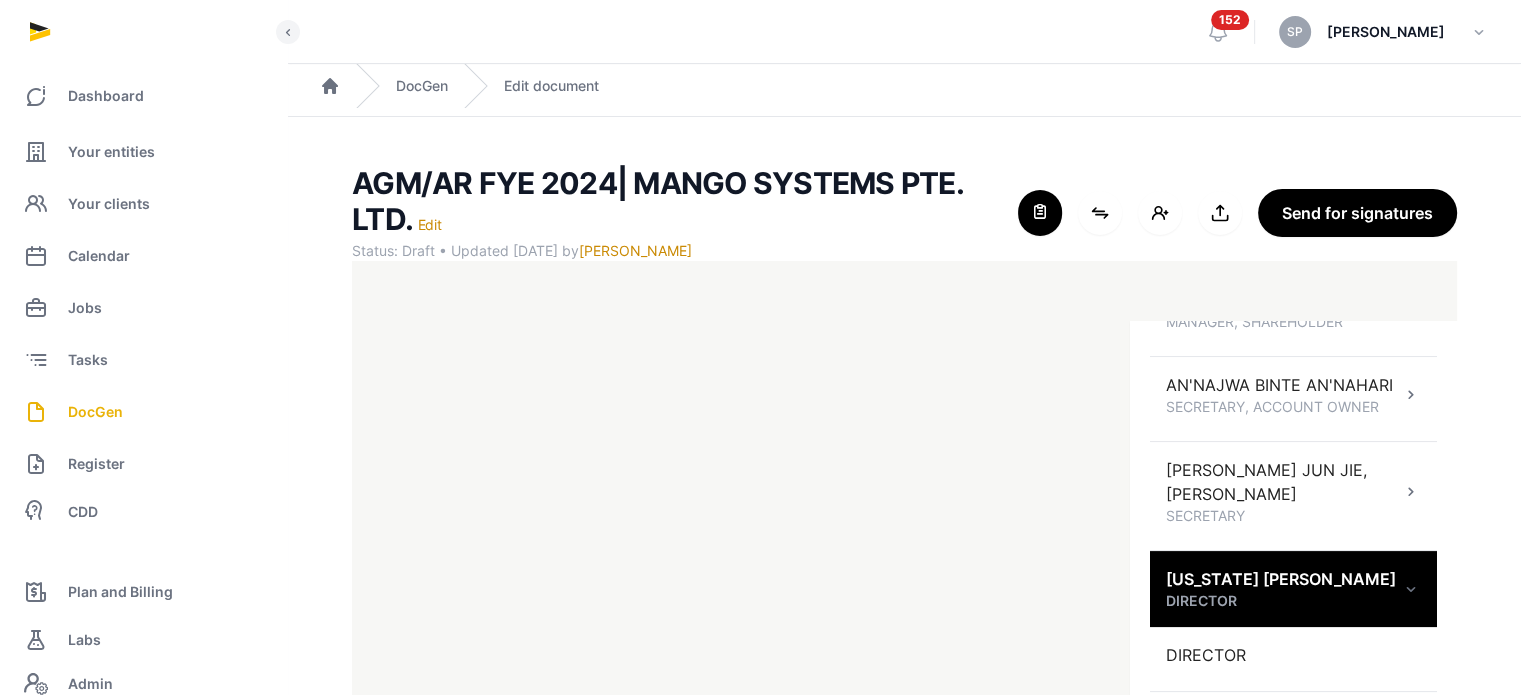 scroll, scrollTop: 907, scrollLeft: 0, axis: vertical 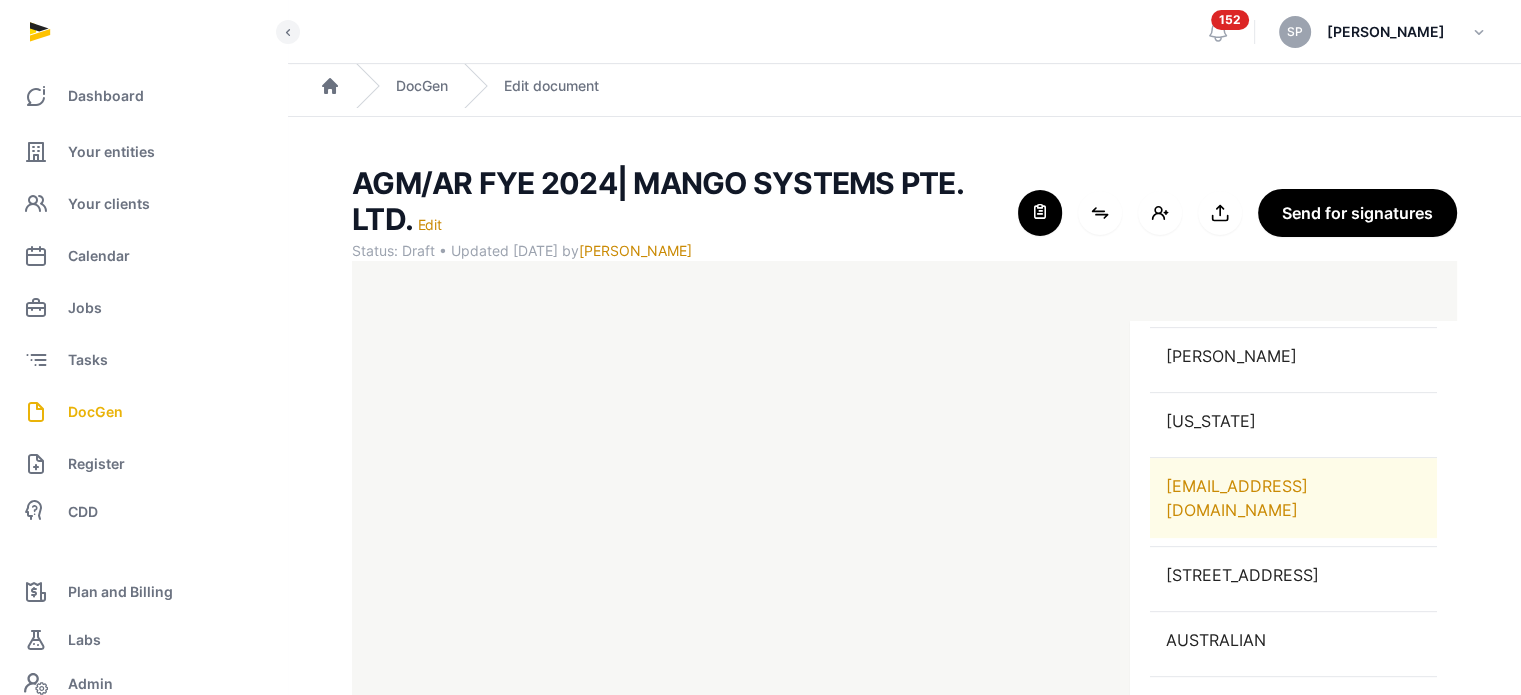 click on "GUY@SKILLSU.COM" at bounding box center (1293, 498) 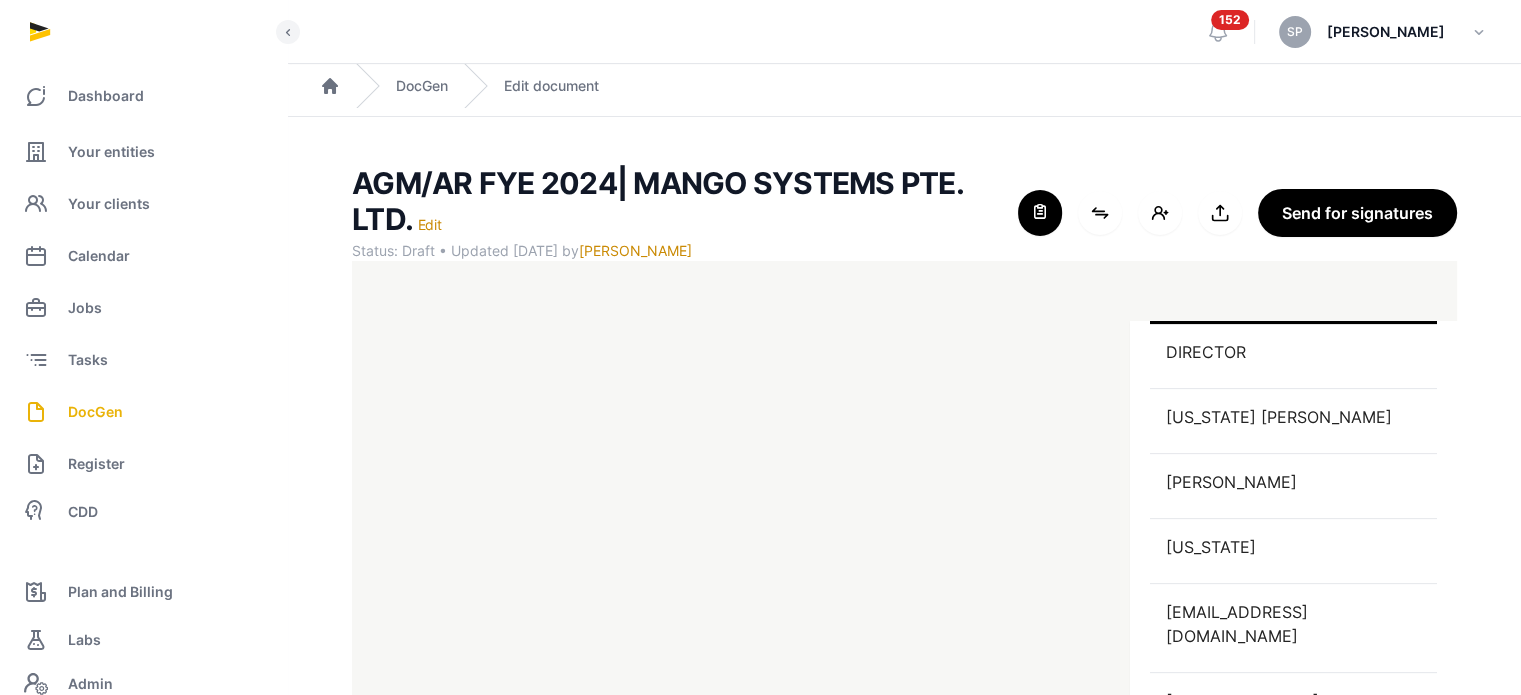 scroll, scrollTop: 747, scrollLeft: 0, axis: vertical 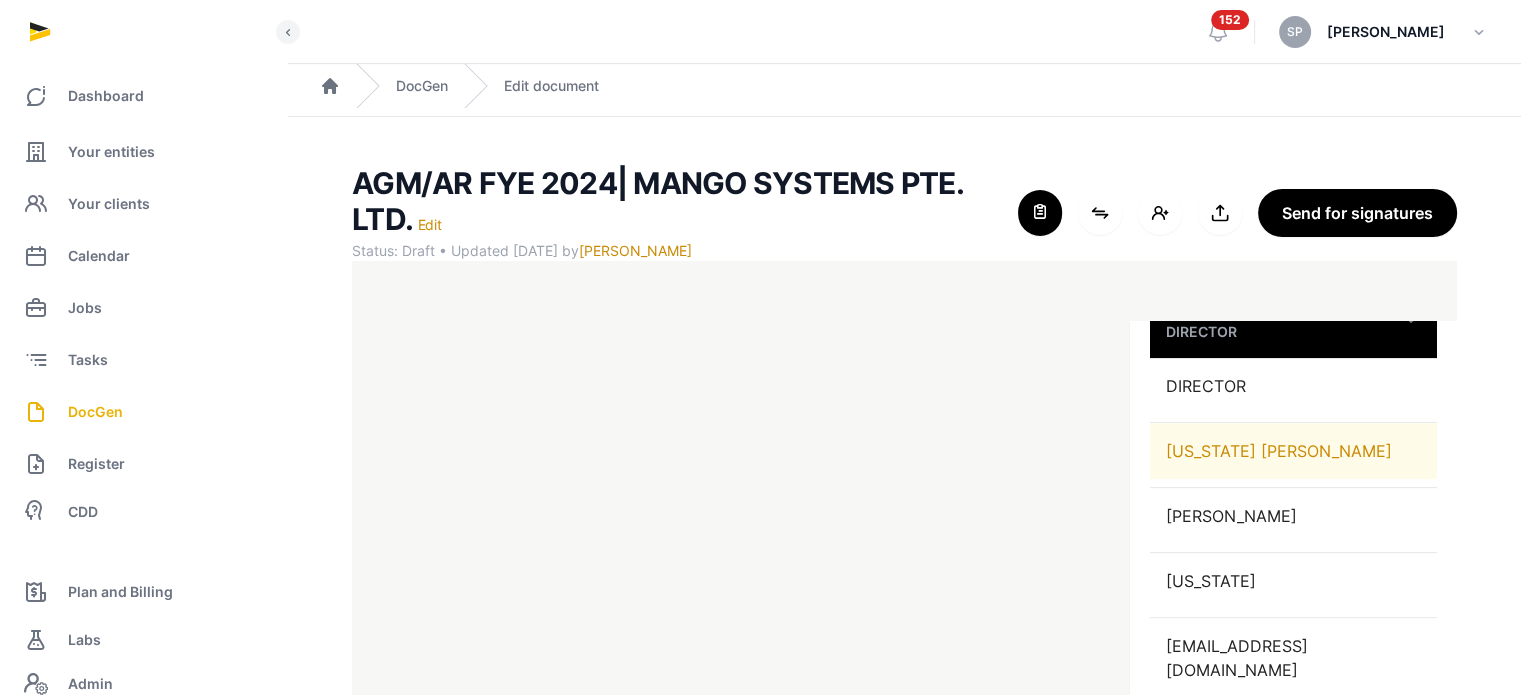 click on "[US_STATE] [PERSON_NAME]" at bounding box center [1293, 451] 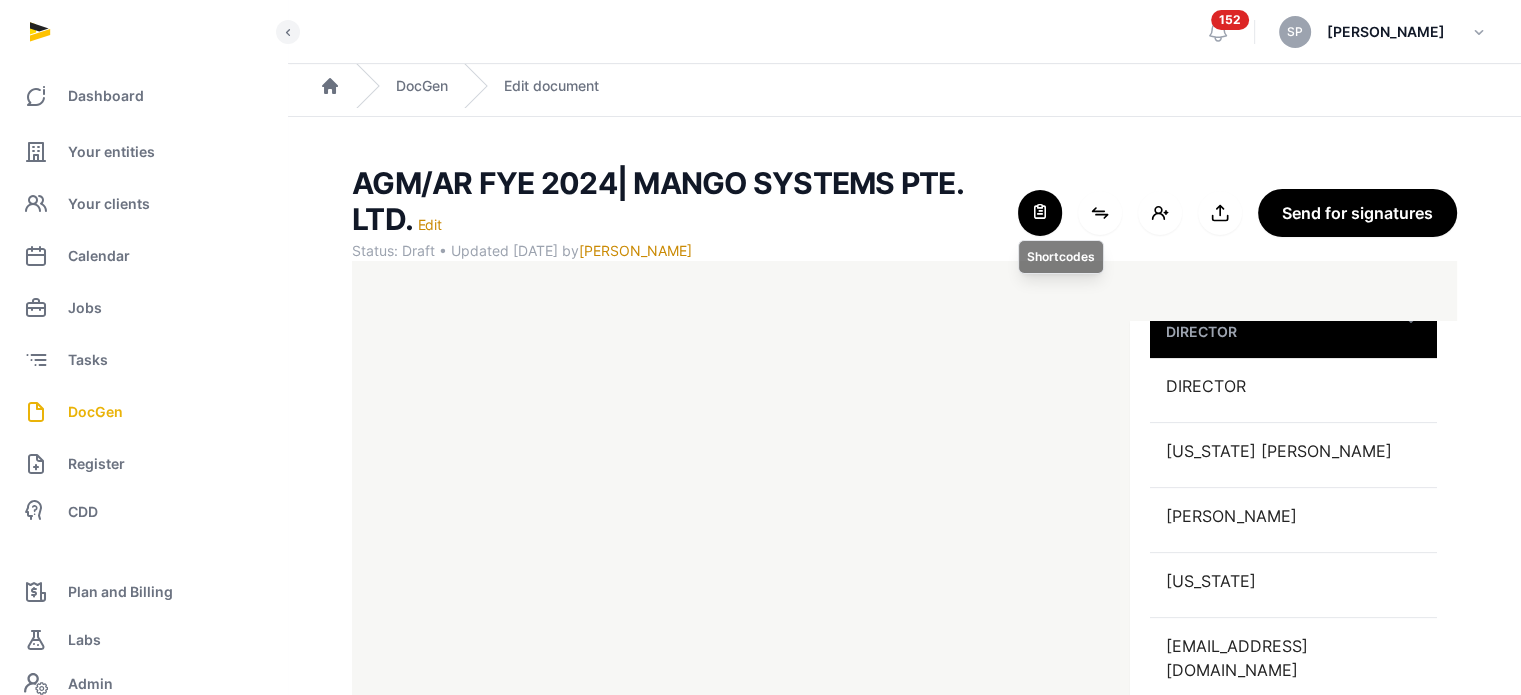 click at bounding box center [1040, 213] 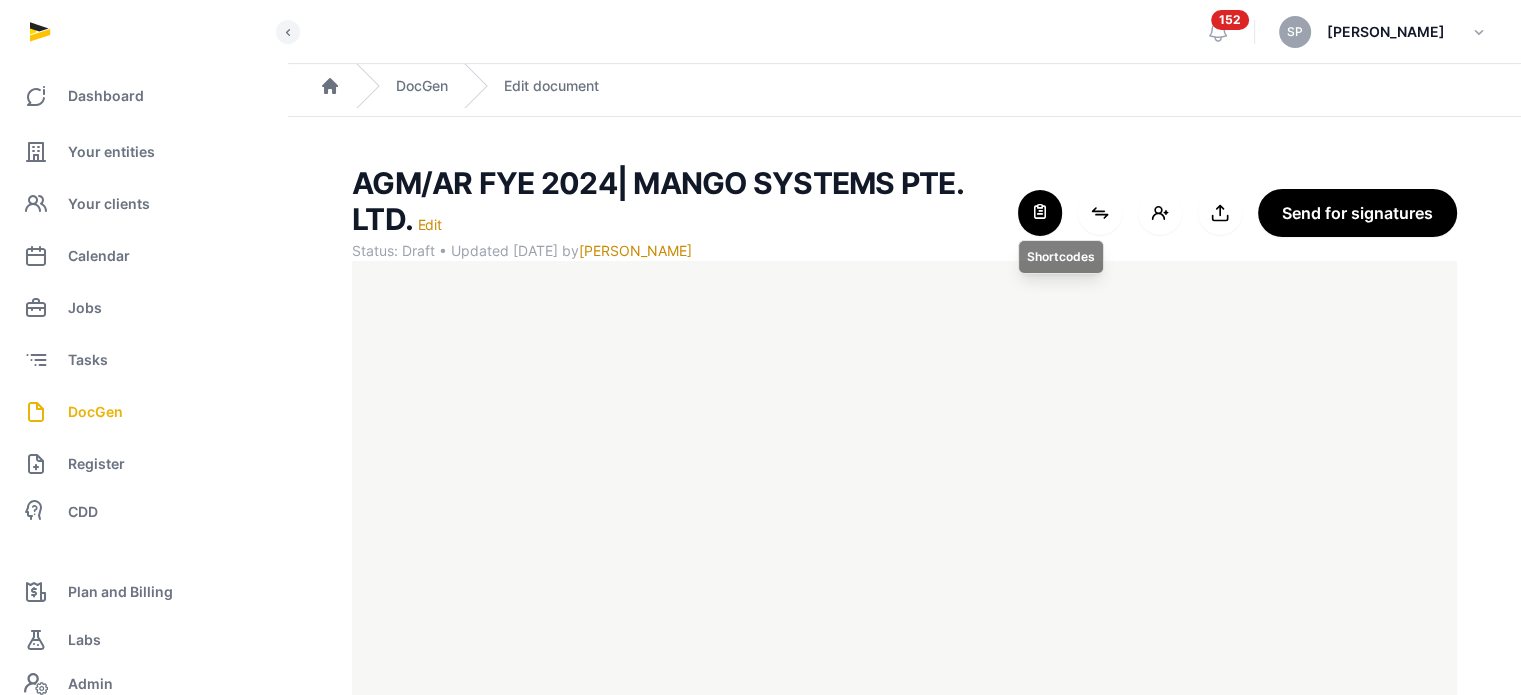 click at bounding box center (1040, 213) 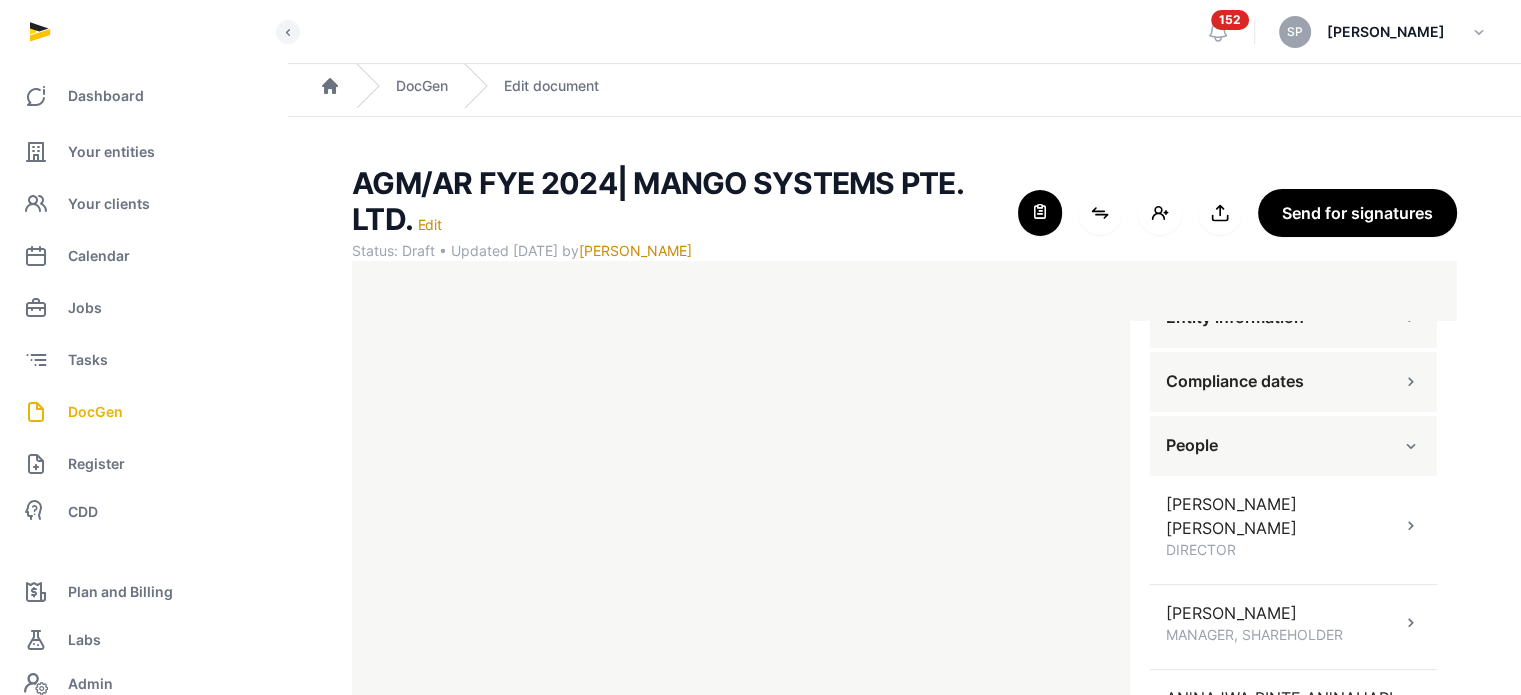 scroll, scrollTop: 174, scrollLeft: 0, axis: vertical 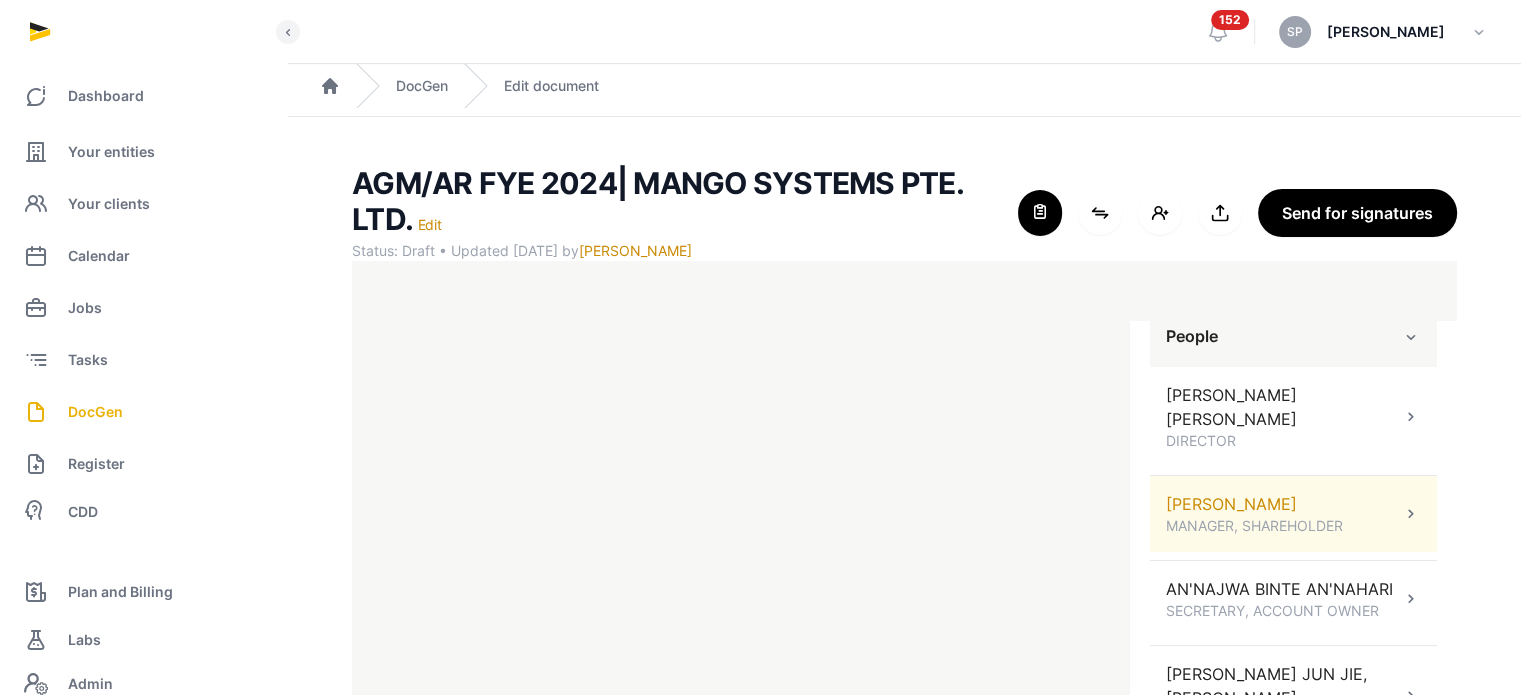 click on "MANSELL COLIN MANAGER, SHAREHOLDER" at bounding box center (1293, 514) 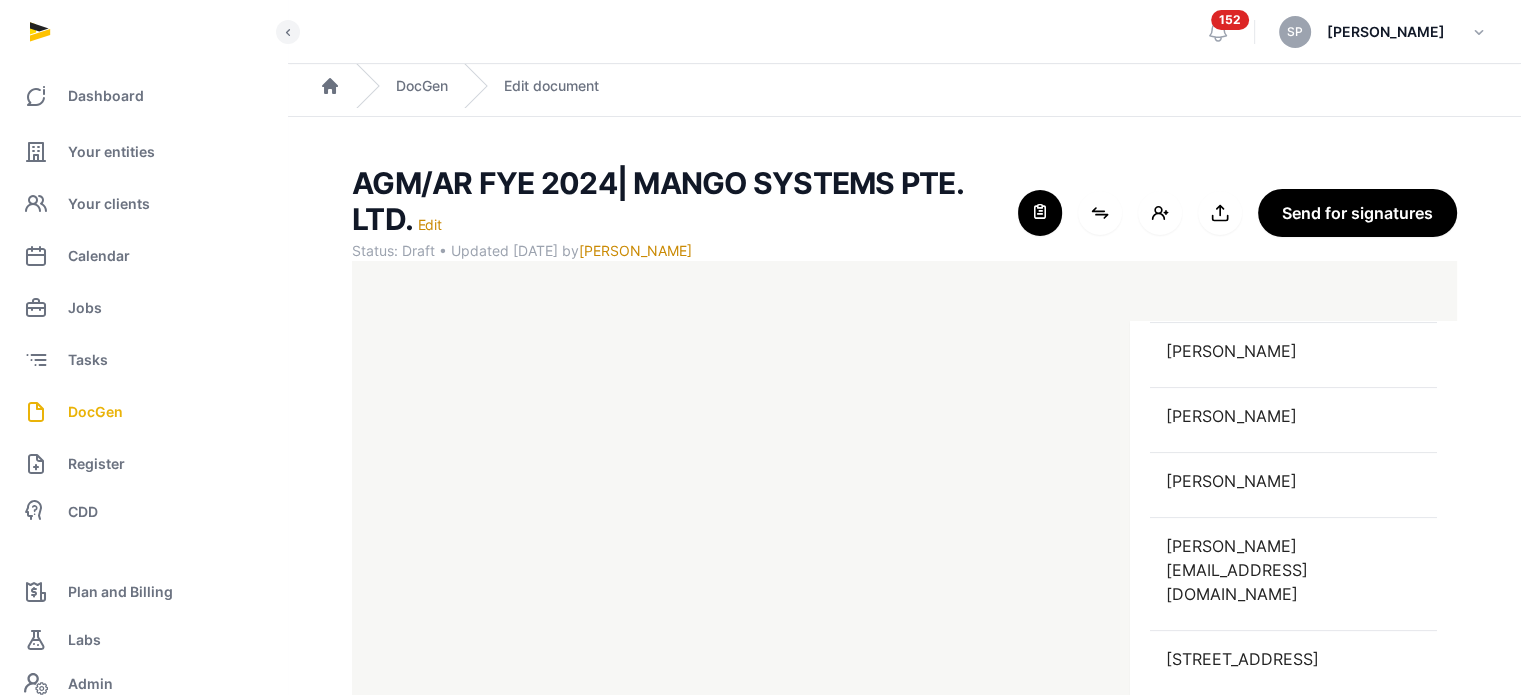 scroll, scrollTop: 585, scrollLeft: 0, axis: vertical 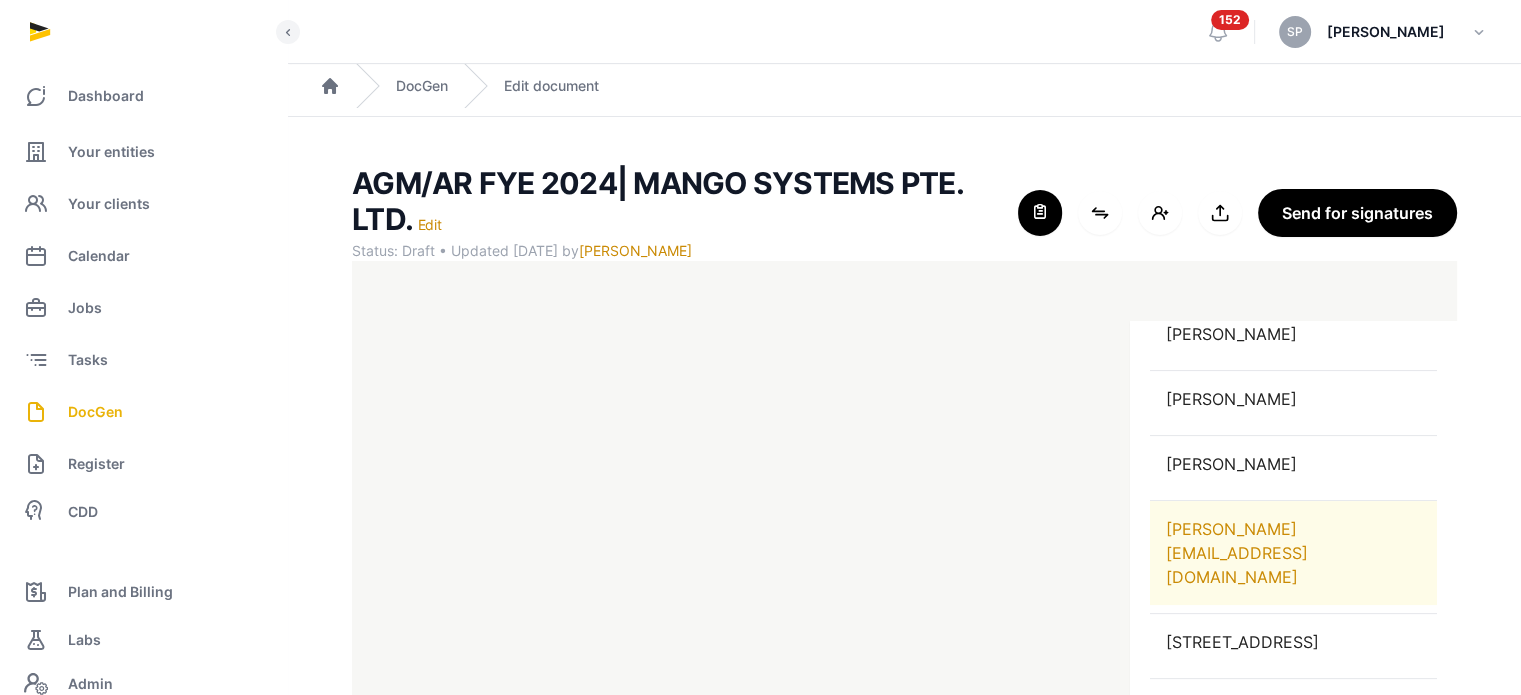 click on "COLIN@SKILLSU.COM" at bounding box center [1293, 553] 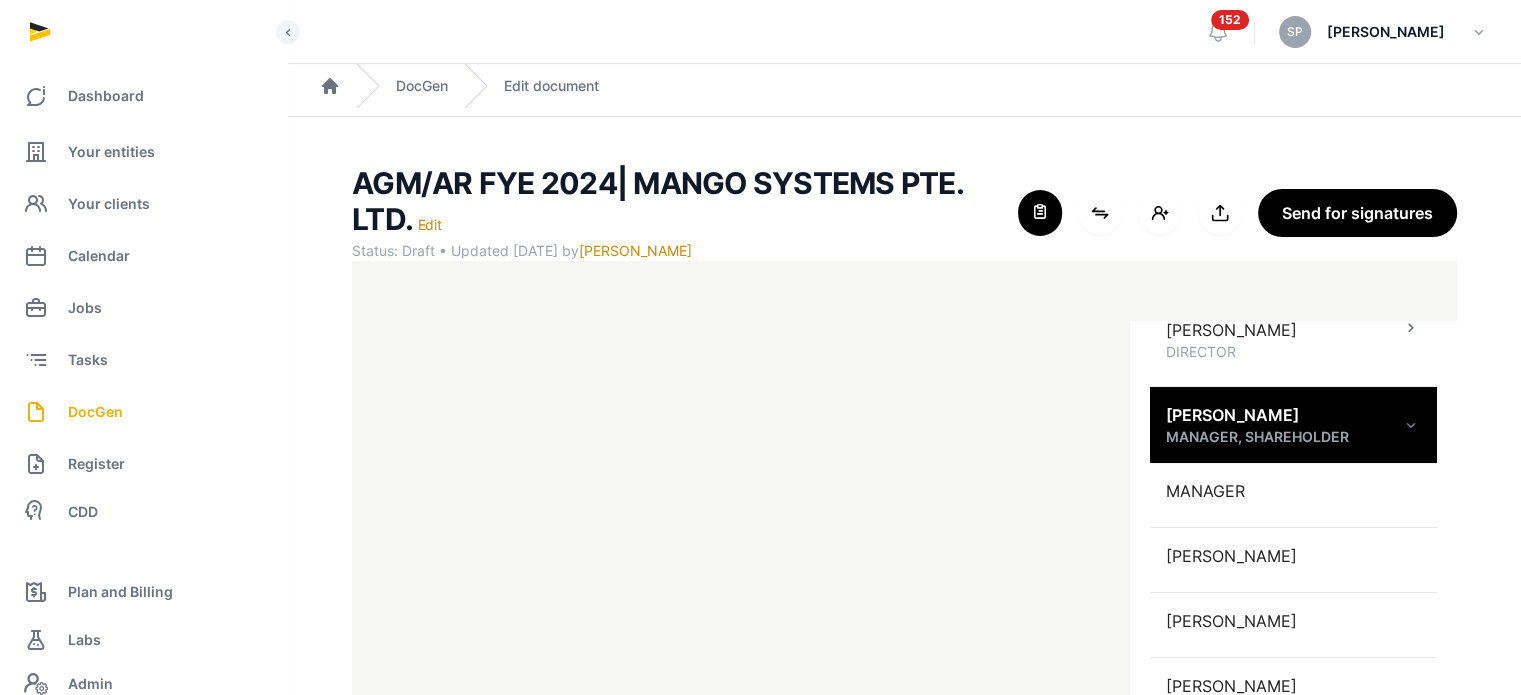 scroll, scrollTop: 376, scrollLeft: 0, axis: vertical 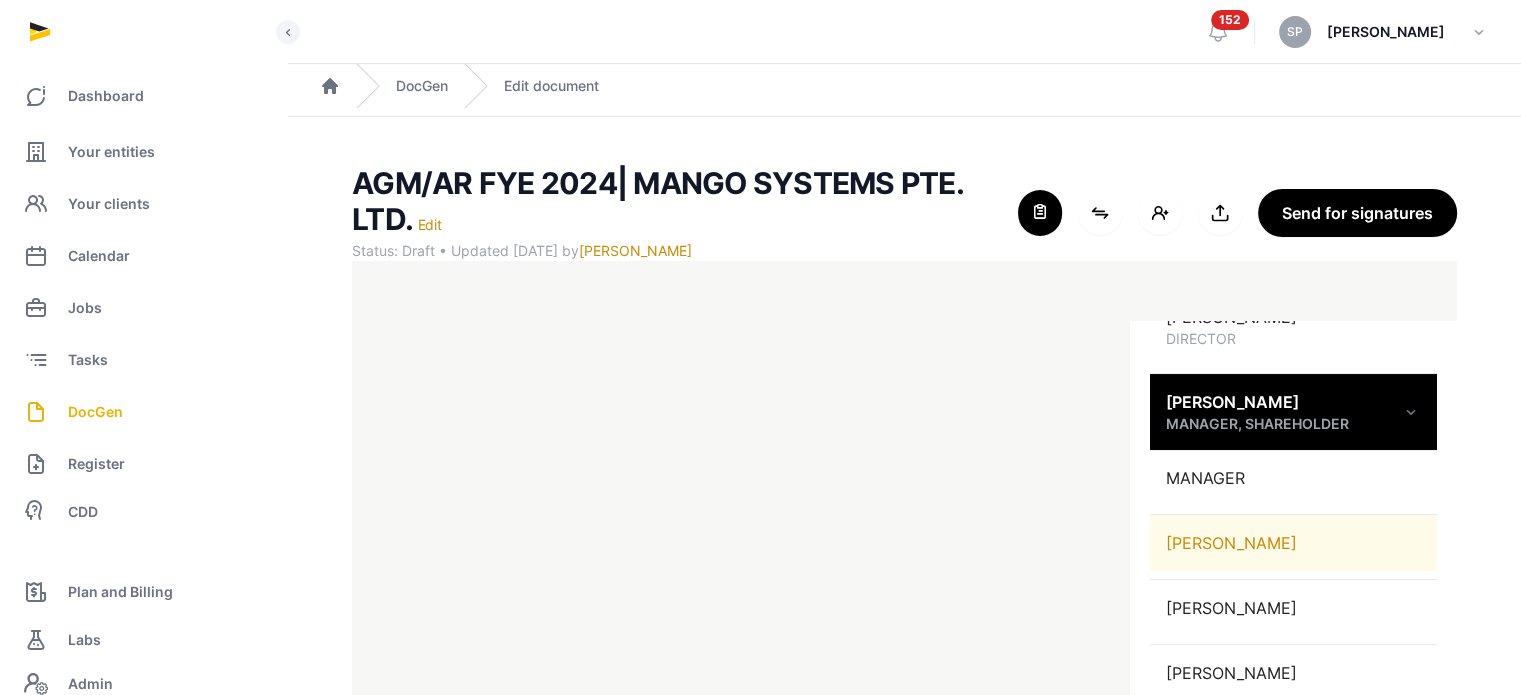 click on "[PERSON_NAME]" at bounding box center [1293, 543] 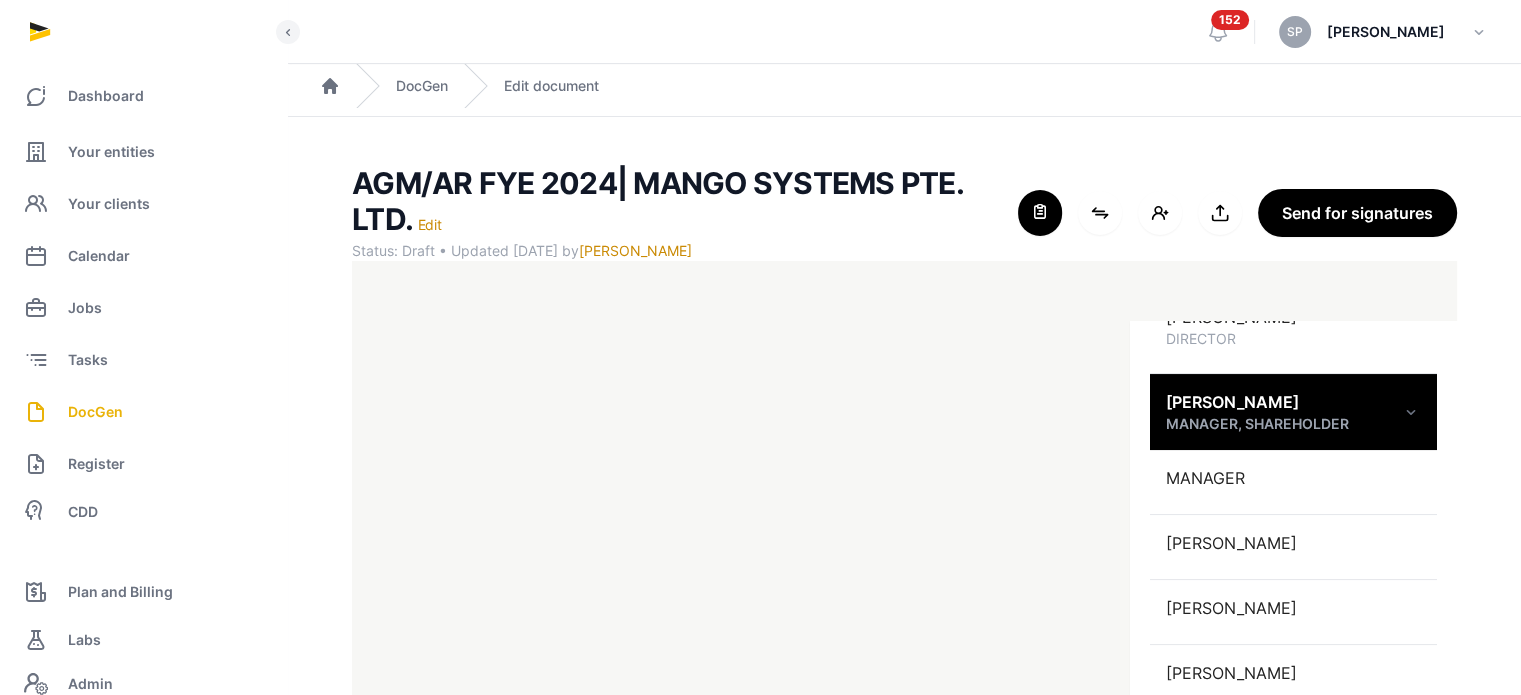 scroll, scrollTop: 127, scrollLeft: 0, axis: vertical 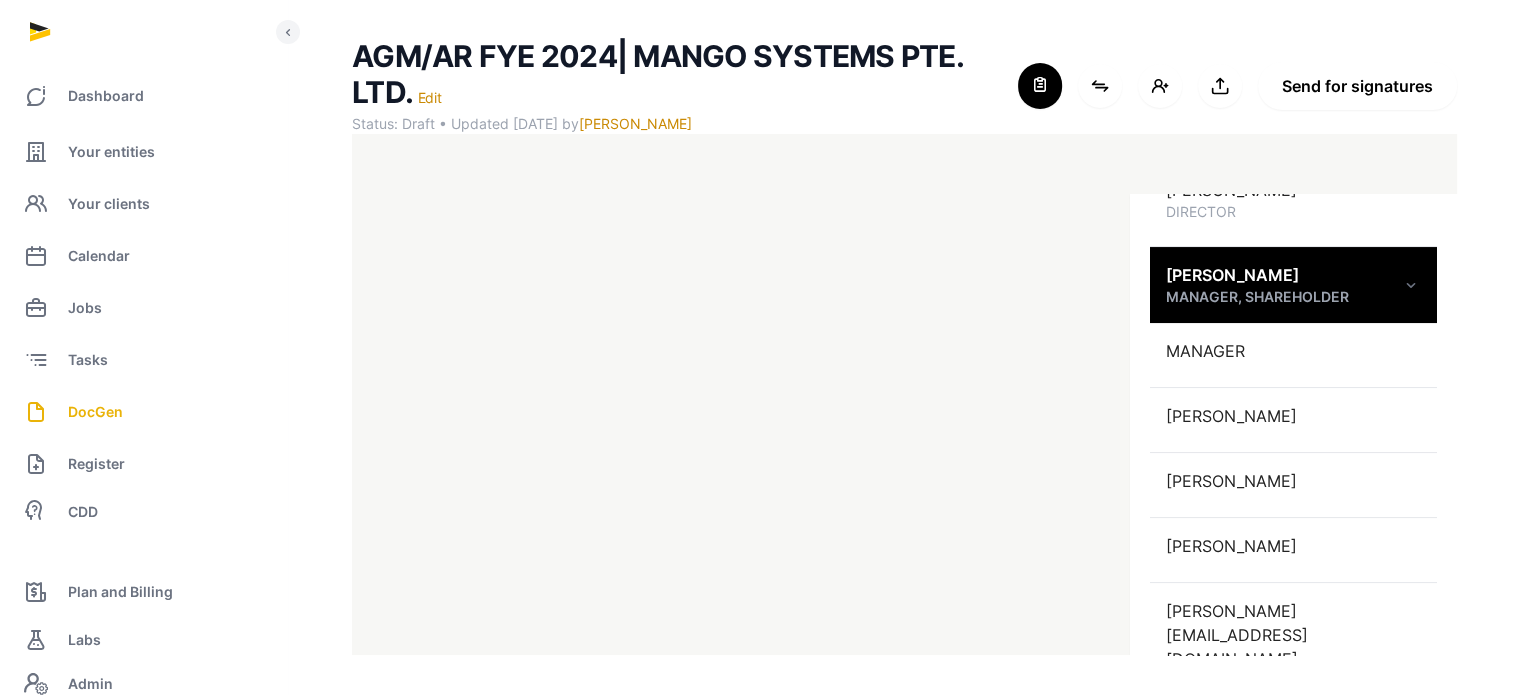 click on "Send for signatures" at bounding box center (1357, 86) 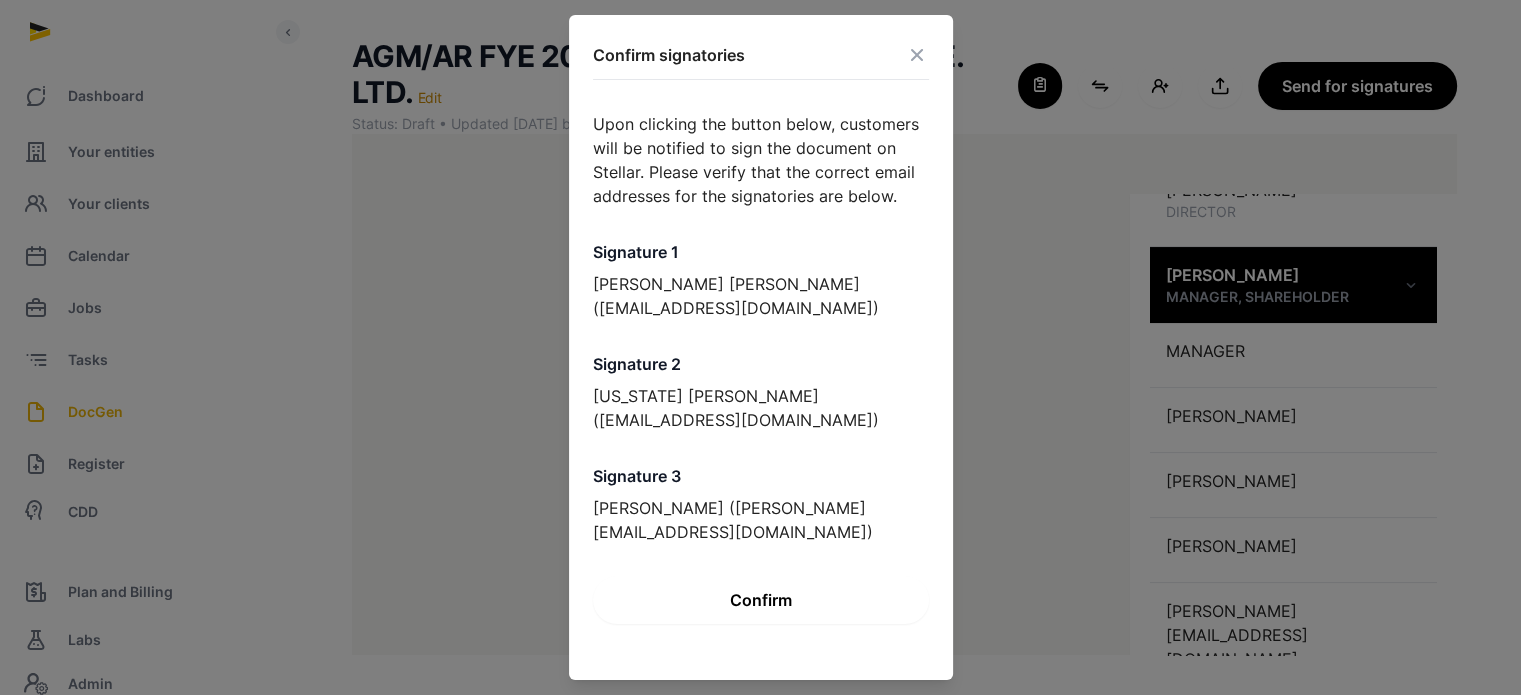 click on "Confirm" at bounding box center [761, 600] 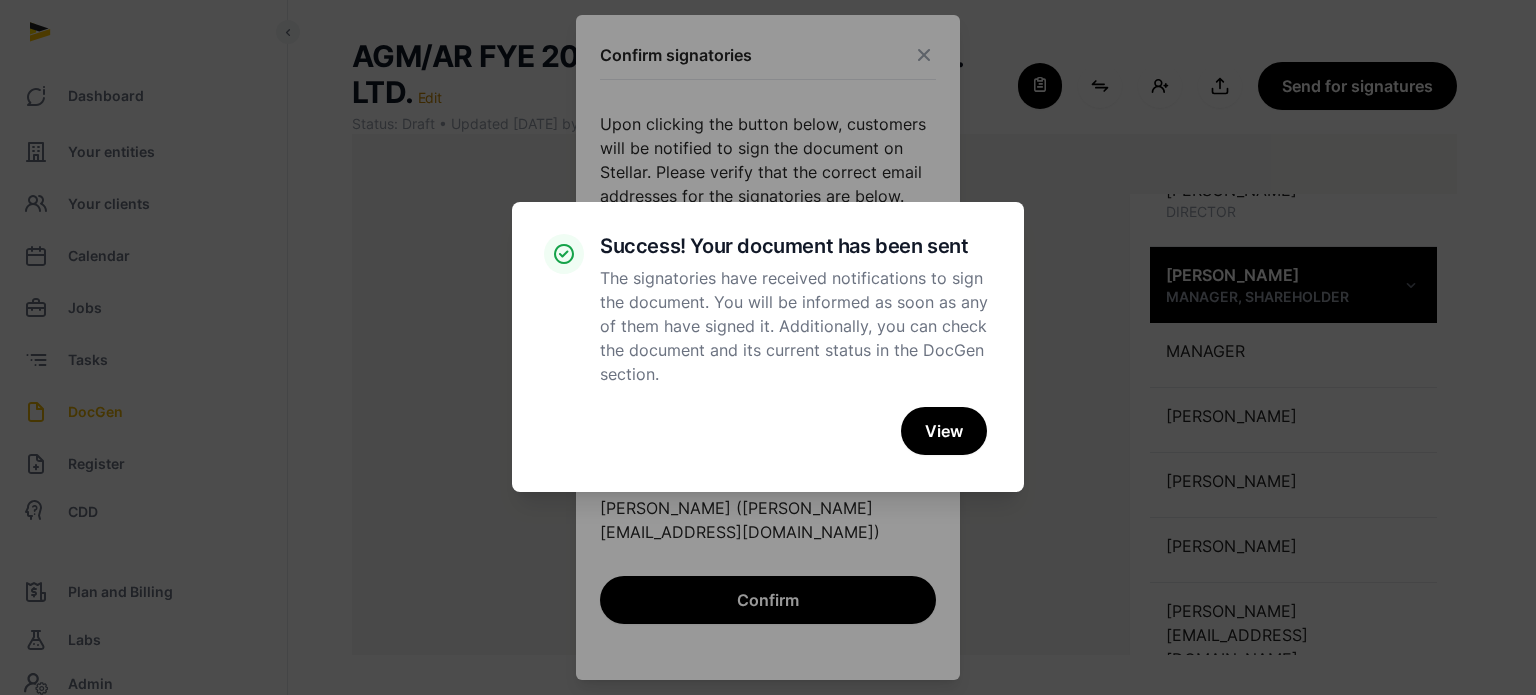 click on "×
Success! Your document has been sent
The signatories have received notifications to sign the document. You will be informed as soon as any of them have signed it. Additionally, you can check the document and its current status in the DocGen section.
Cancel No View" at bounding box center (768, 347) 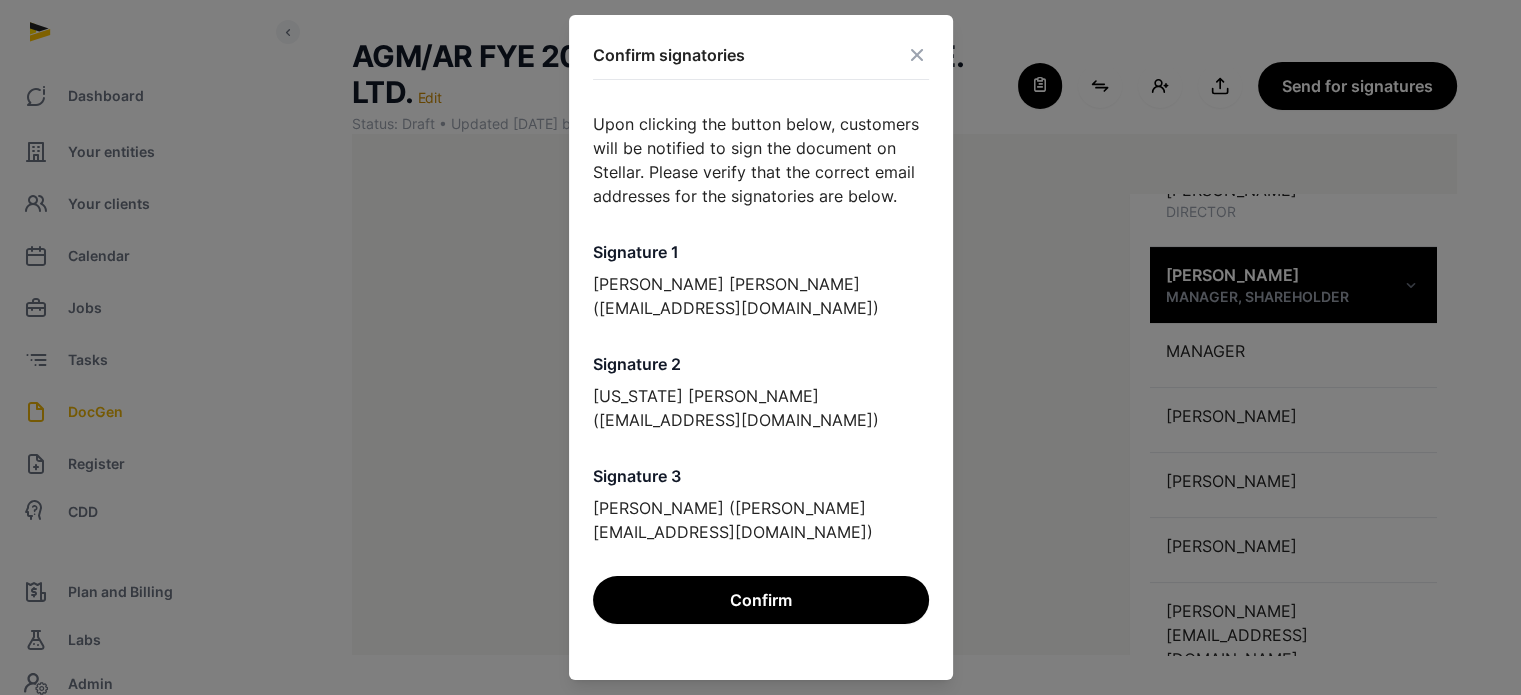 click at bounding box center (917, 55) 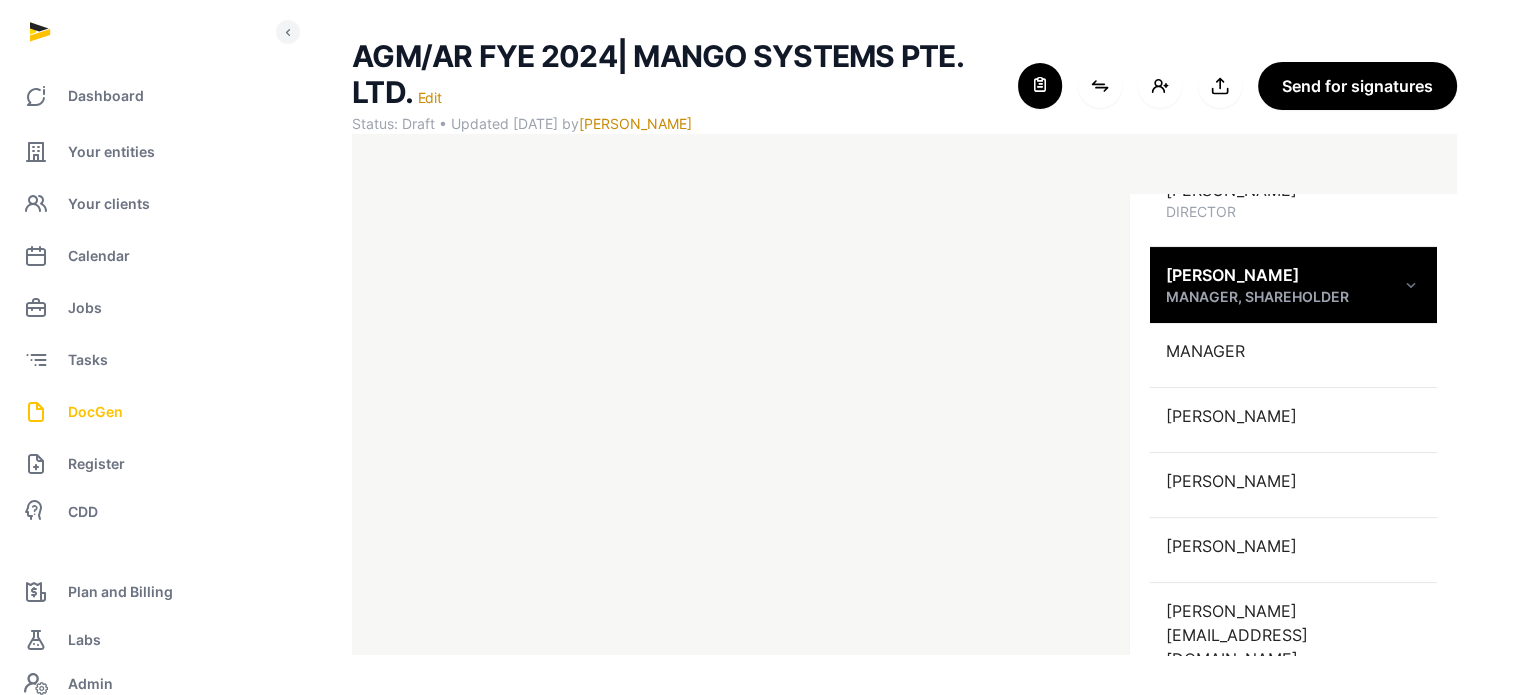 click on "DocGen" at bounding box center [95, 412] 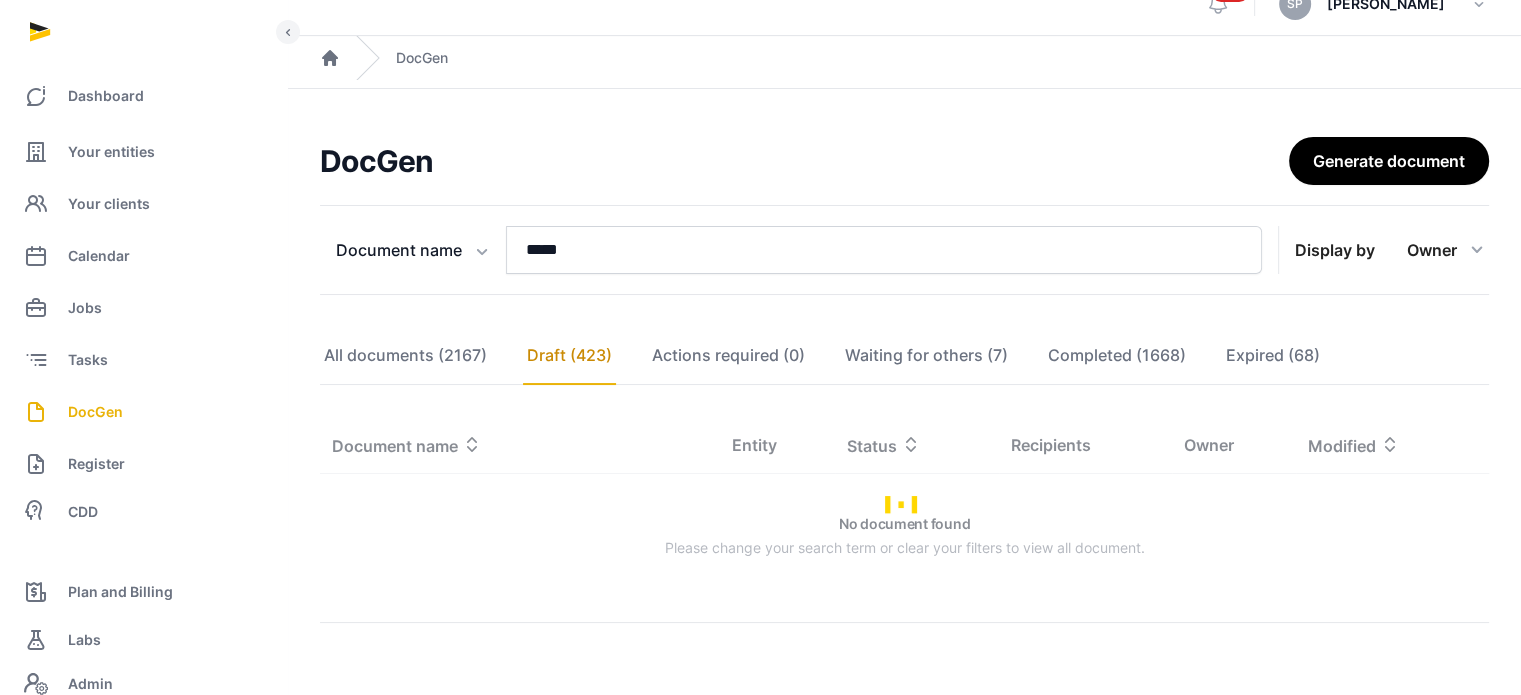 scroll, scrollTop: 78, scrollLeft: 0, axis: vertical 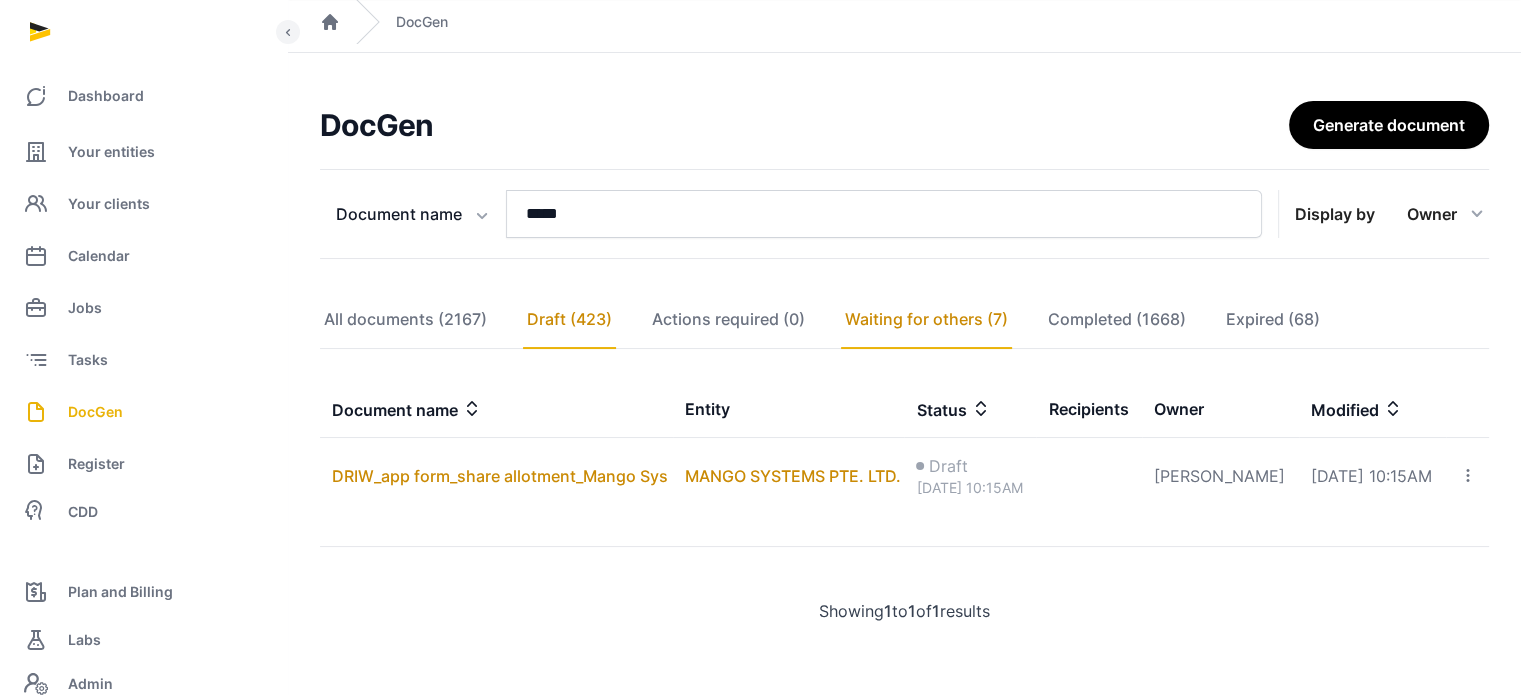 click on "Waiting for others (7)" 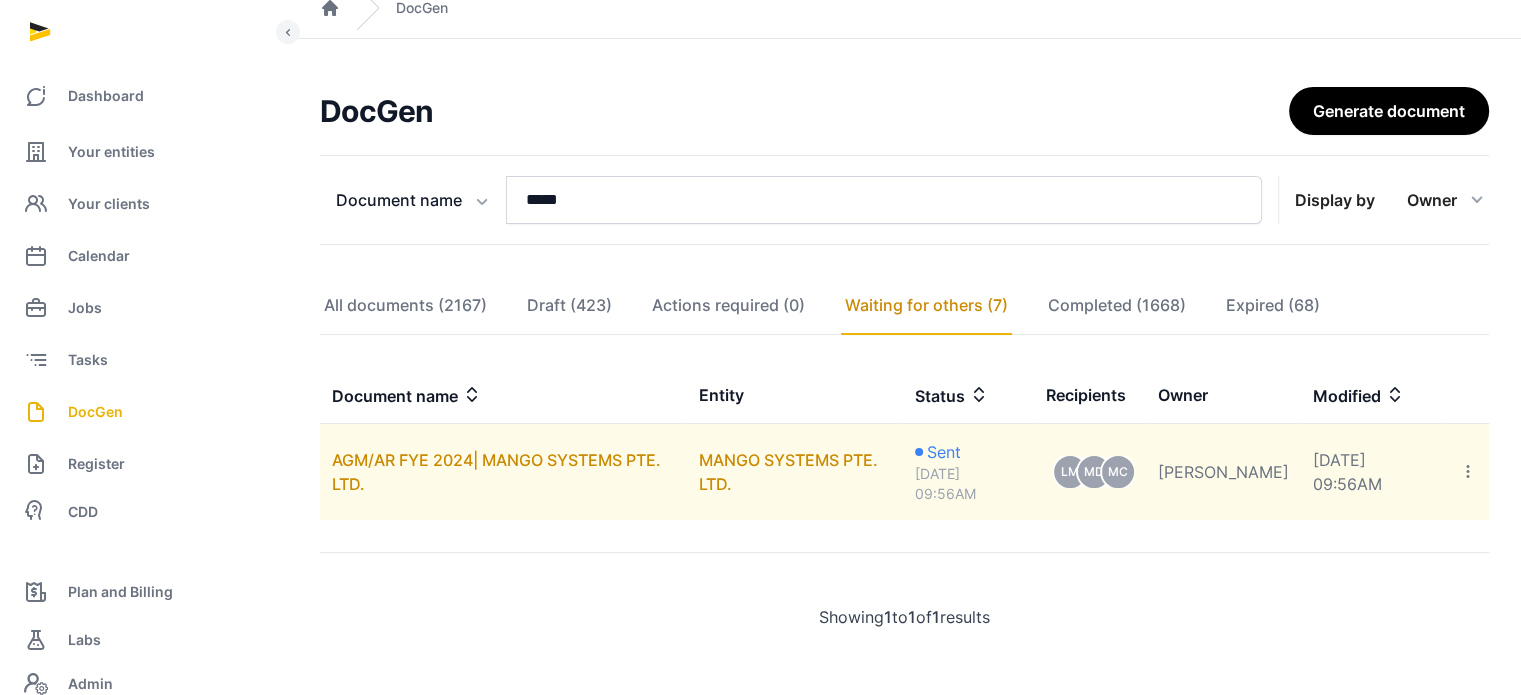 click 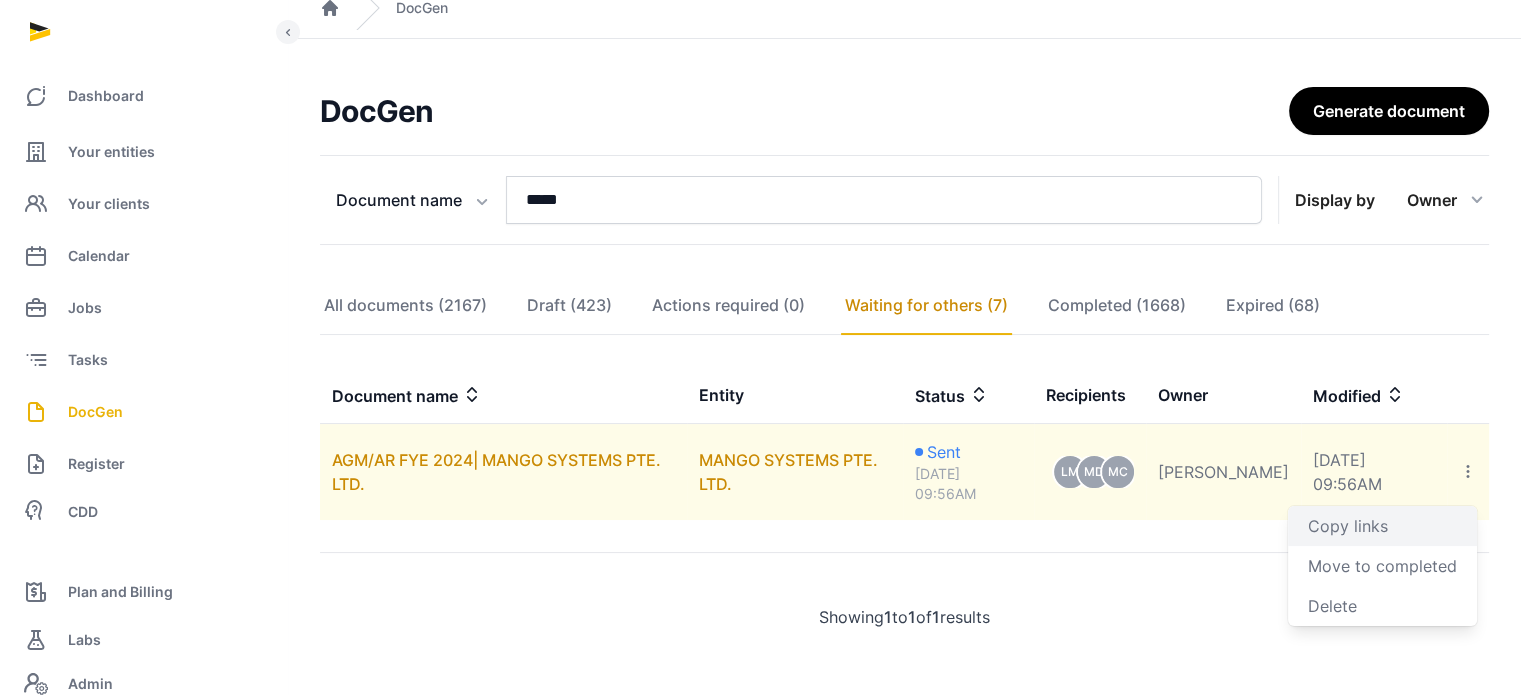 click on "Copy links" at bounding box center [1382, 526] 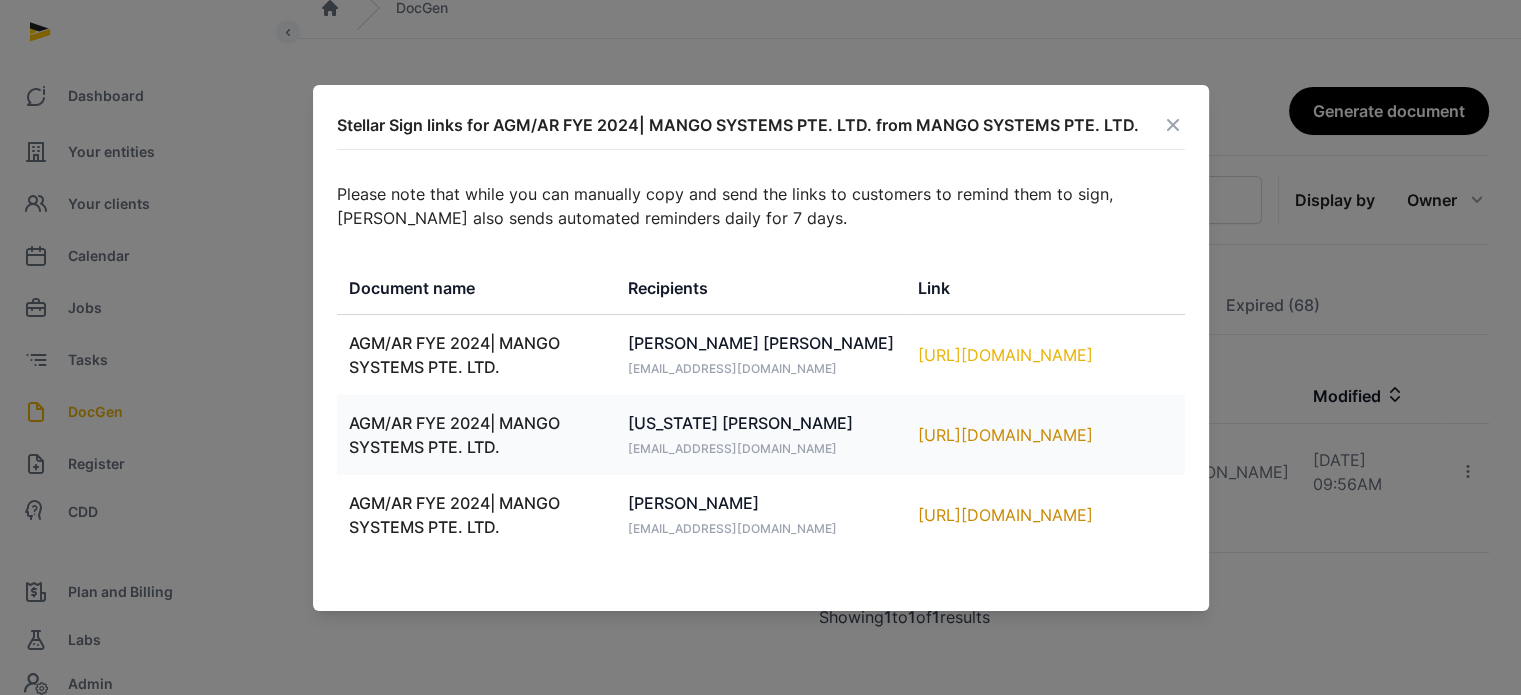 click on "https://app.pandadoc.com/s/kPoByhudSHzvoah2x3VzGJ" at bounding box center (1045, 355) 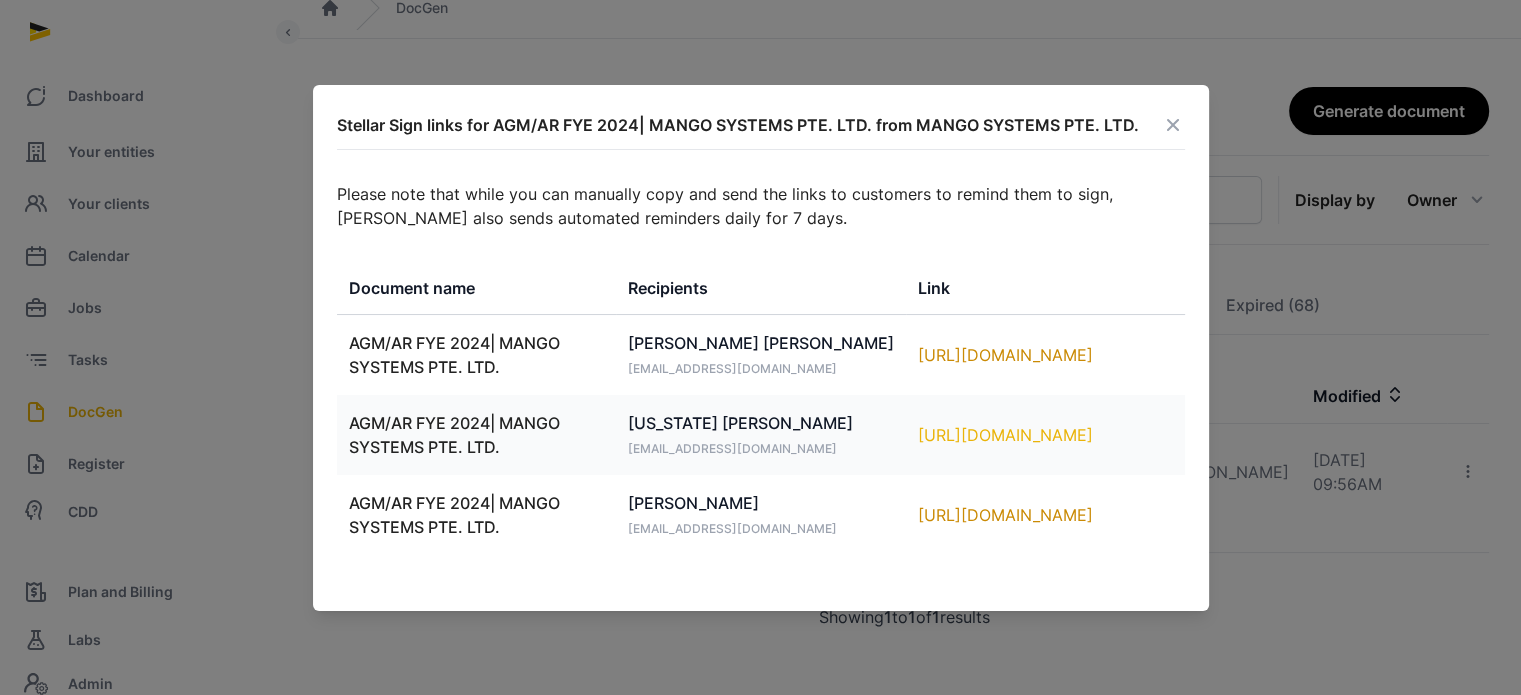 click on "https://app.pandadoc.com/s/b7fPbxjidkuyfRkNqHRfc3" at bounding box center (1045, 435) 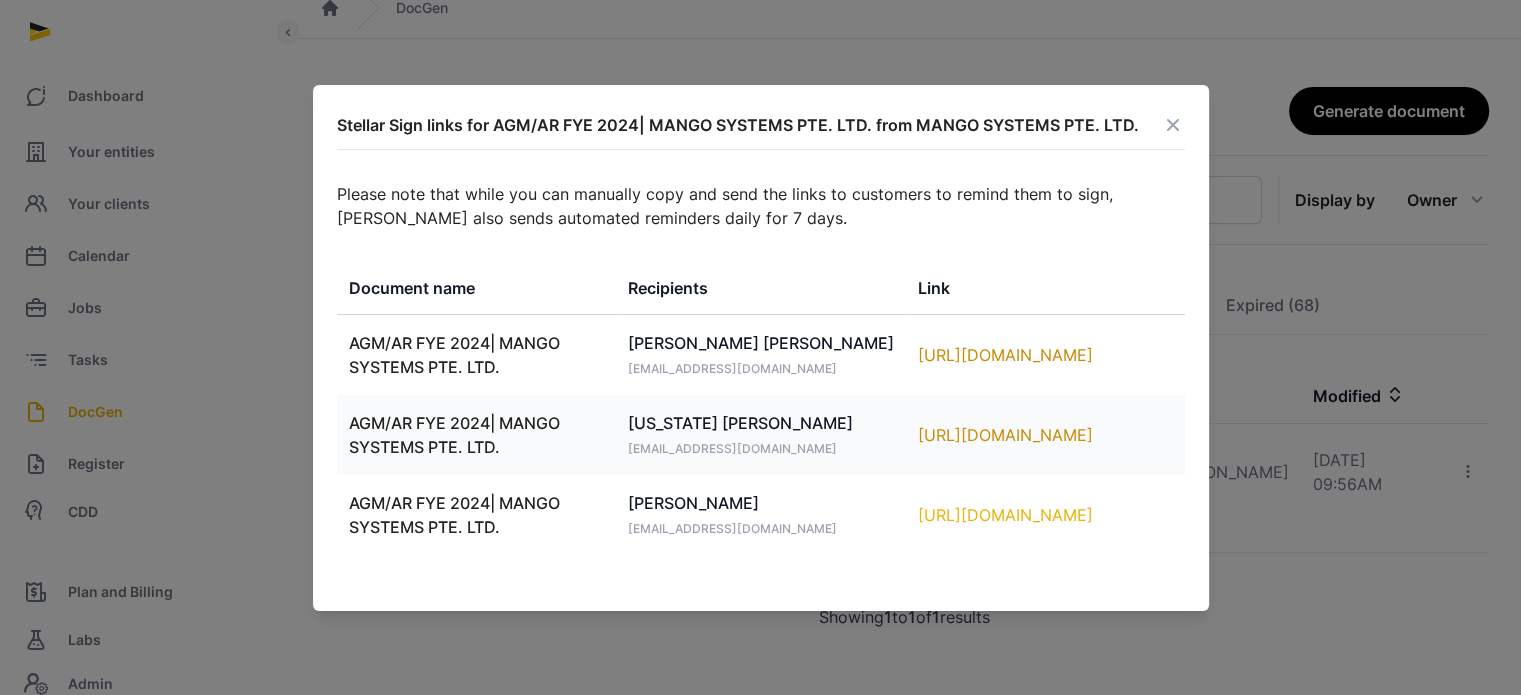 click on "https://app.pandadoc.com/s/8F2EJjWXVKTq6RNxUf5k3T" at bounding box center [1045, 515] 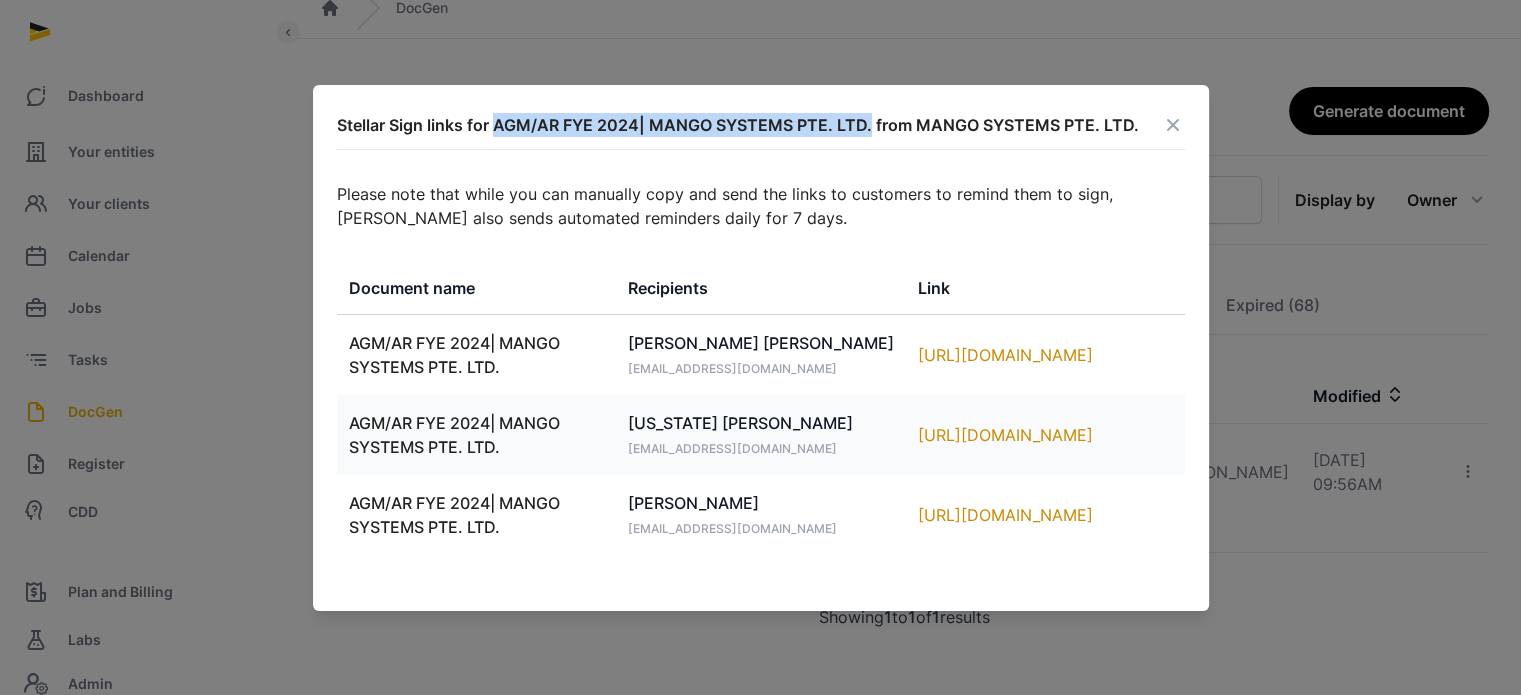 drag, startPoint x: 868, startPoint y: 127, endPoint x: 495, endPoint y: 123, distance: 373.02145 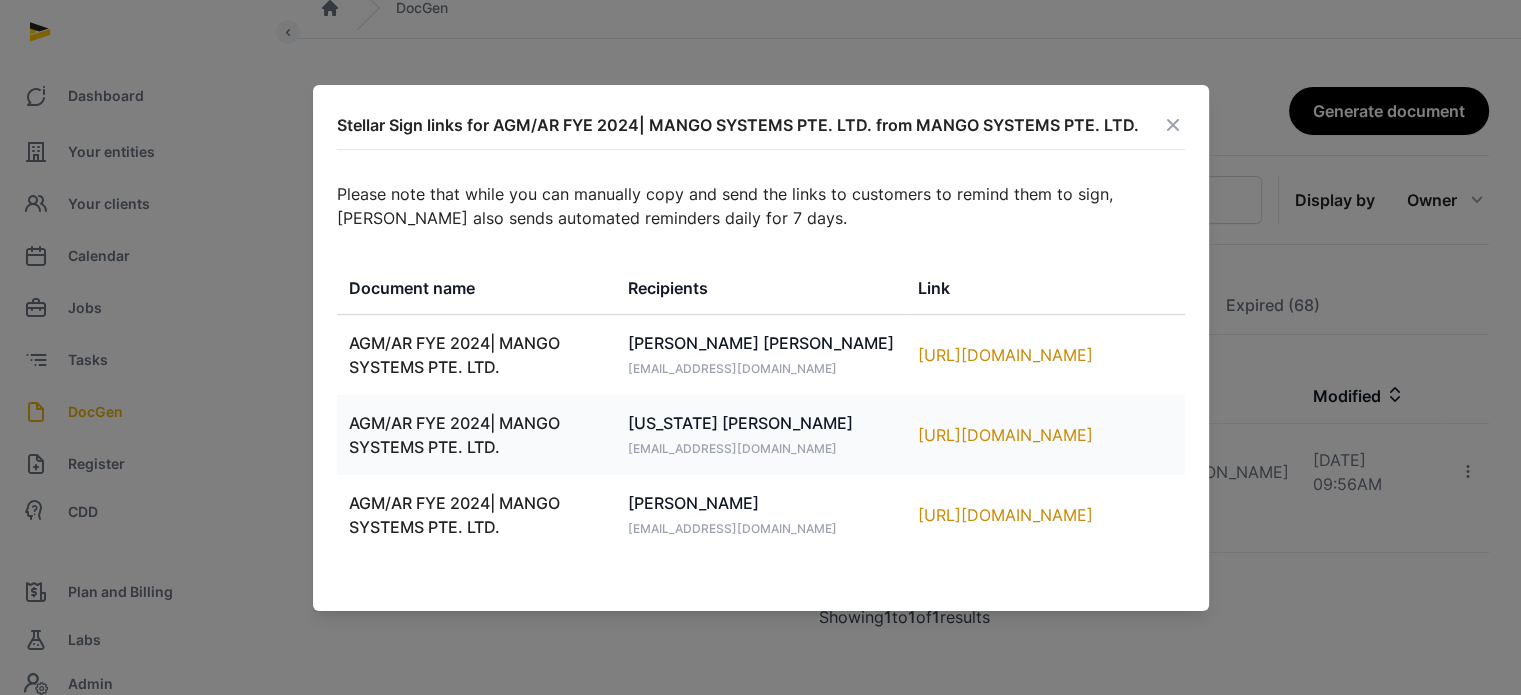 click at bounding box center (1173, 125) 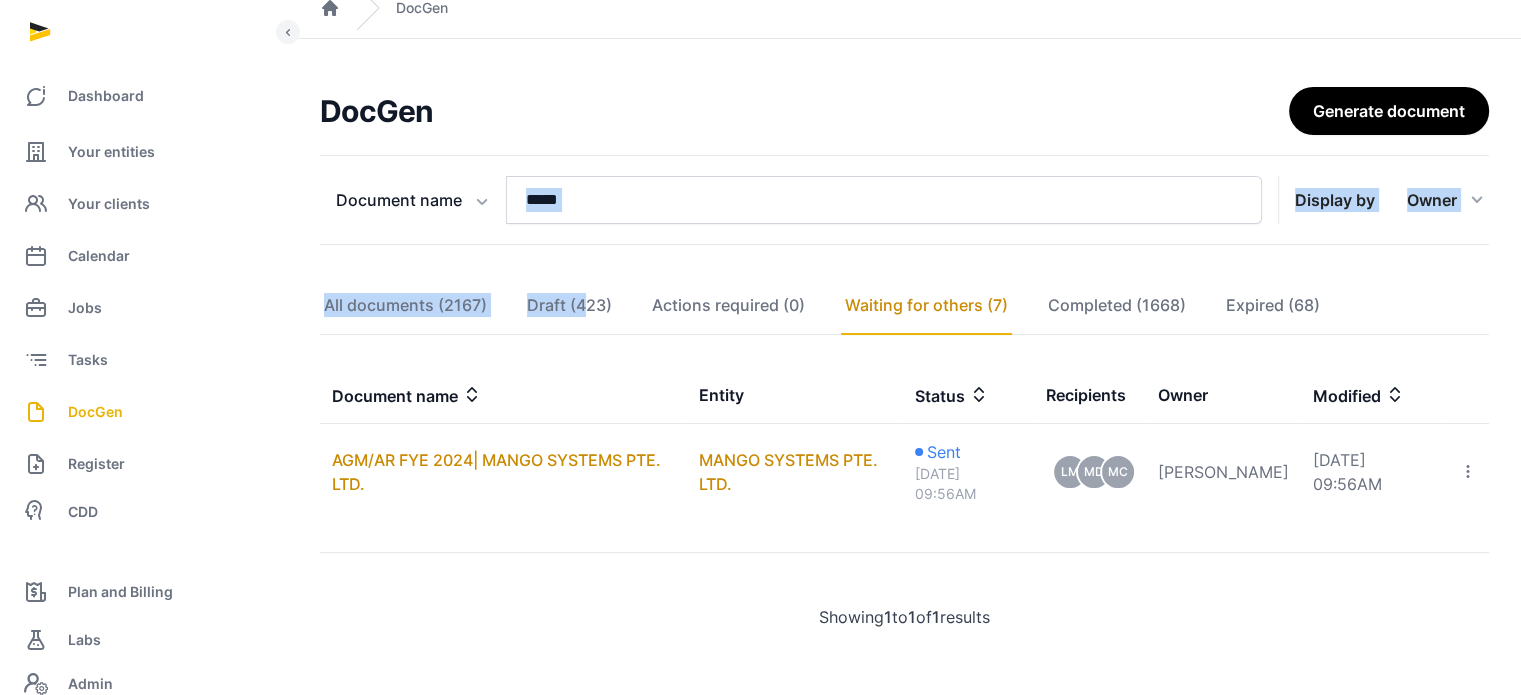 drag, startPoint x: 584, startPoint y: 291, endPoint x: 596, endPoint y: 199, distance: 92.779305 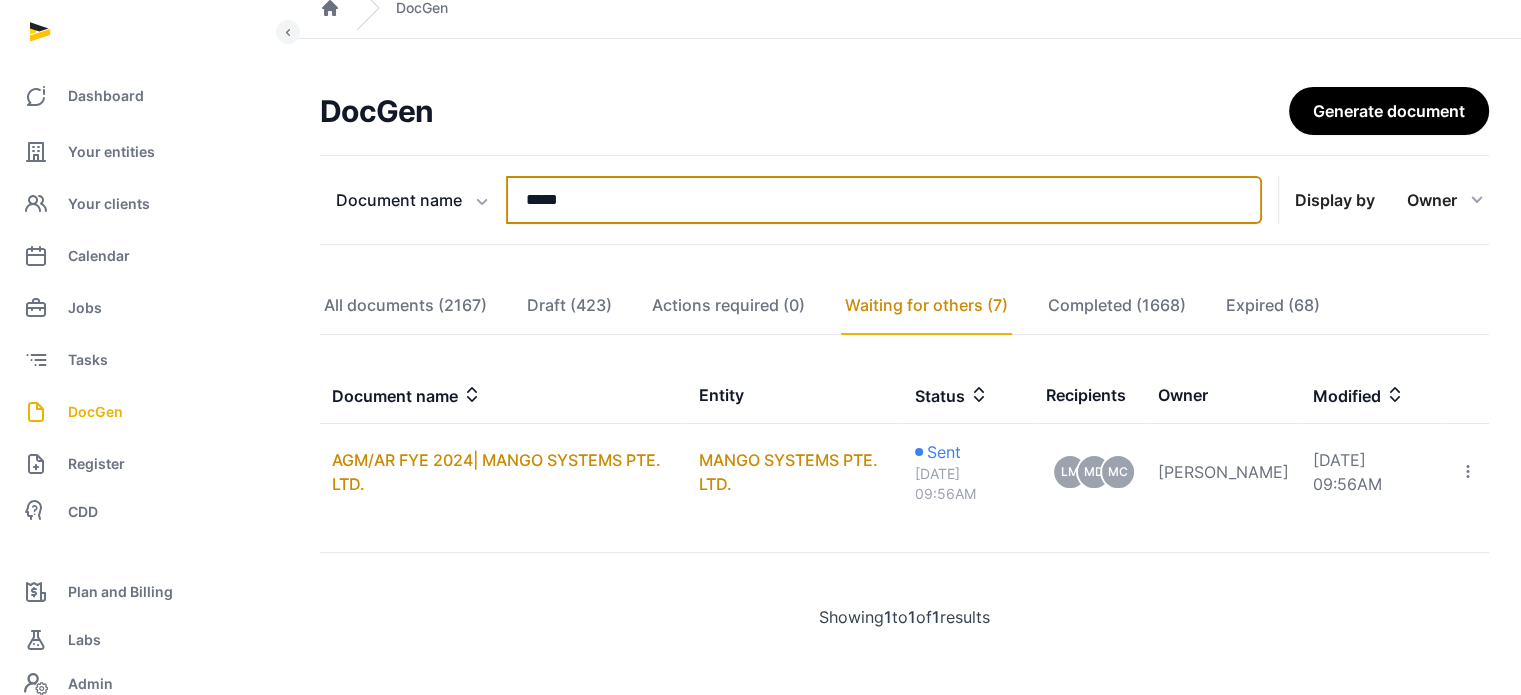 click on "*****" at bounding box center (884, 200) 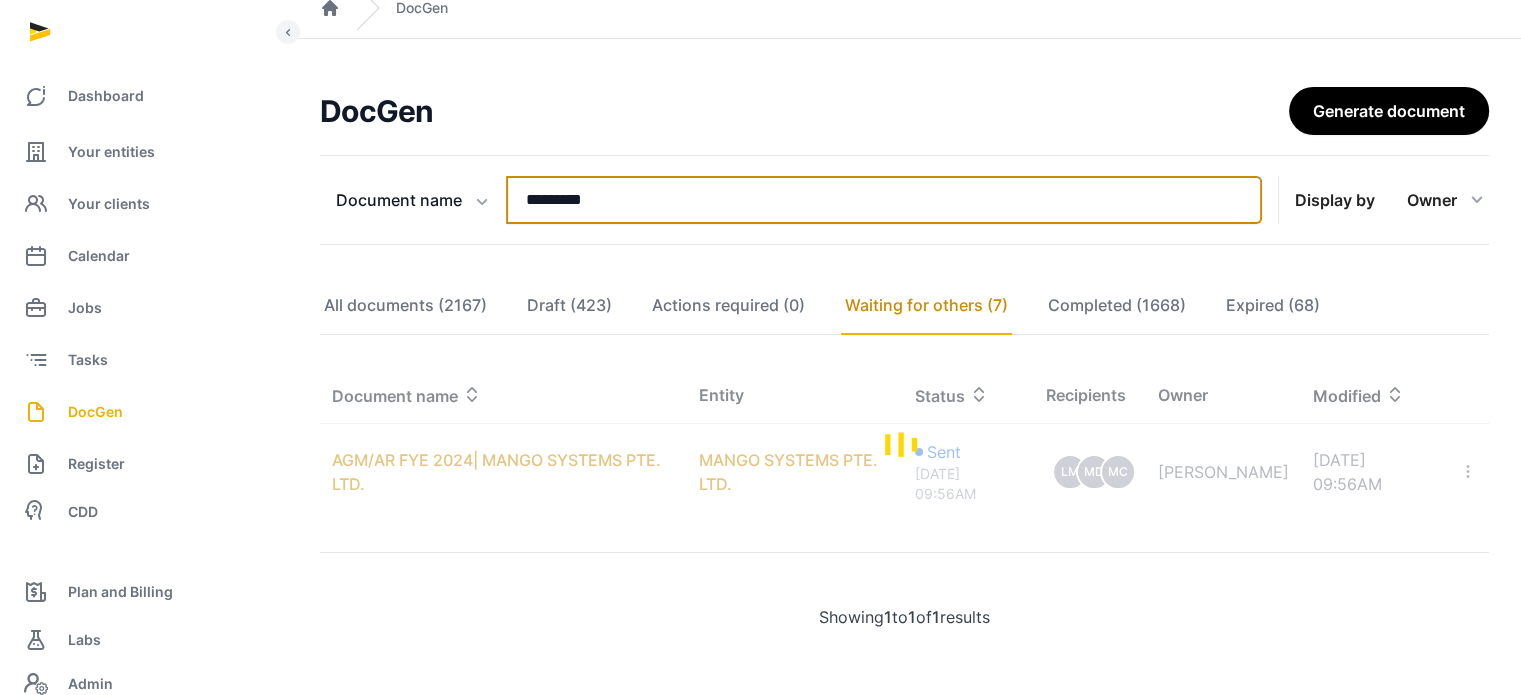 type on "*********" 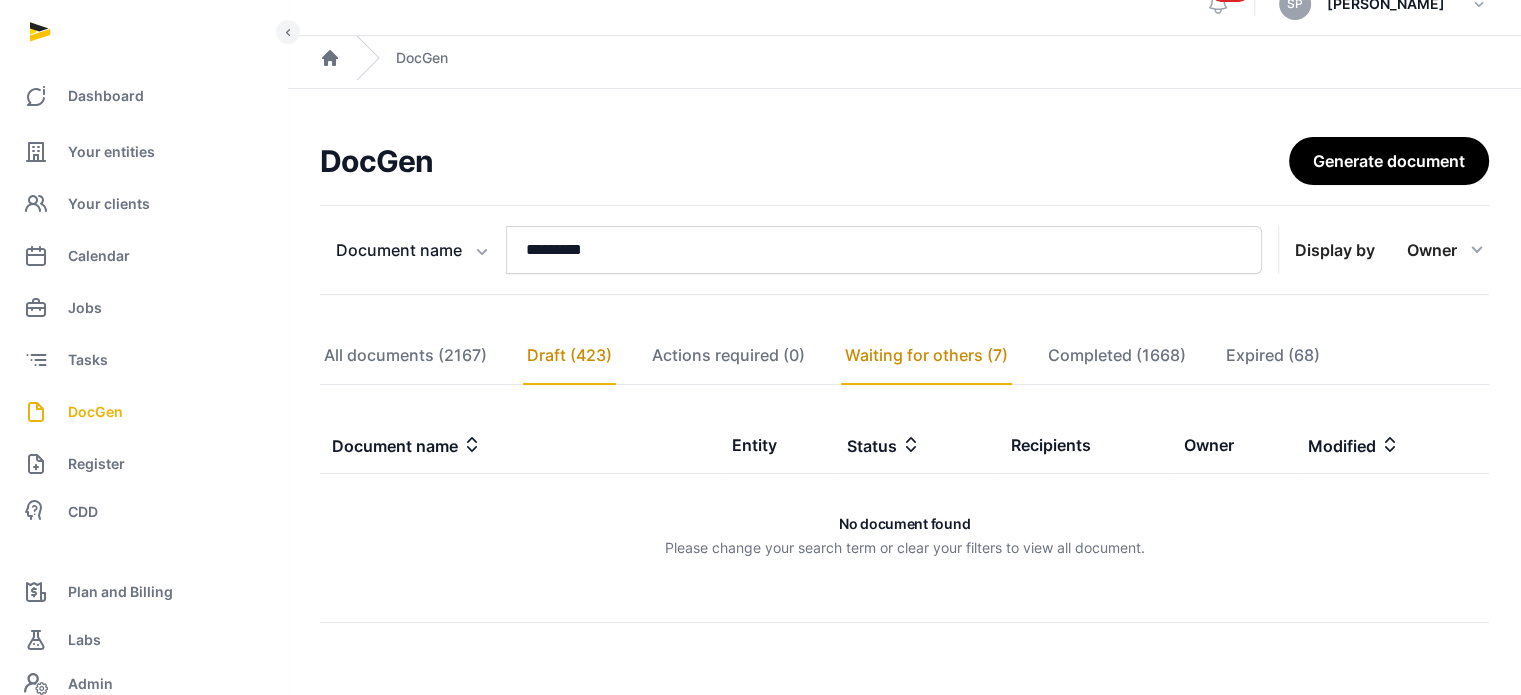 click on "Draft (423)" 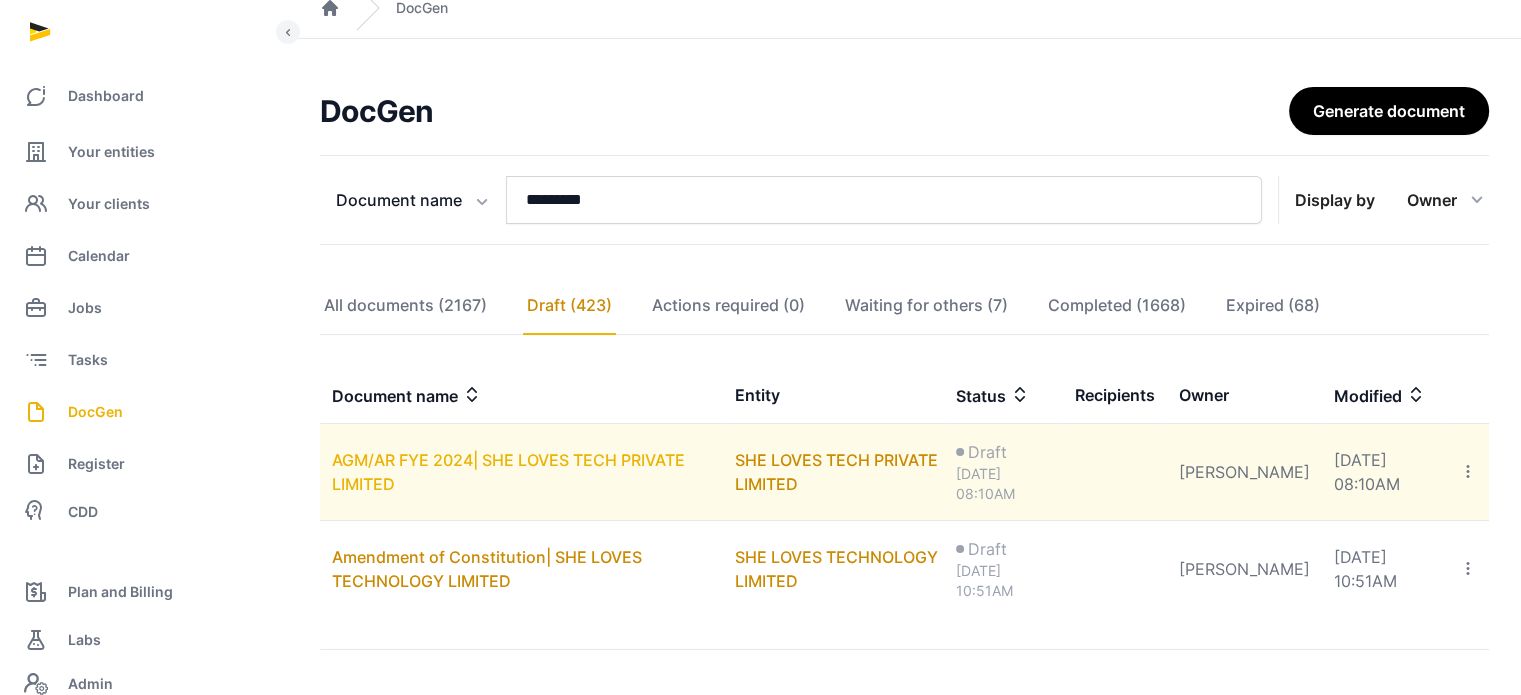 click on "AGM/AR FYE 2024| SHE LOVES TECH PRIVATE LIMITED" at bounding box center [508, 472] 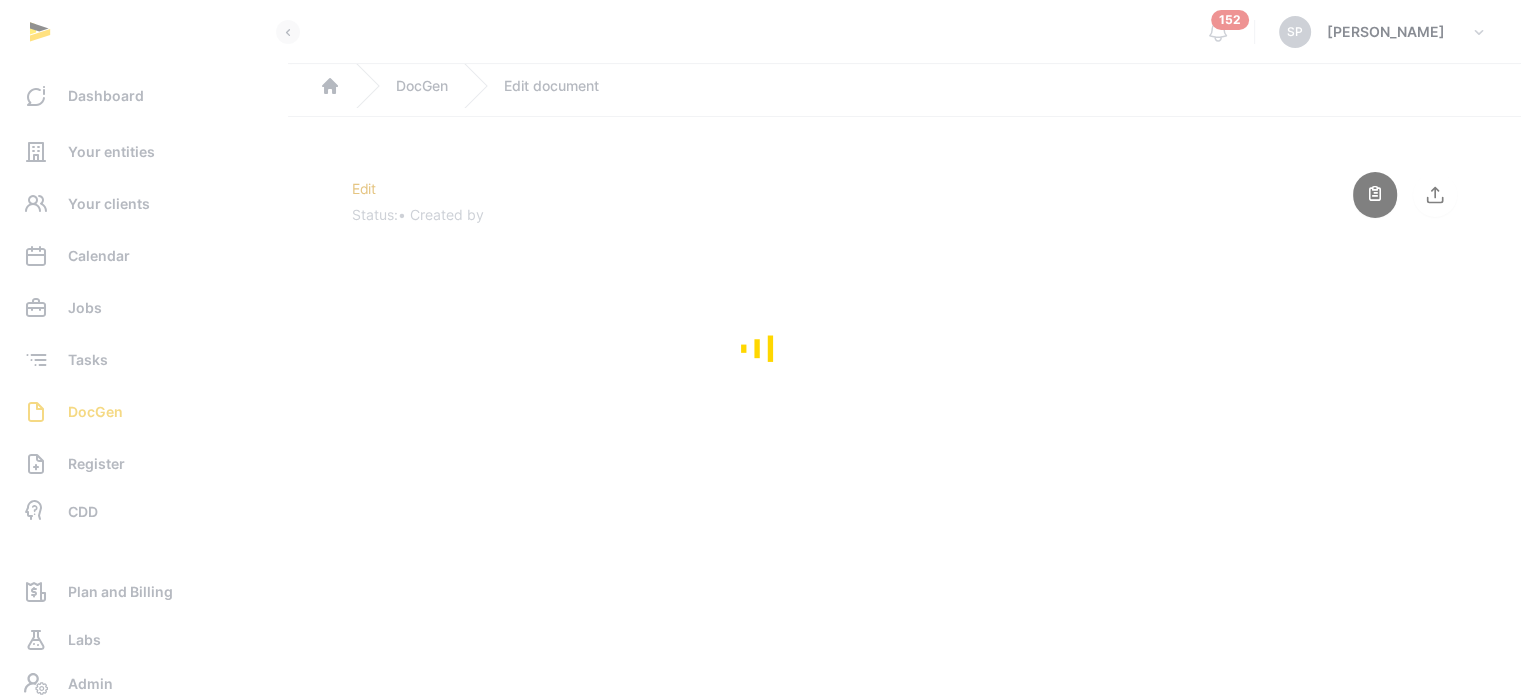 scroll, scrollTop: 0, scrollLeft: 0, axis: both 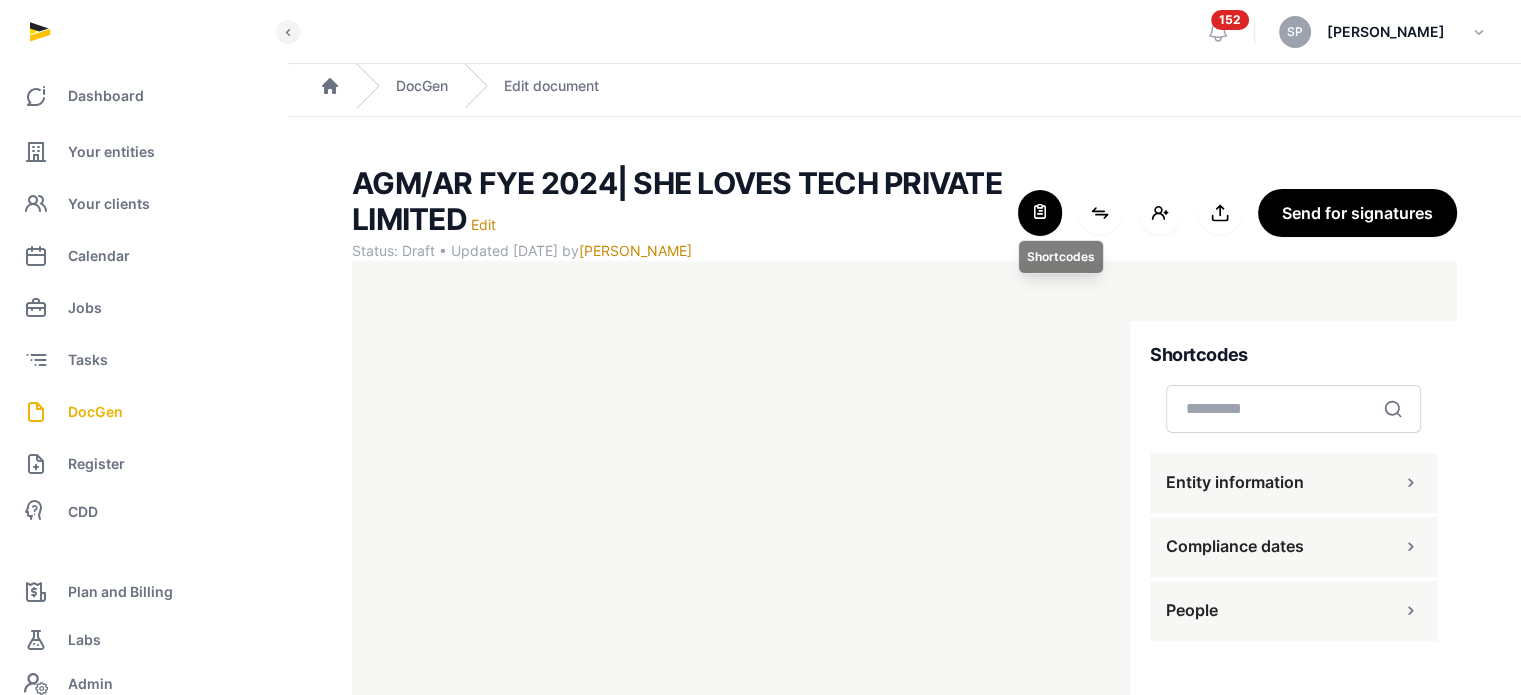 click at bounding box center (1040, 213) 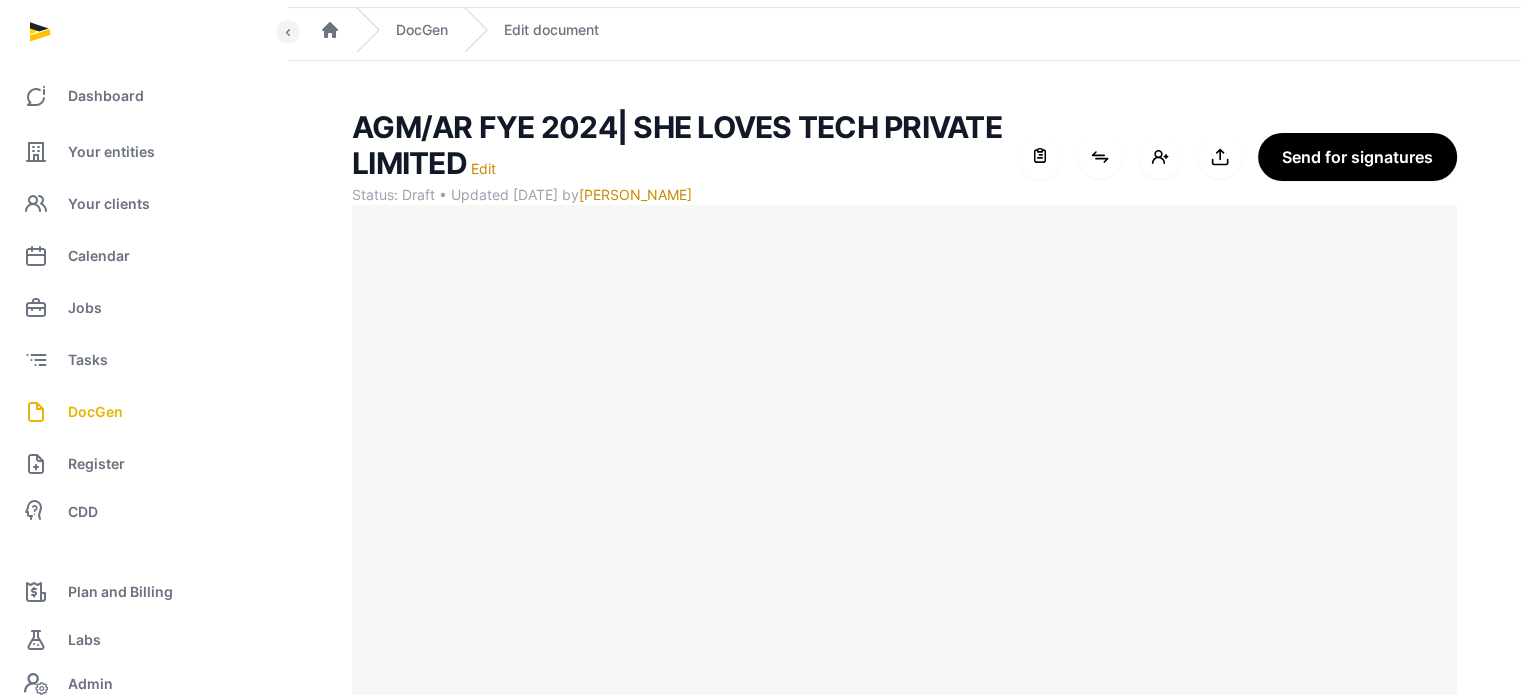 scroll, scrollTop: 57, scrollLeft: 0, axis: vertical 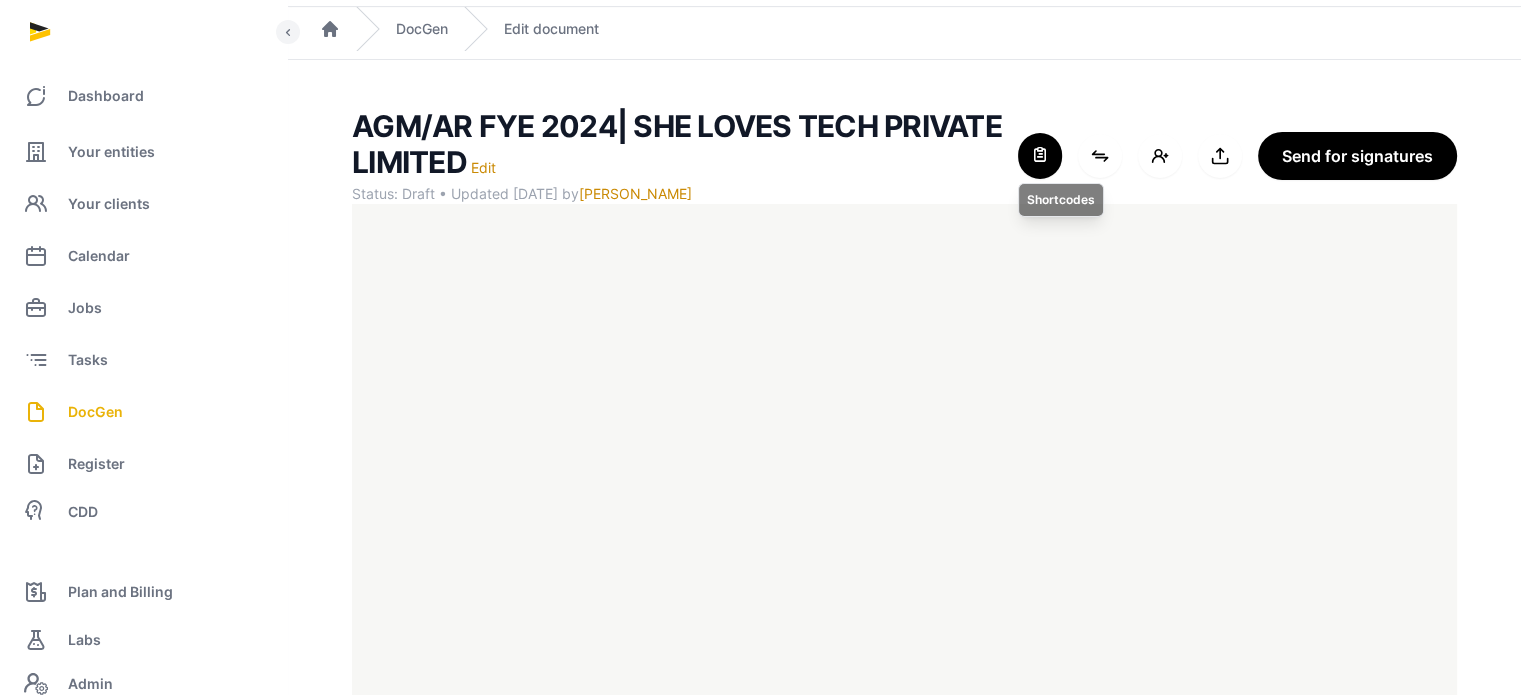 click at bounding box center (1040, 156) 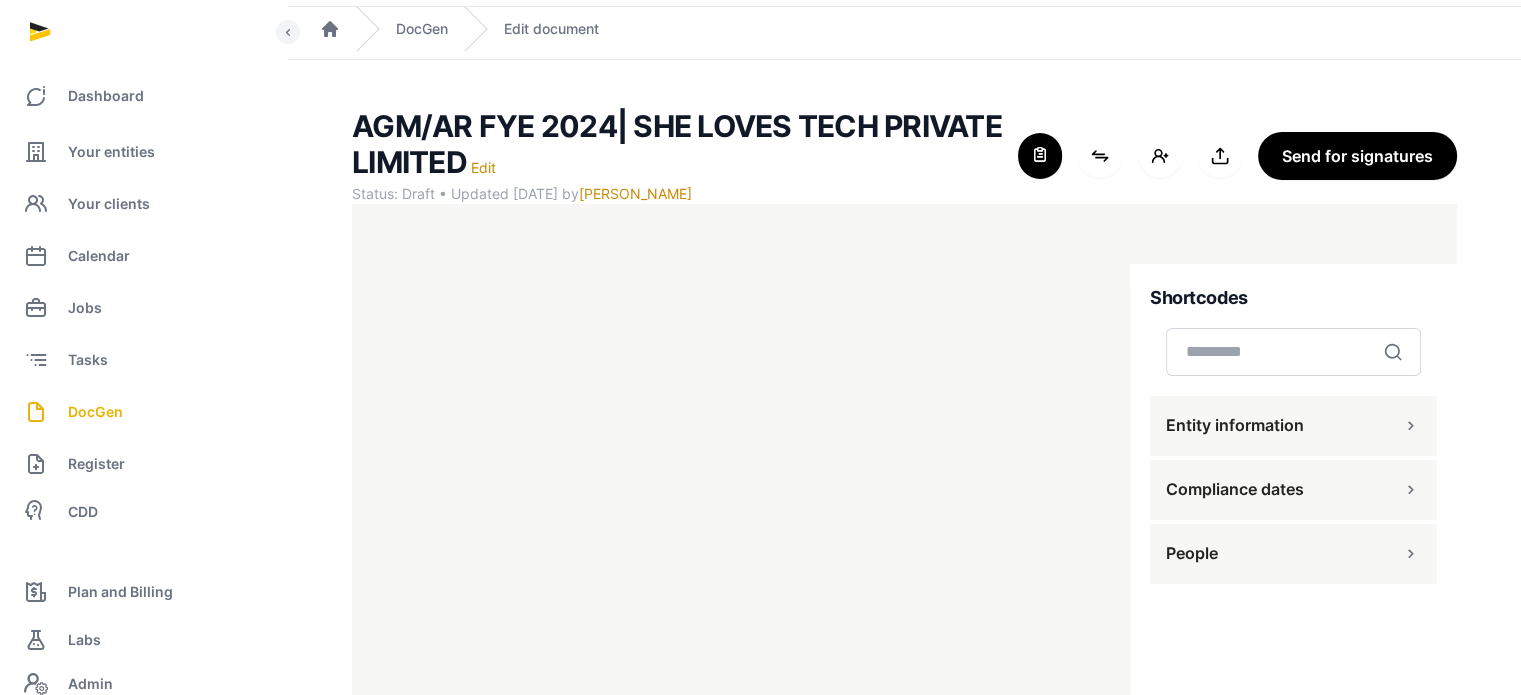 click on "Entity information" at bounding box center (1293, 426) 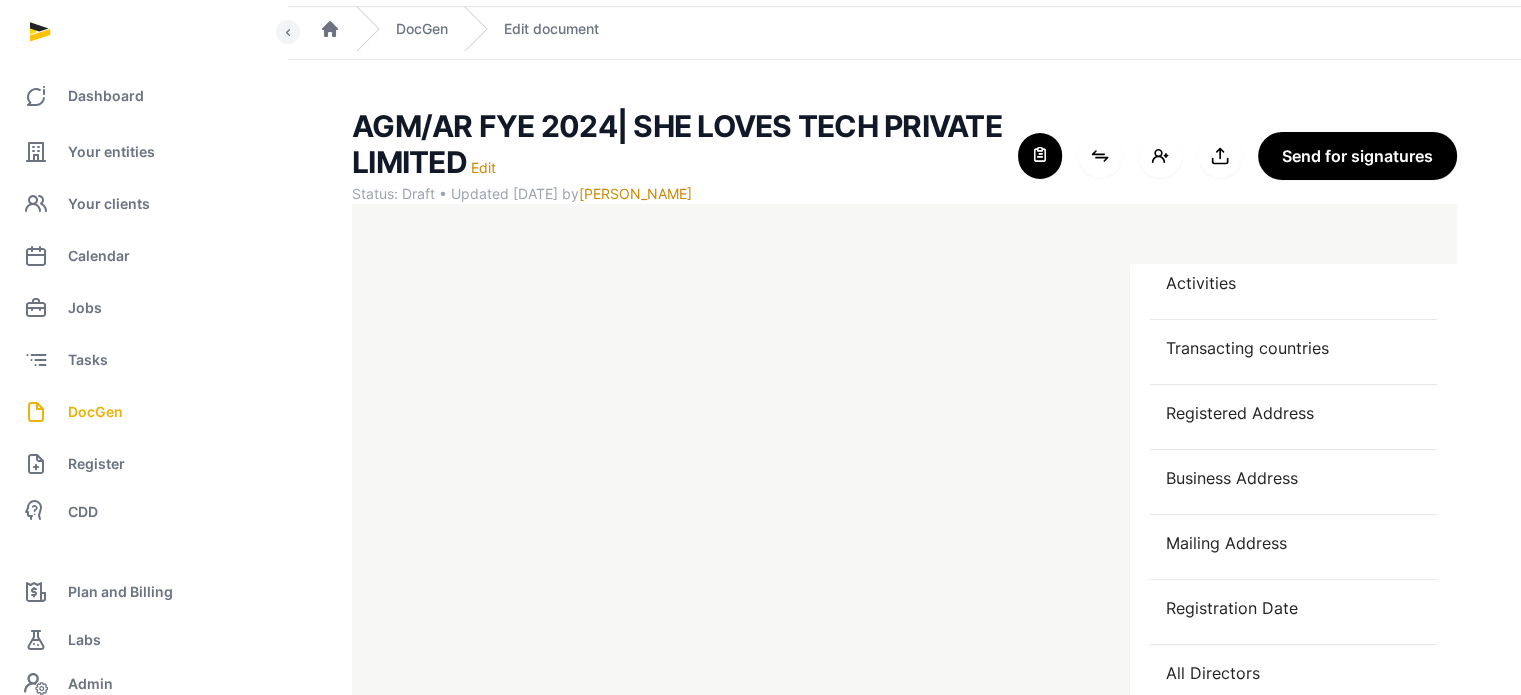 scroll, scrollTop: 740, scrollLeft: 0, axis: vertical 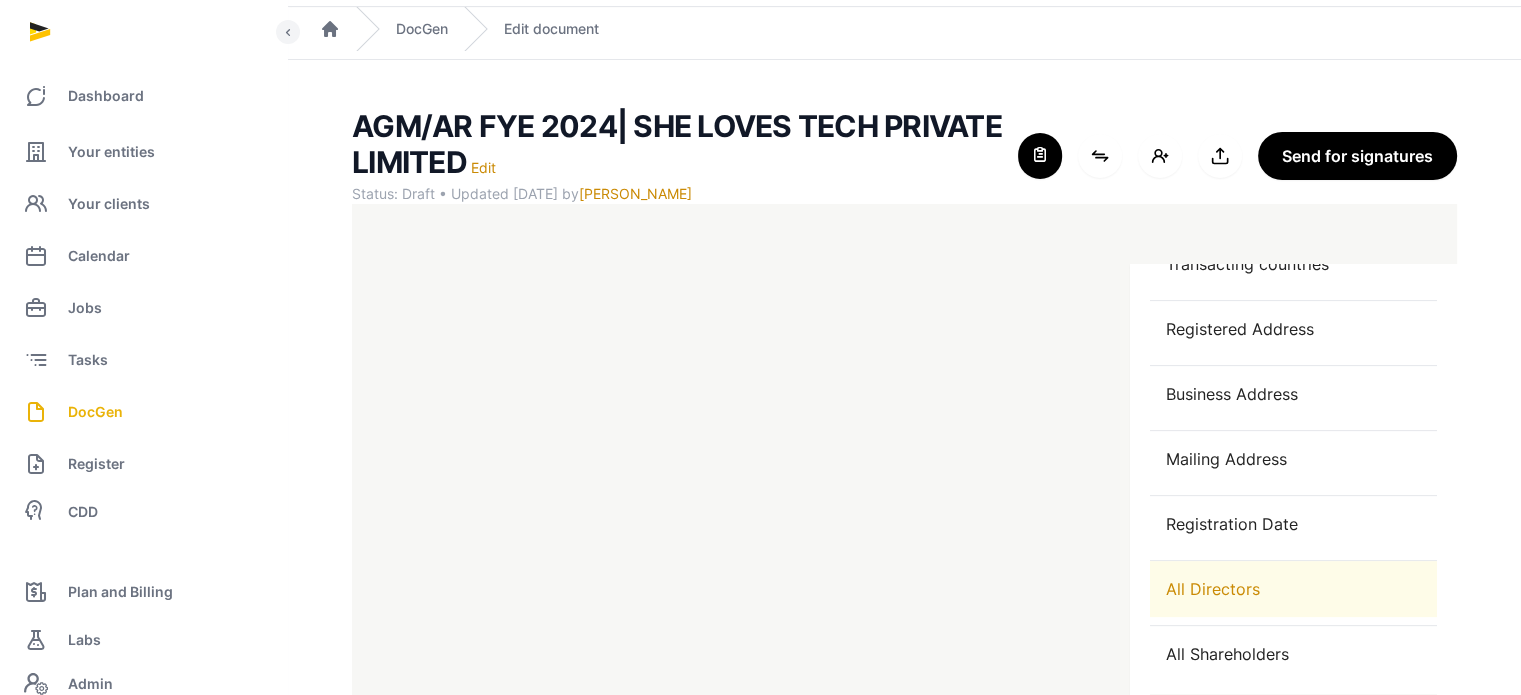 click on "All Directors" at bounding box center [1293, 589] 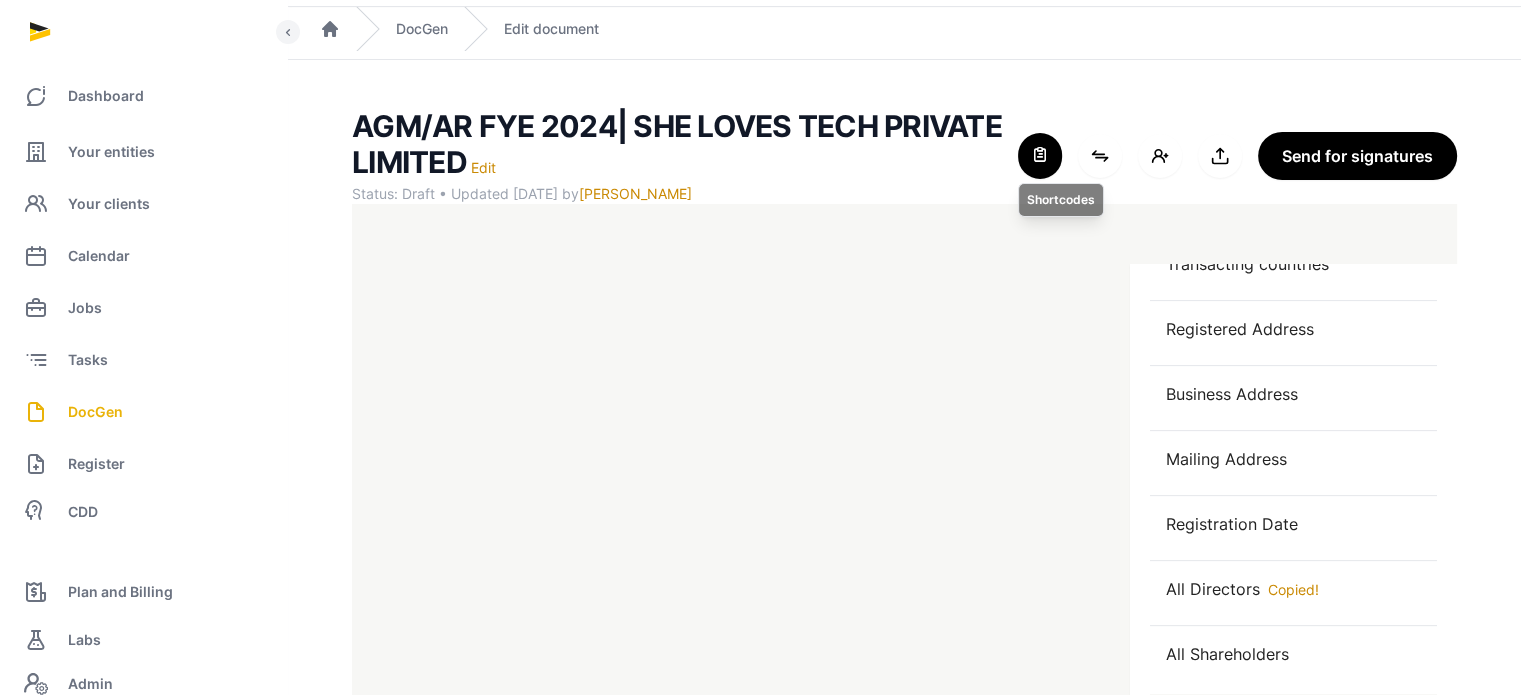 click at bounding box center [1040, 156] 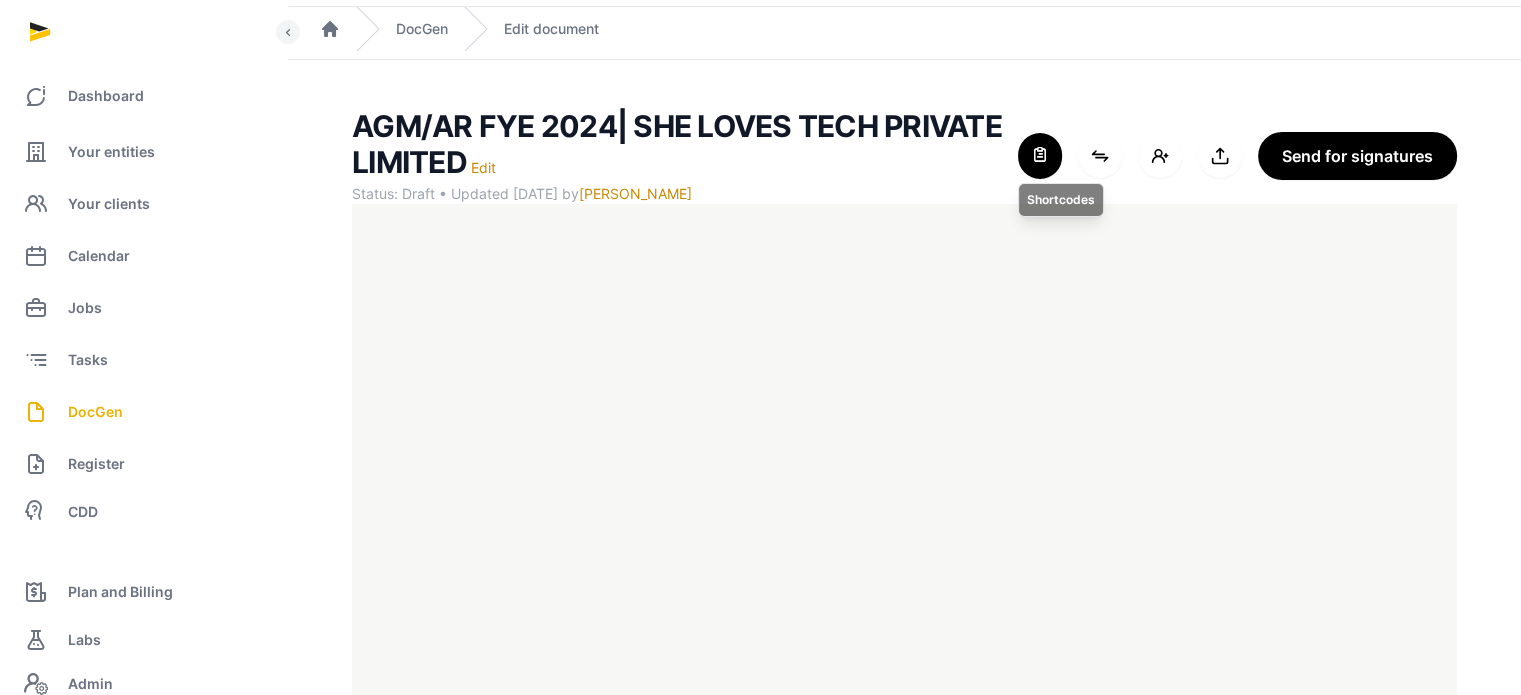 click at bounding box center [1040, 156] 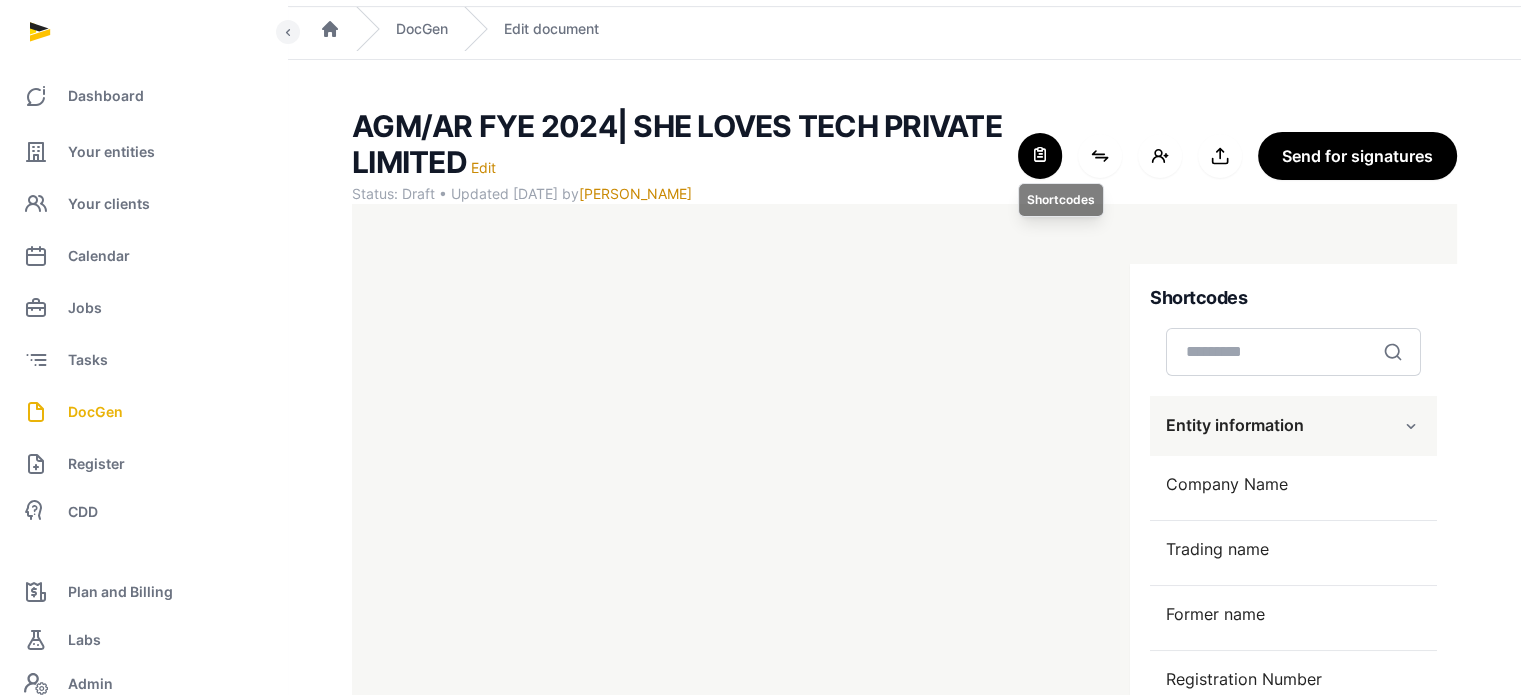 click at bounding box center [1040, 156] 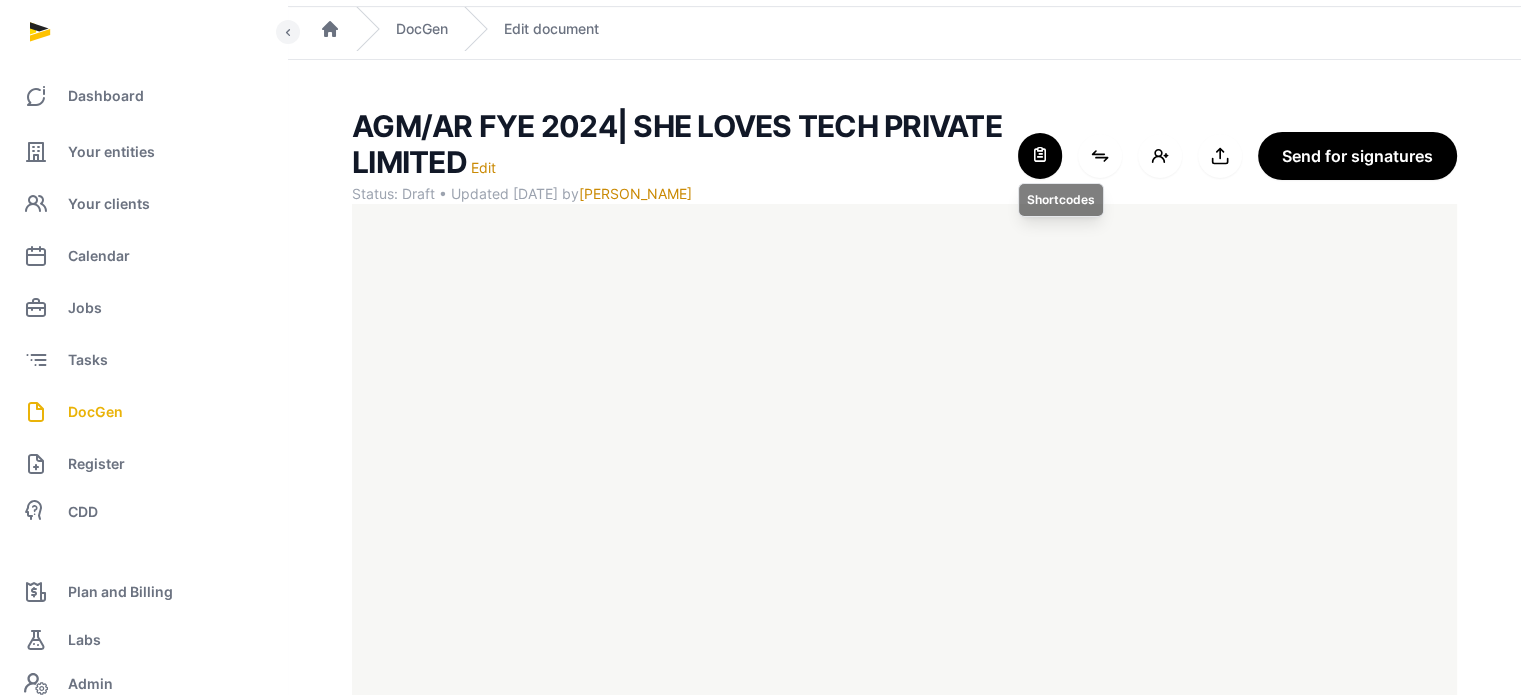 click at bounding box center [1040, 156] 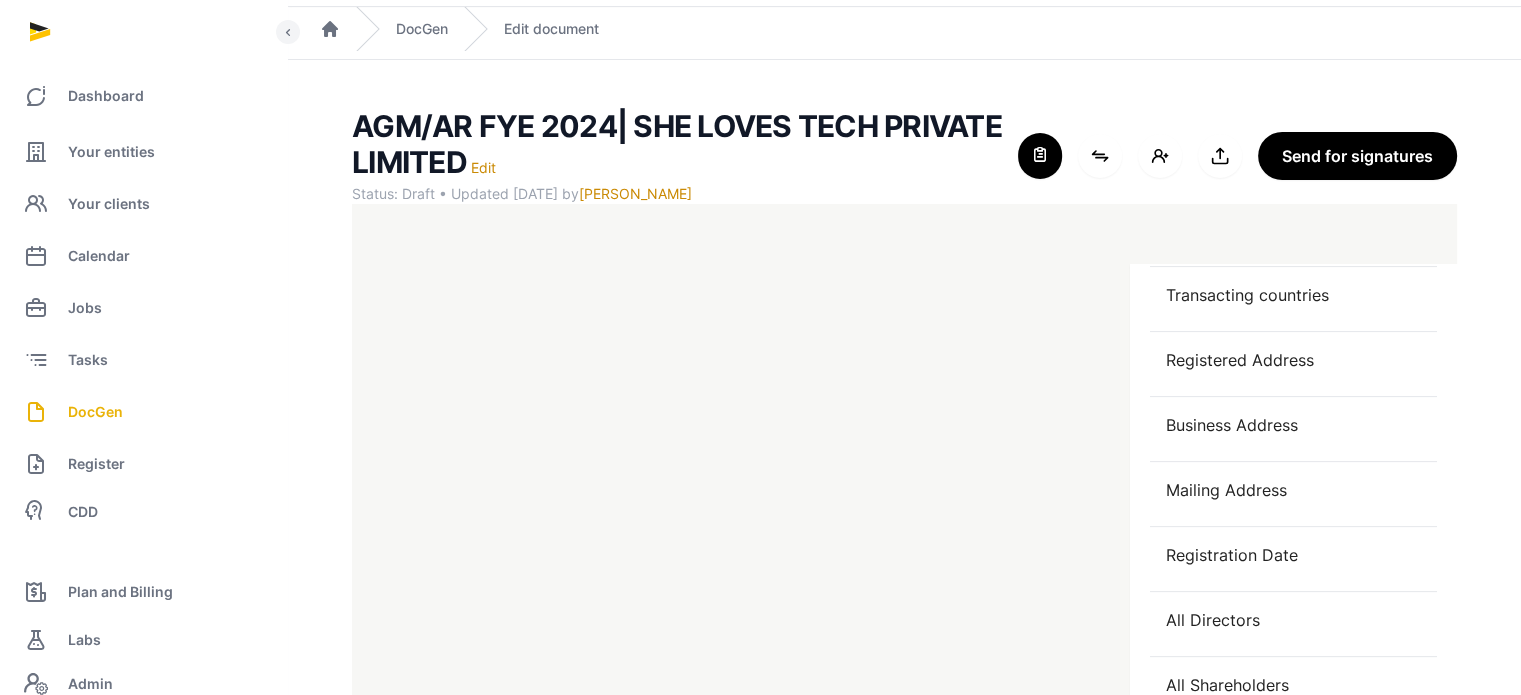 scroll, scrollTop: 800, scrollLeft: 0, axis: vertical 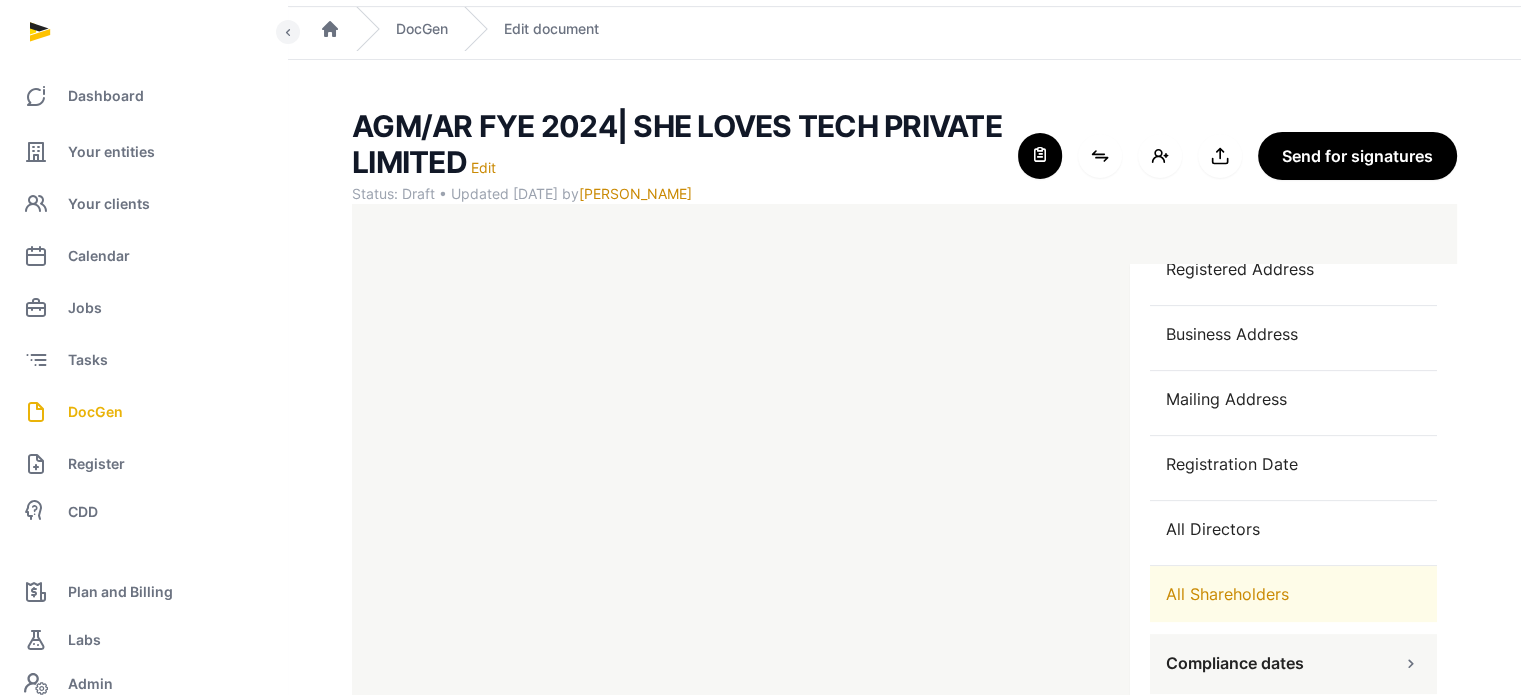 click on "All Shareholders" at bounding box center [1293, 594] 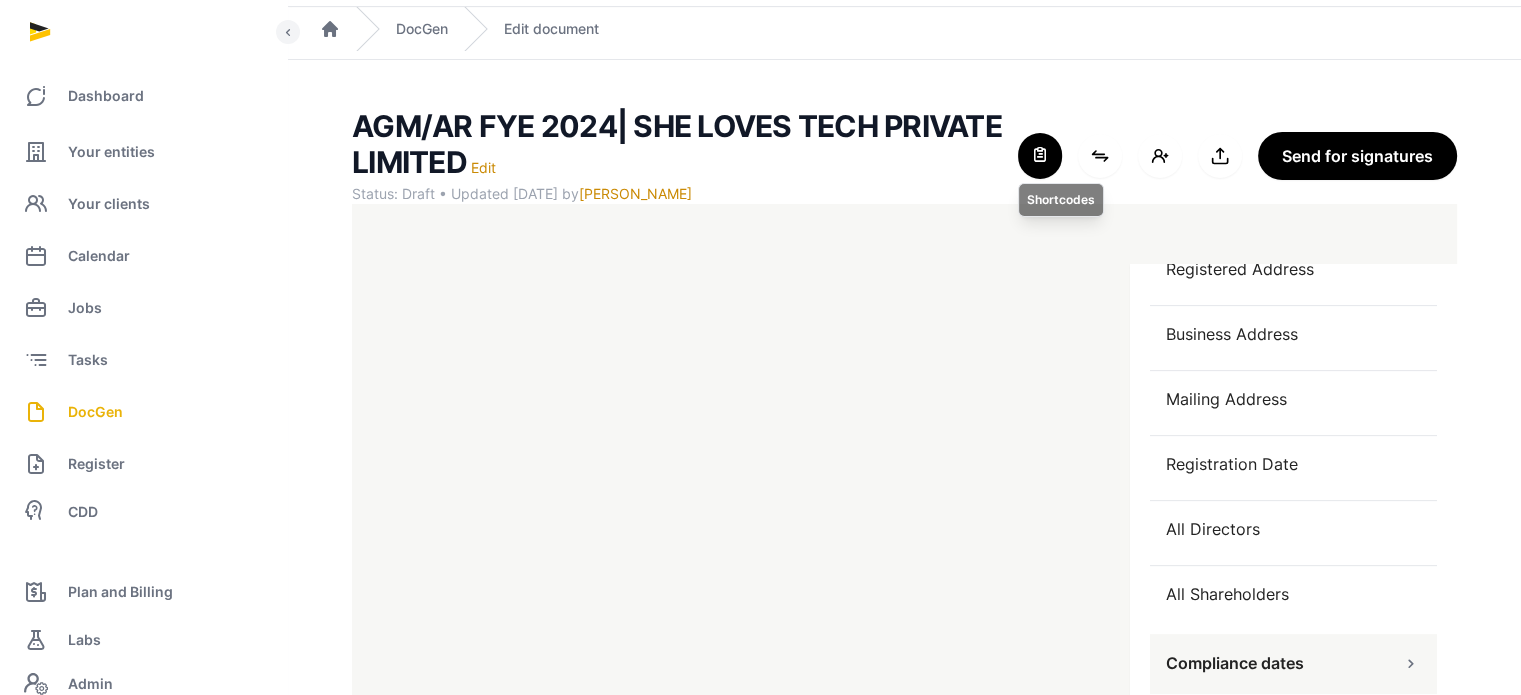 click at bounding box center (1040, 156) 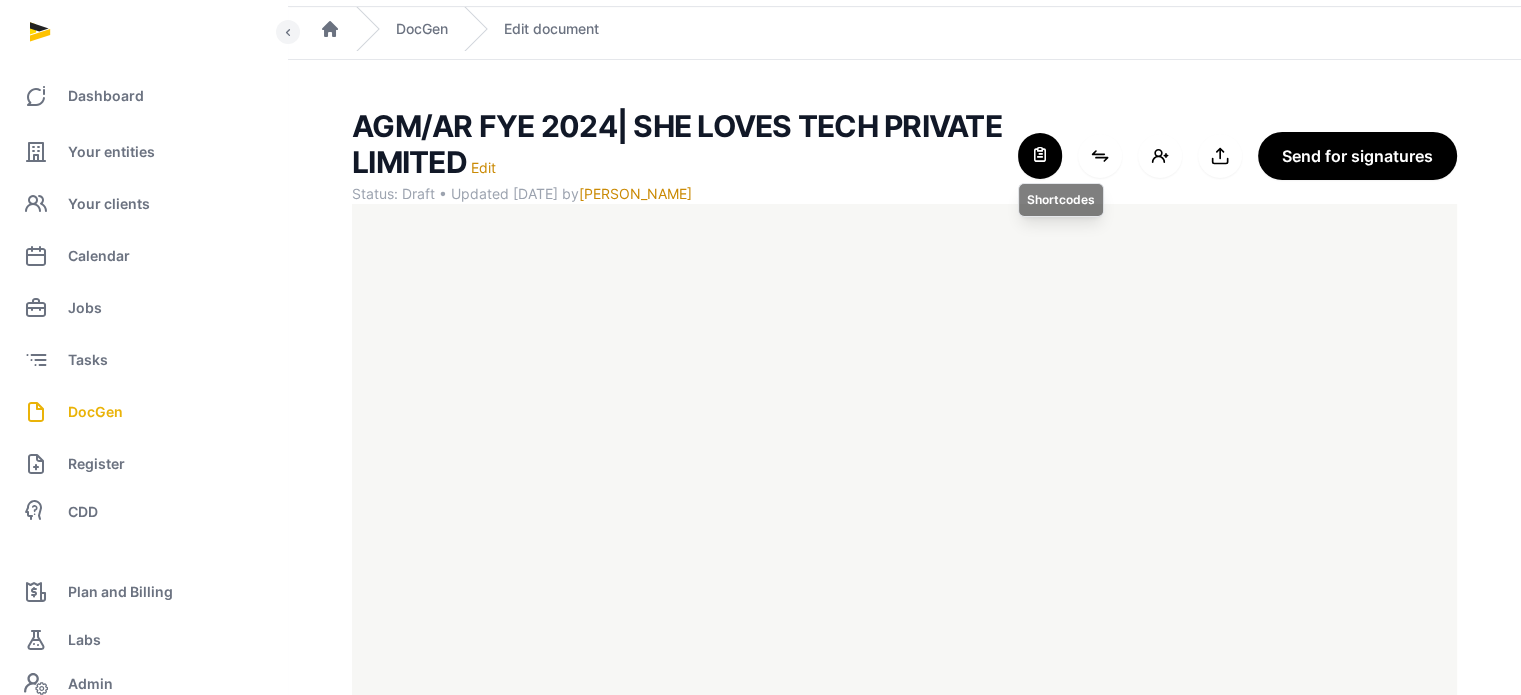 click at bounding box center (1040, 156) 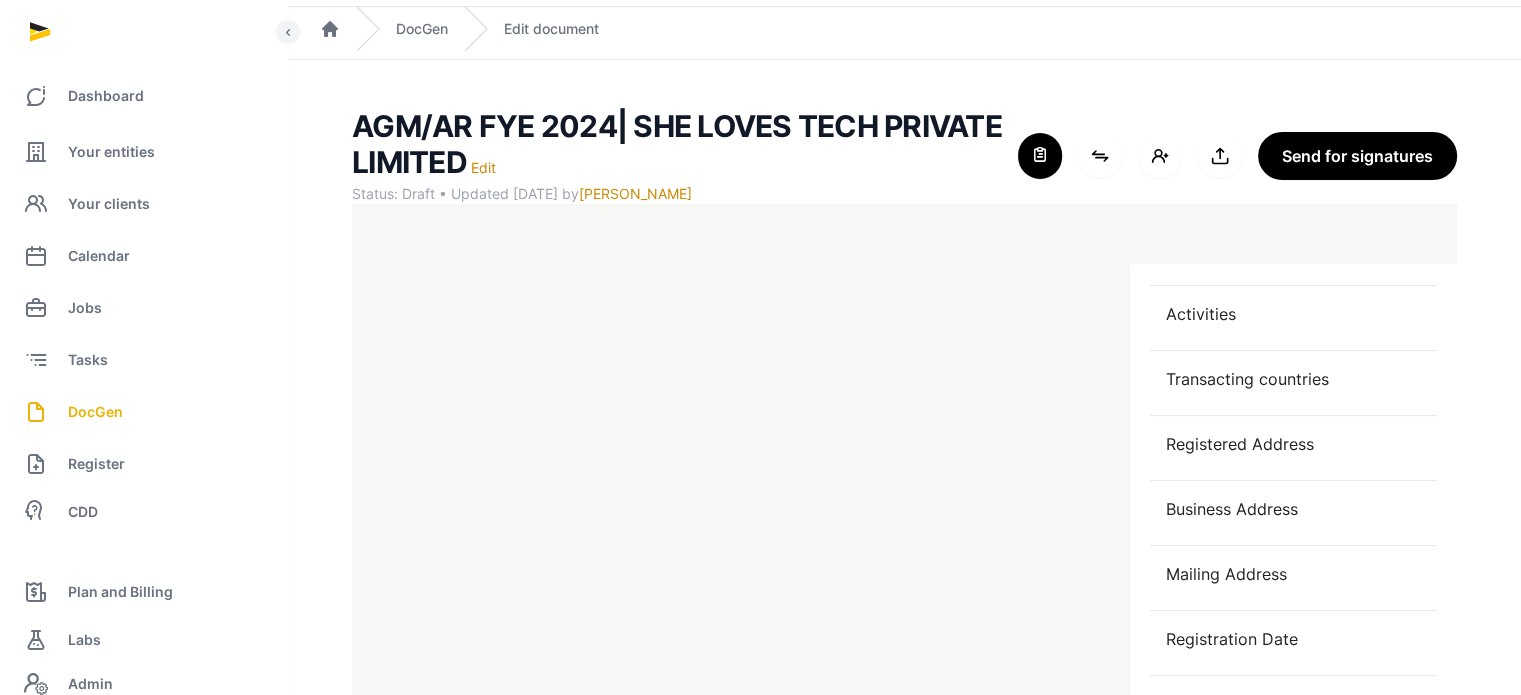 scroll, scrollTop: 819, scrollLeft: 0, axis: vertical 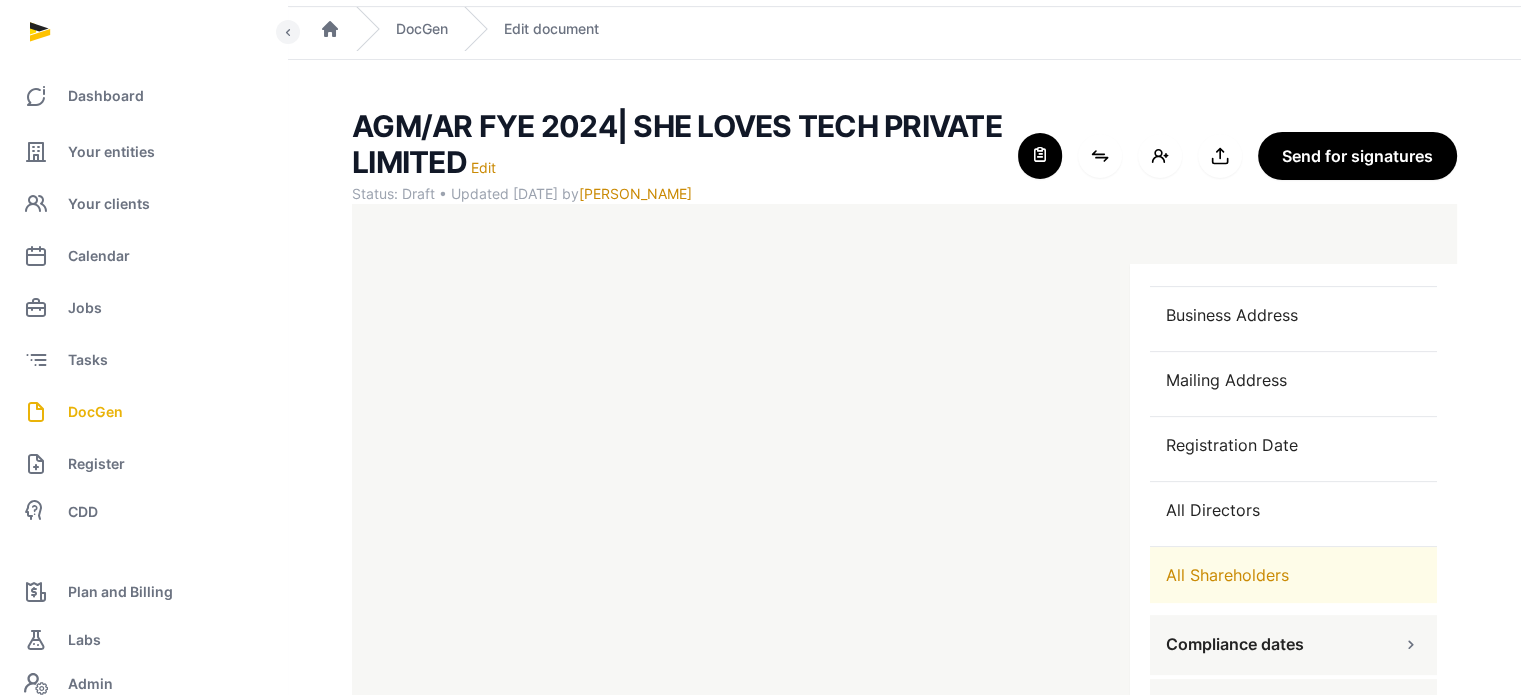 click on "All Shareholders" at bounding box center (1293, 575) 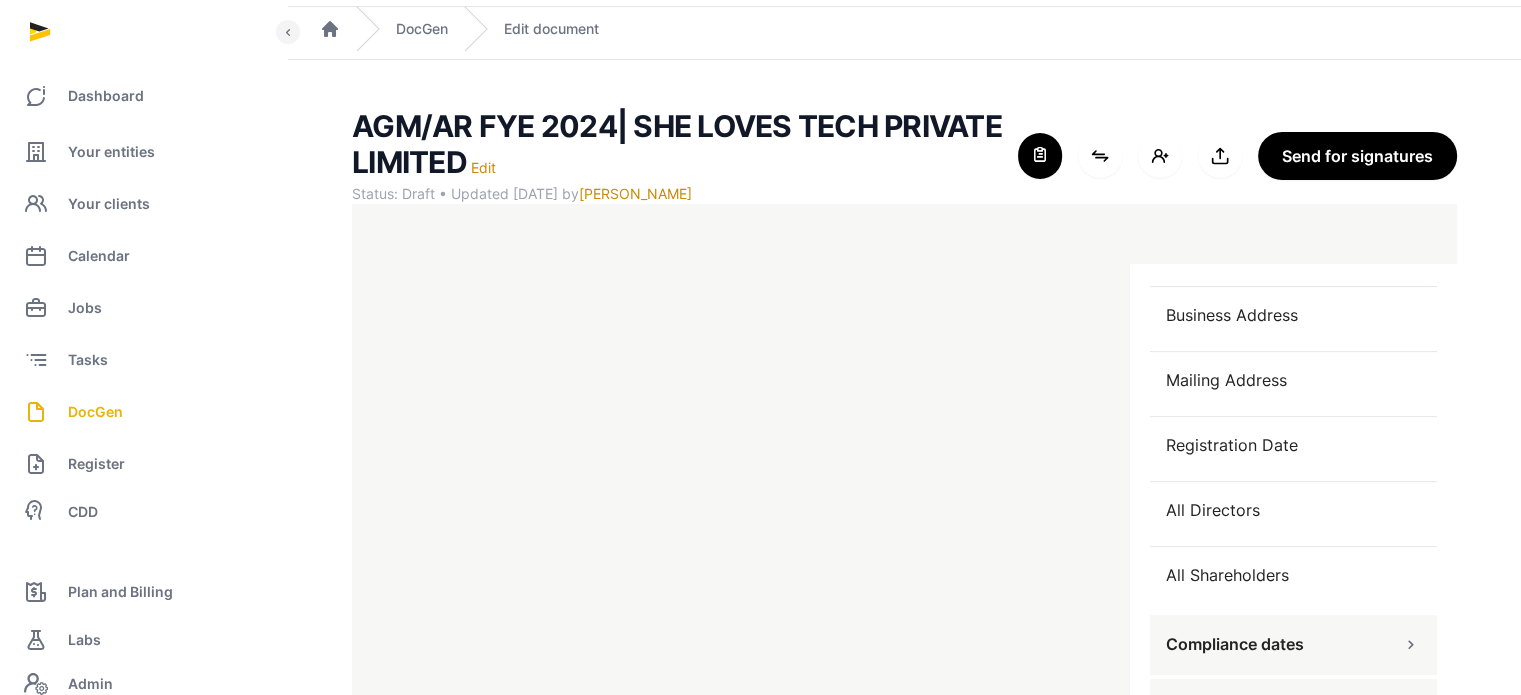 scroll, scrollTop: 77, scrollLeft: 0, axis: vertical 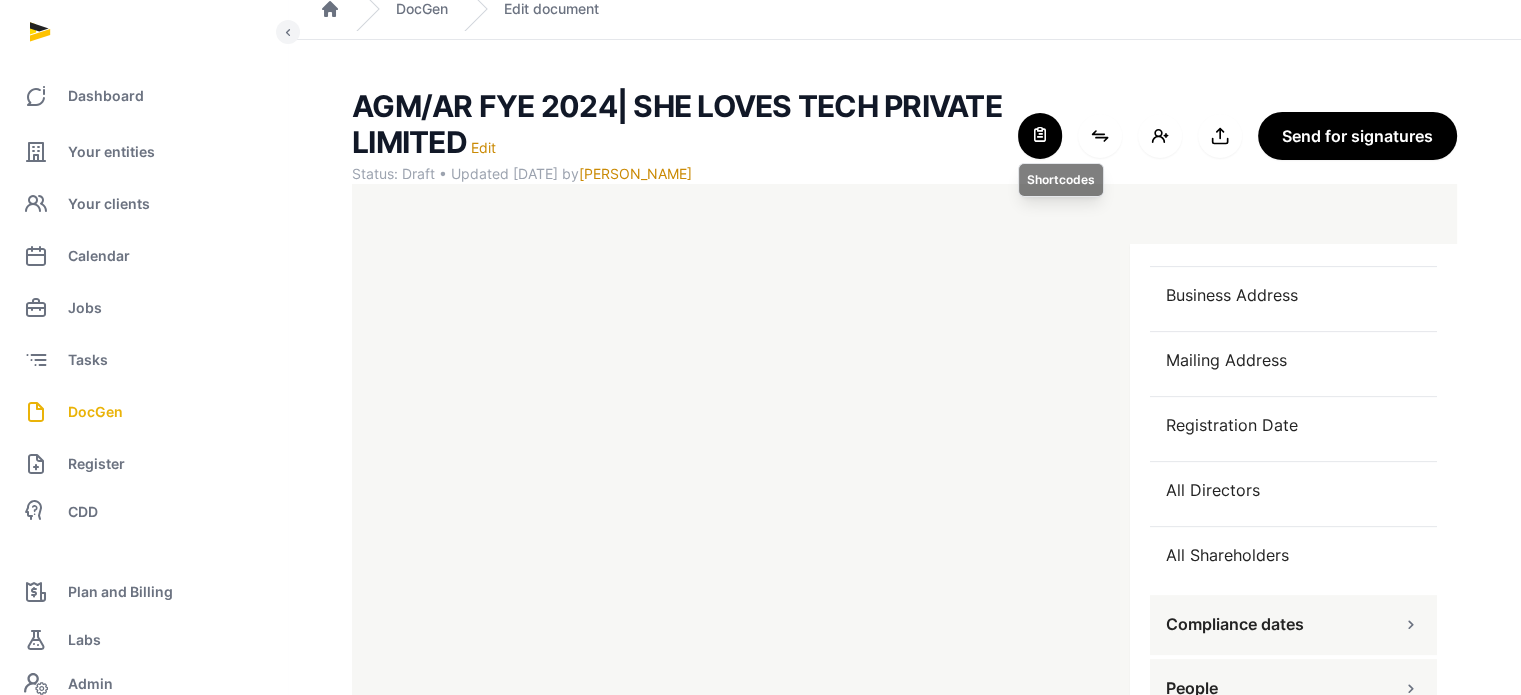 click at bounding box center (1040, 136) 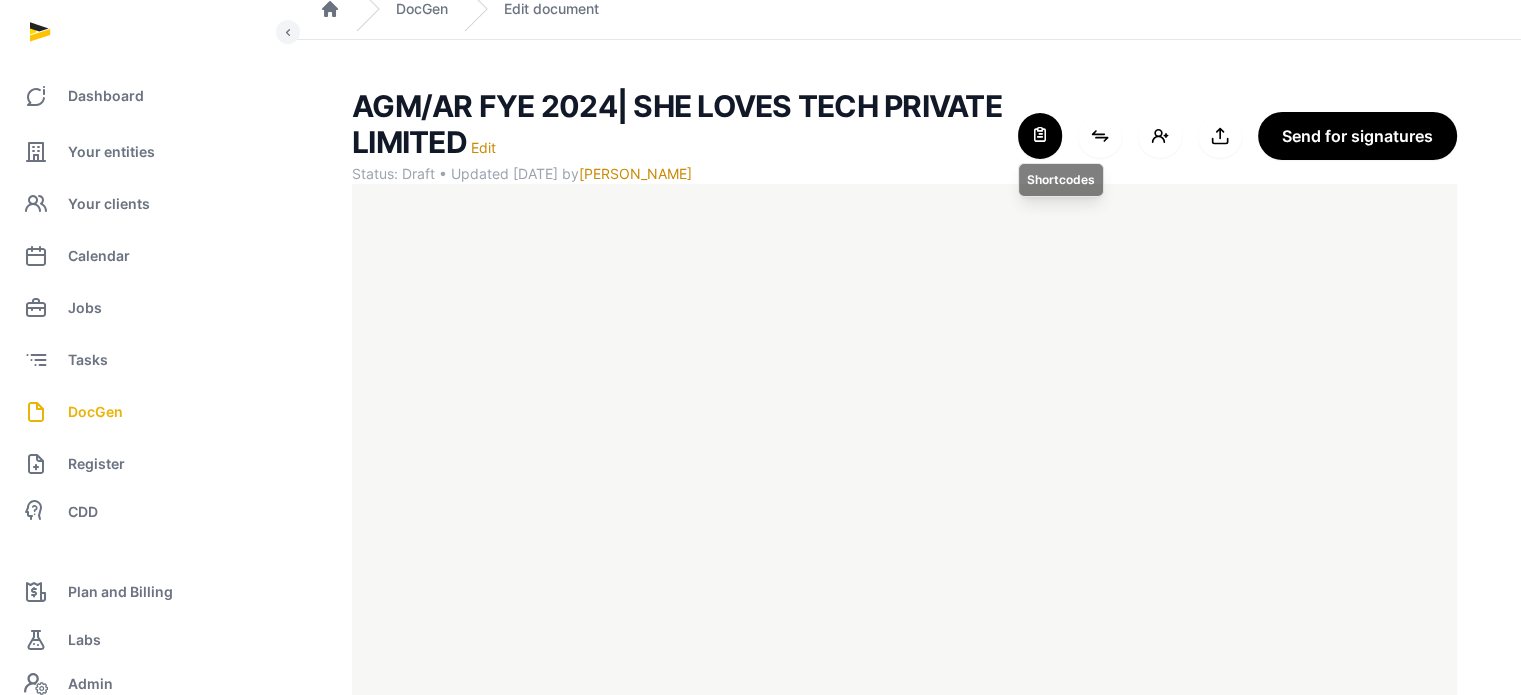 click at bounding box center [1040, 136] 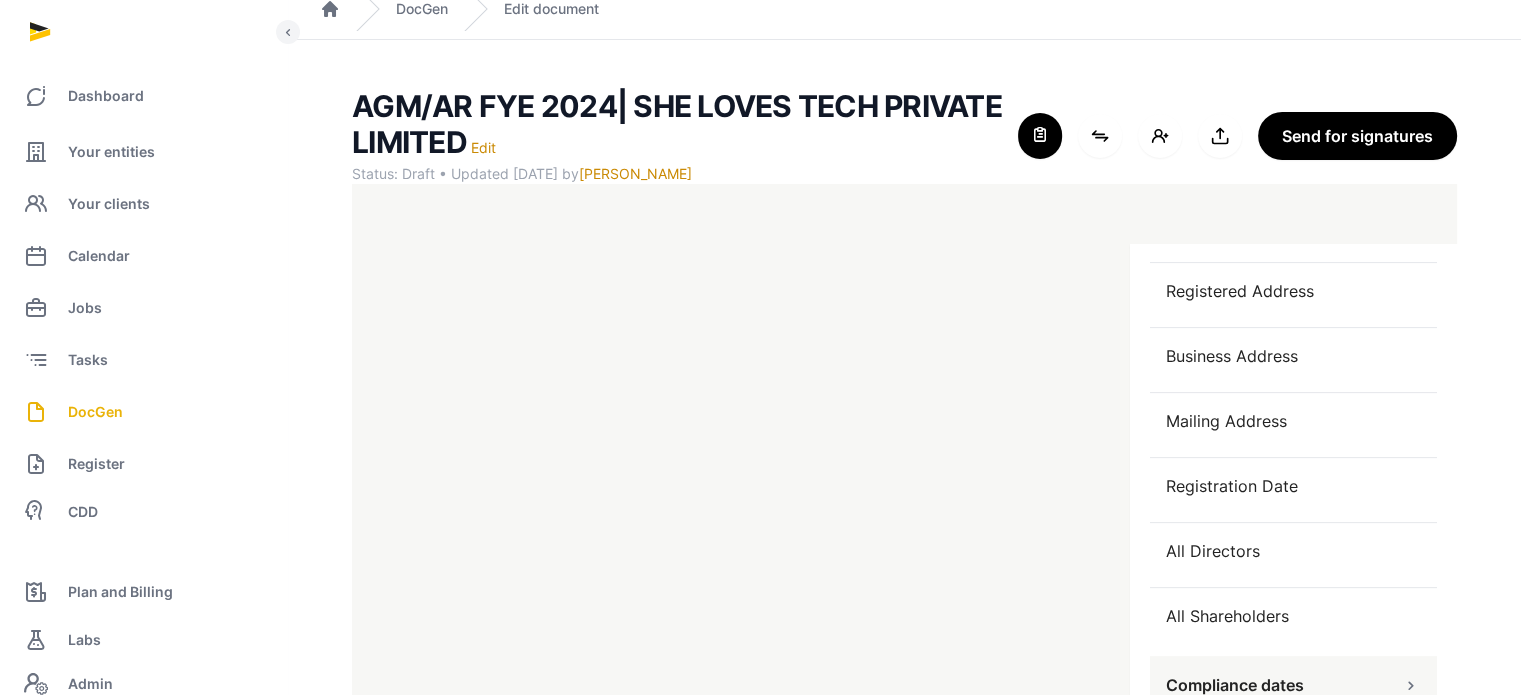 scroll, scrollTop: 832, scrollLeft: 0, axis: vertical 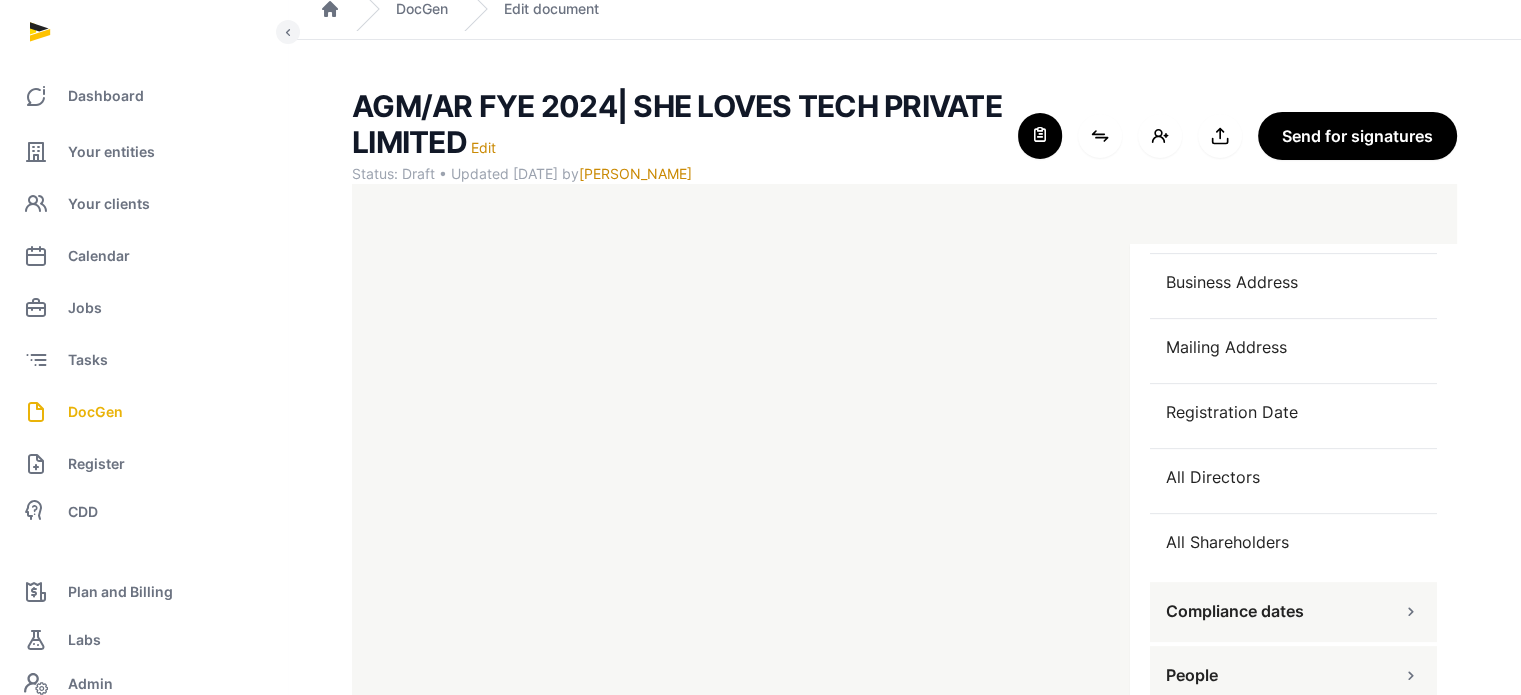 drag, startPoint x: 1476, startPoint y: 631, endPoint x: 1481, endPoint y: 481, distance: 150.08331 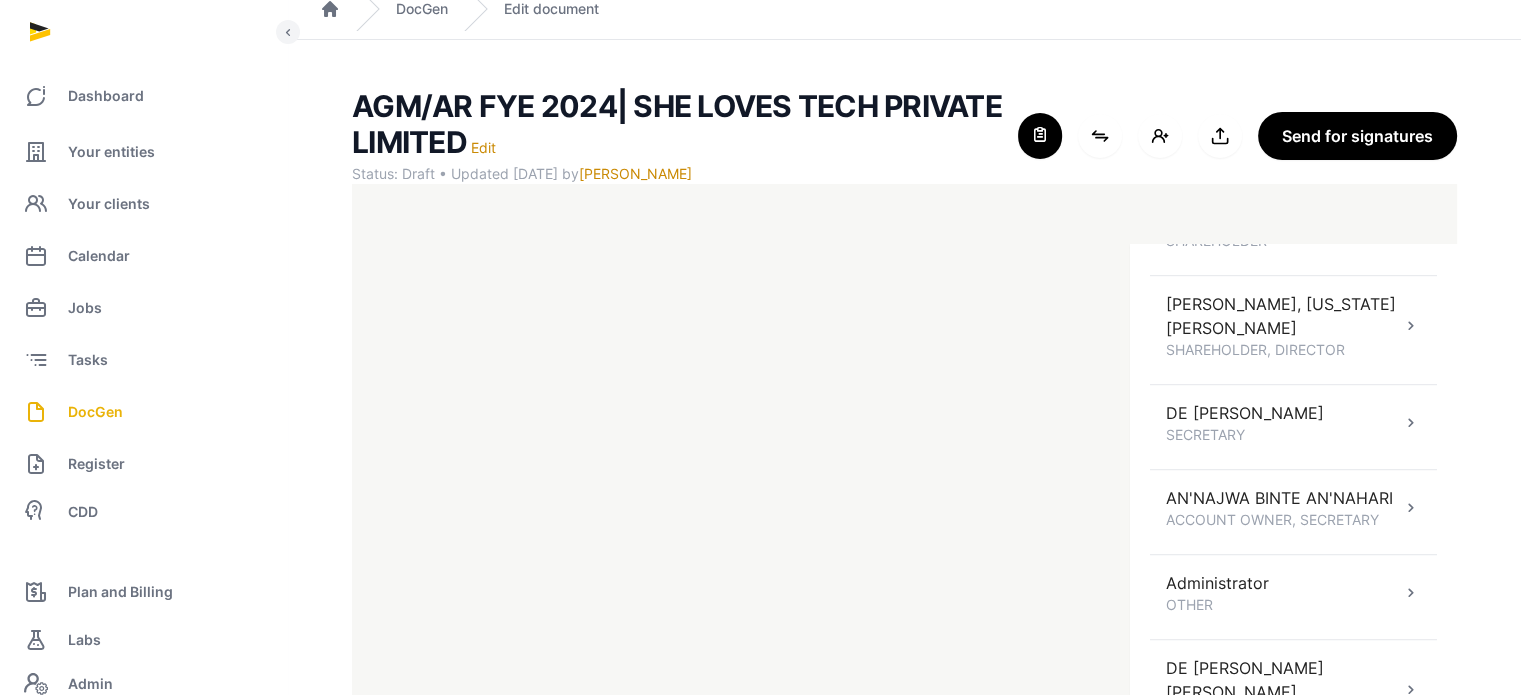 scroll, scrollTop: 1364, scrollLeft: 0, axis: vertical 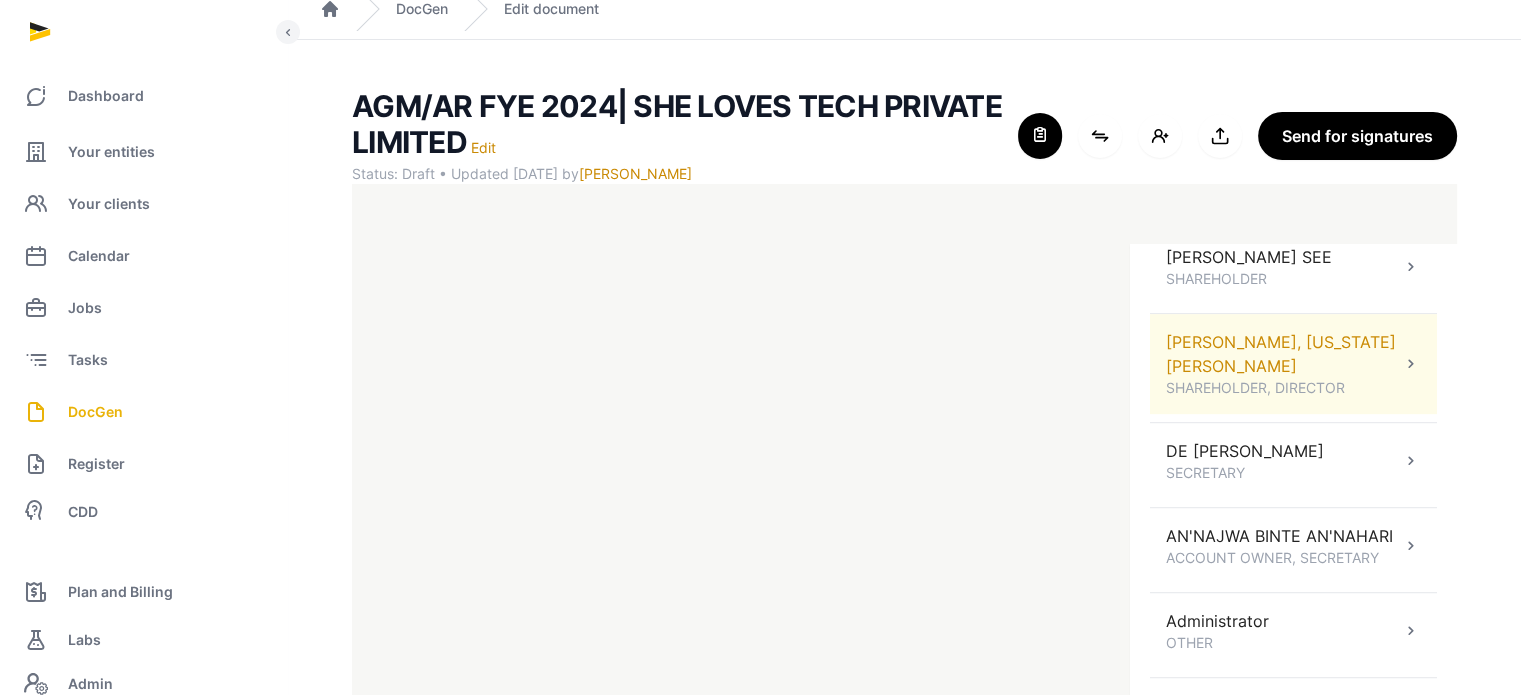 click on "TAN YUXIN, VIRGINIA TEJA SHAREHOLDER, DIRECTOR" at bounding box center [1283, 364] 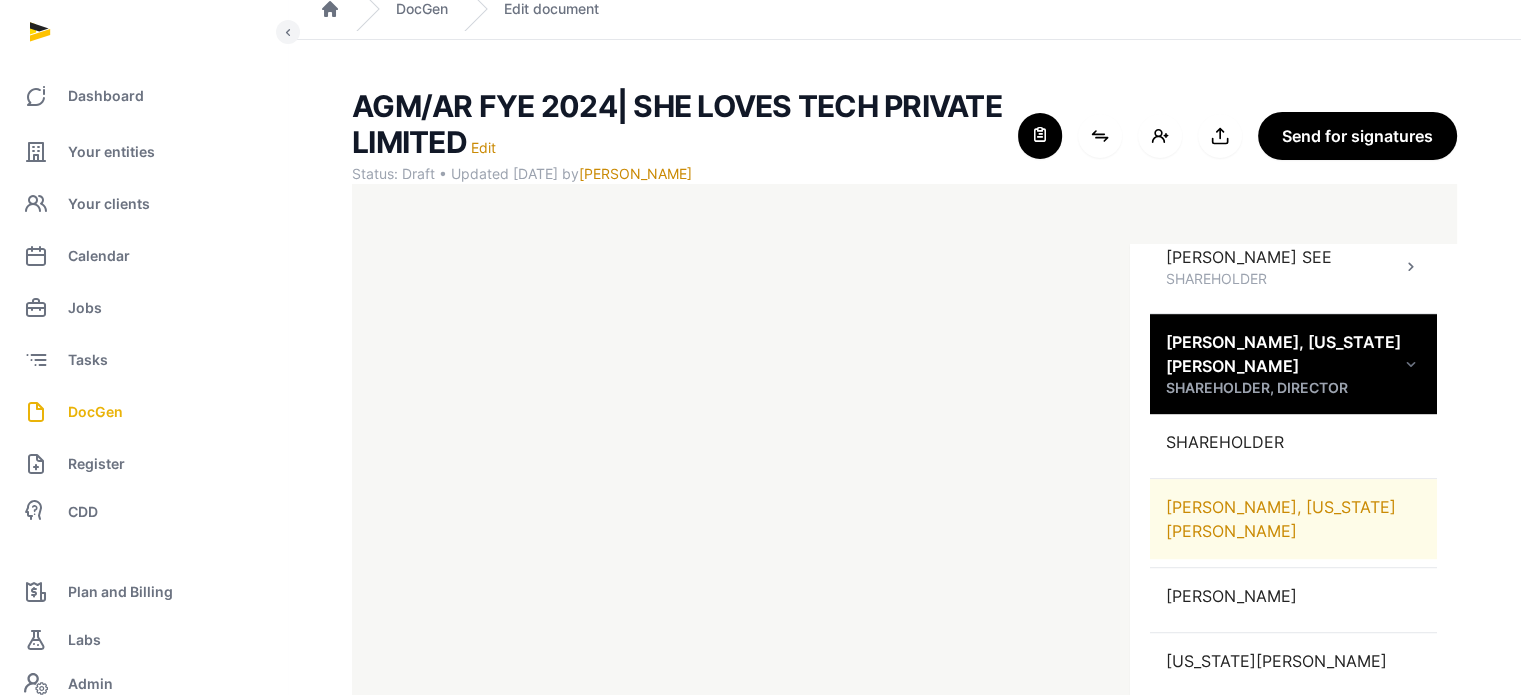 click on "[PERSON_NAME], [US_STATE][PERSON_NAME]" at bounding box center (1293, 519) 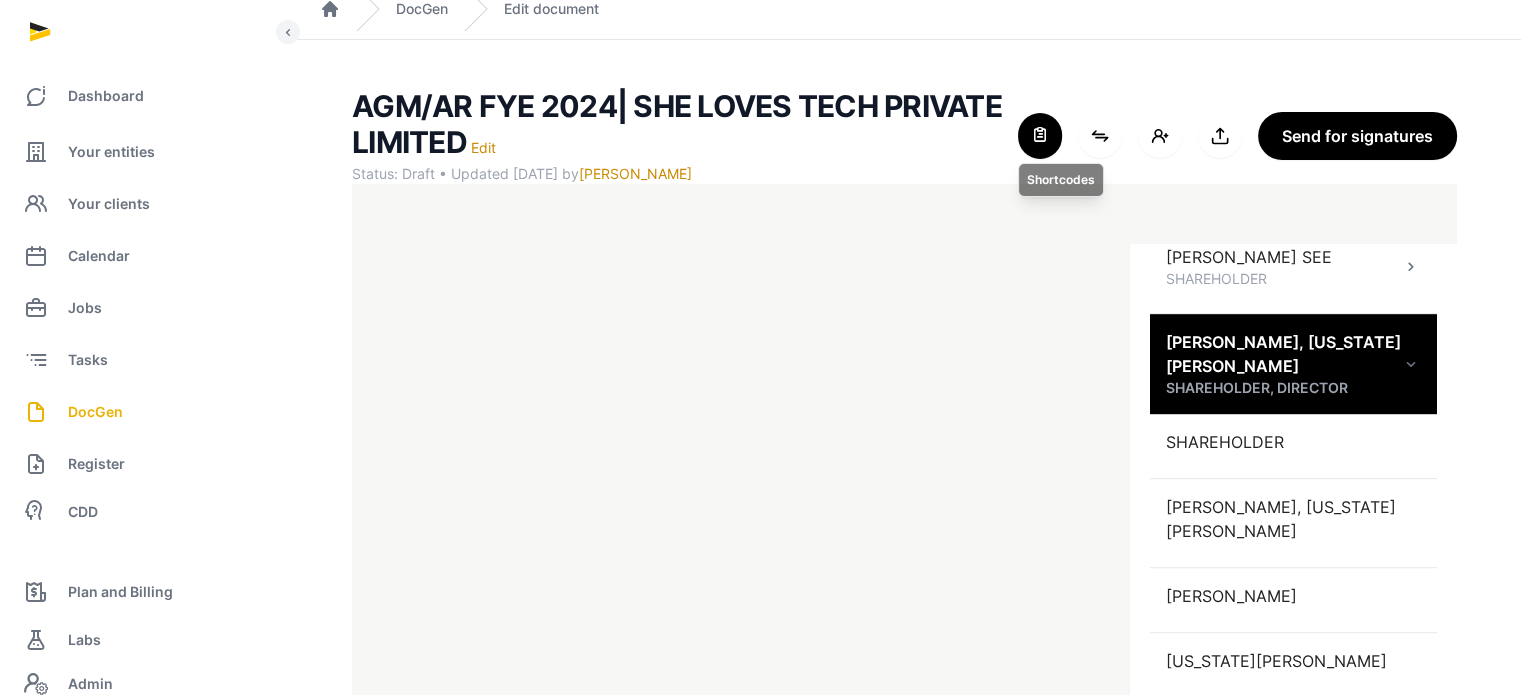 click at bounding box center [1040, 136] 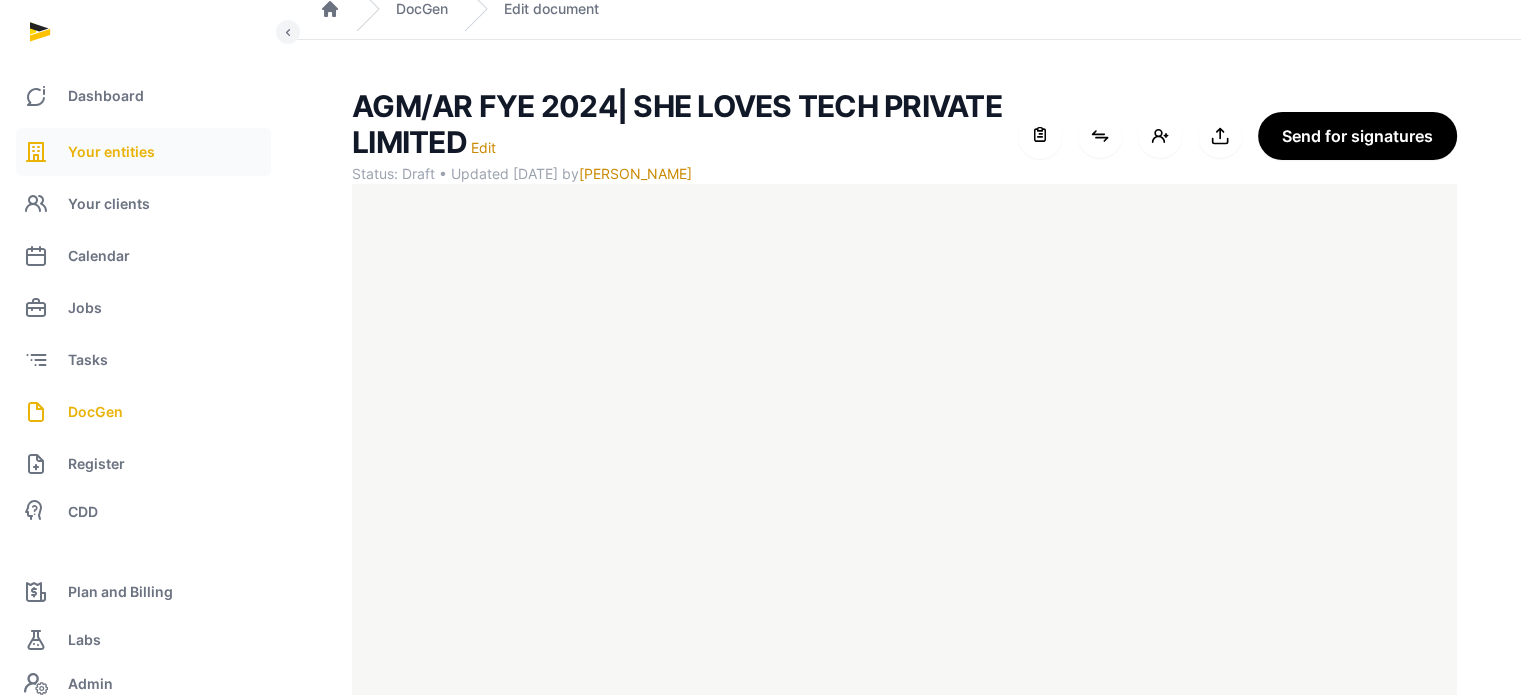 click on "Your entities" at bounding box center [111, 152] 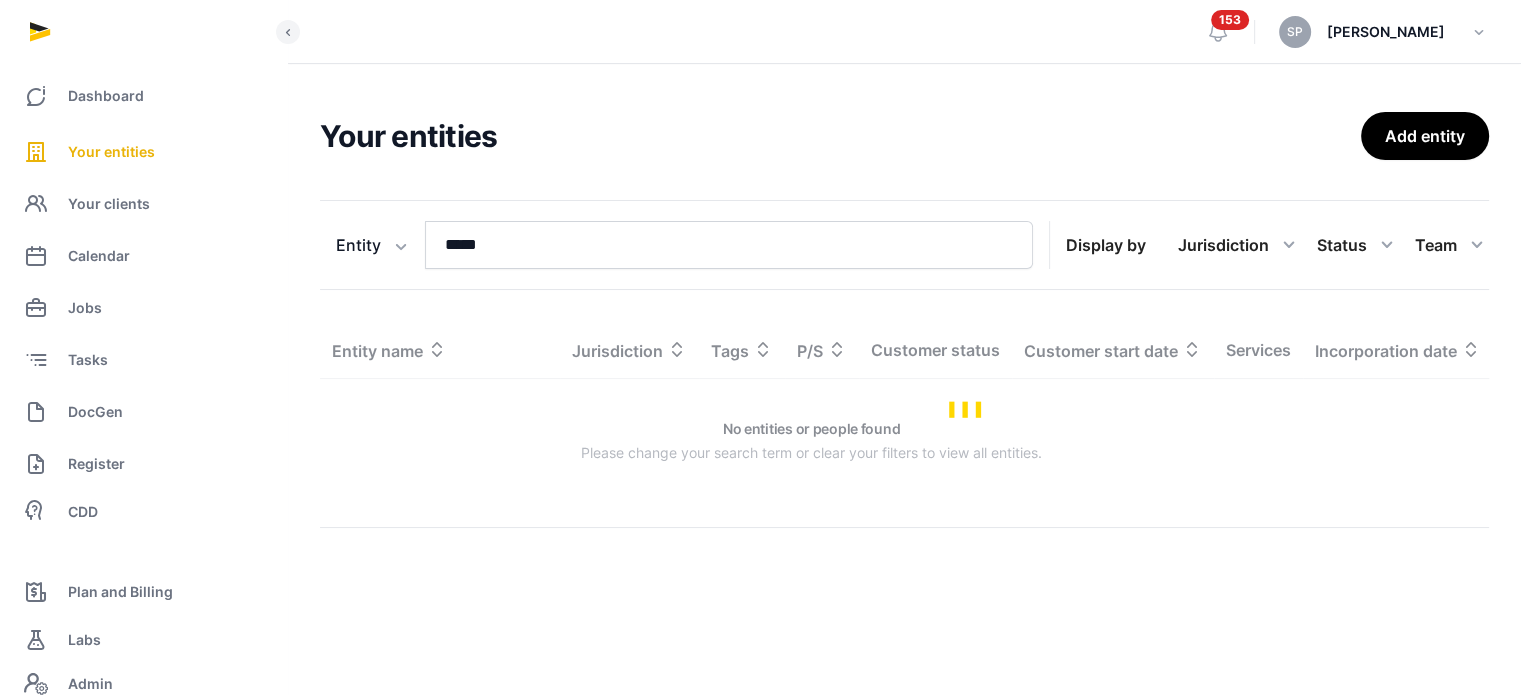scroll, scrollTop: 0, scrollLeft: 0, axis: both 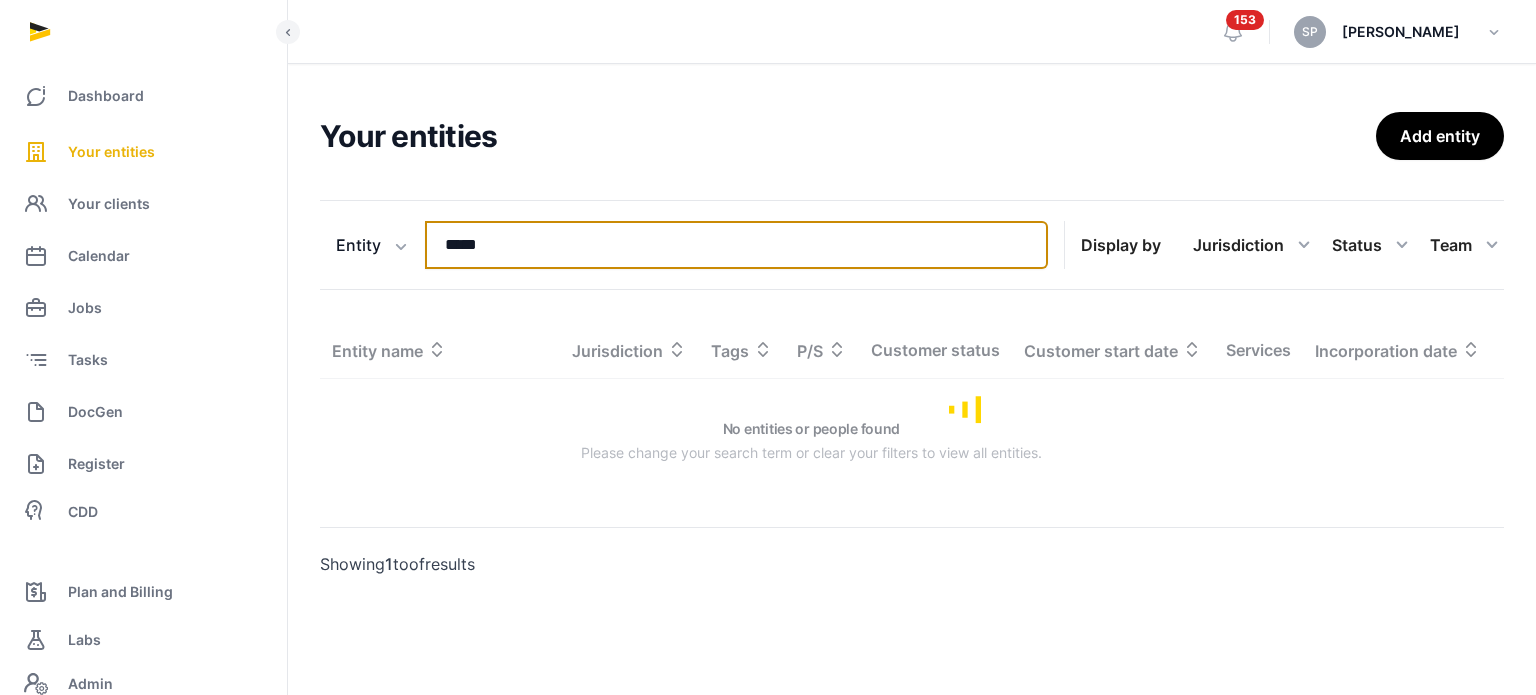 click on "*****" at bounding box center (736, 245) 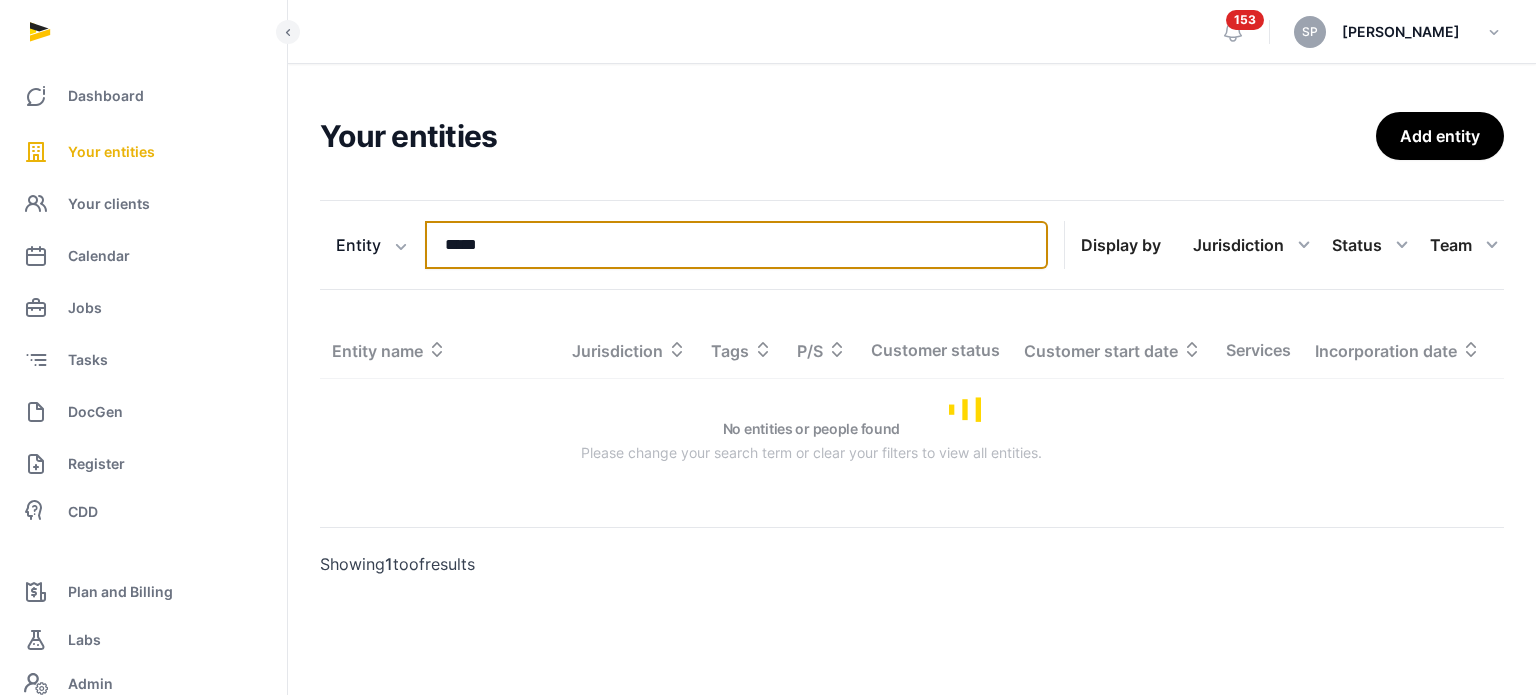 click on "*****" at bounding box center [736, 245] 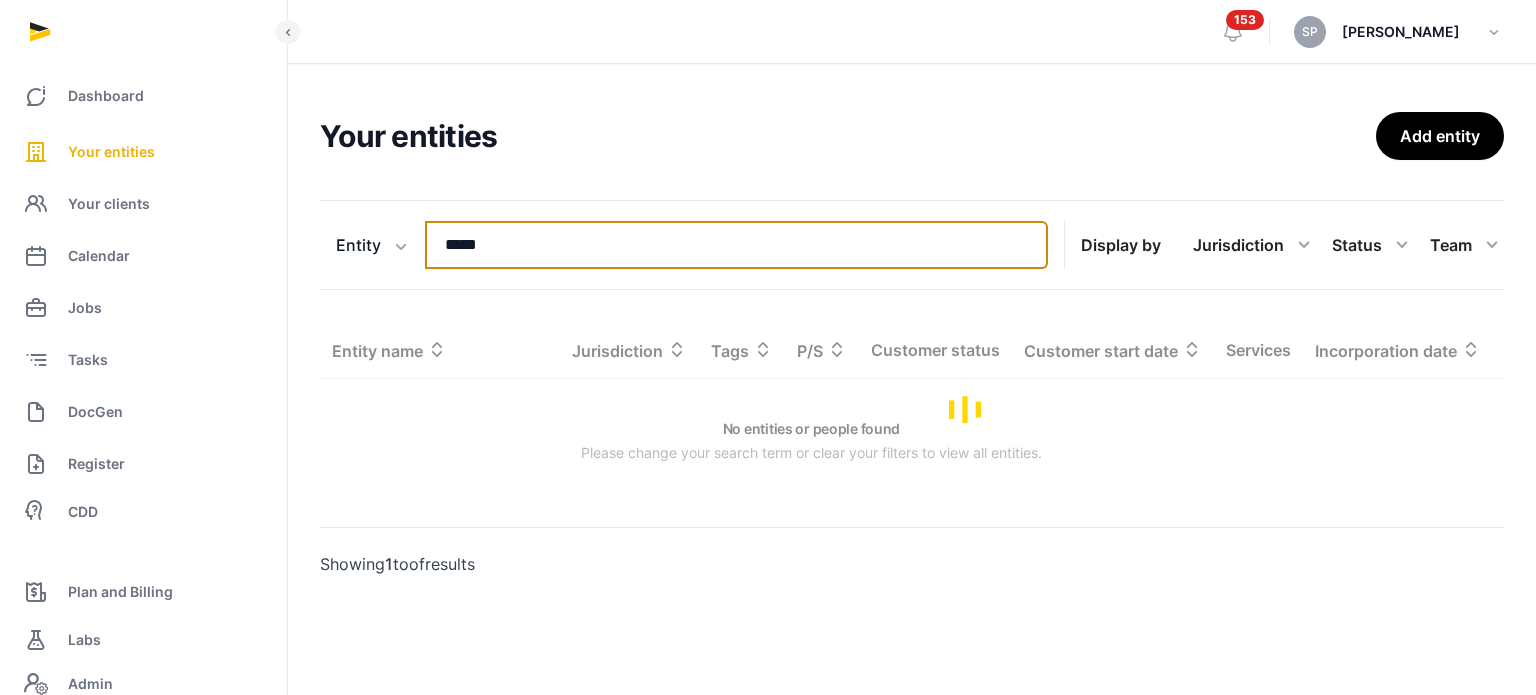 click on "*****" at bounding box center (736, 245) 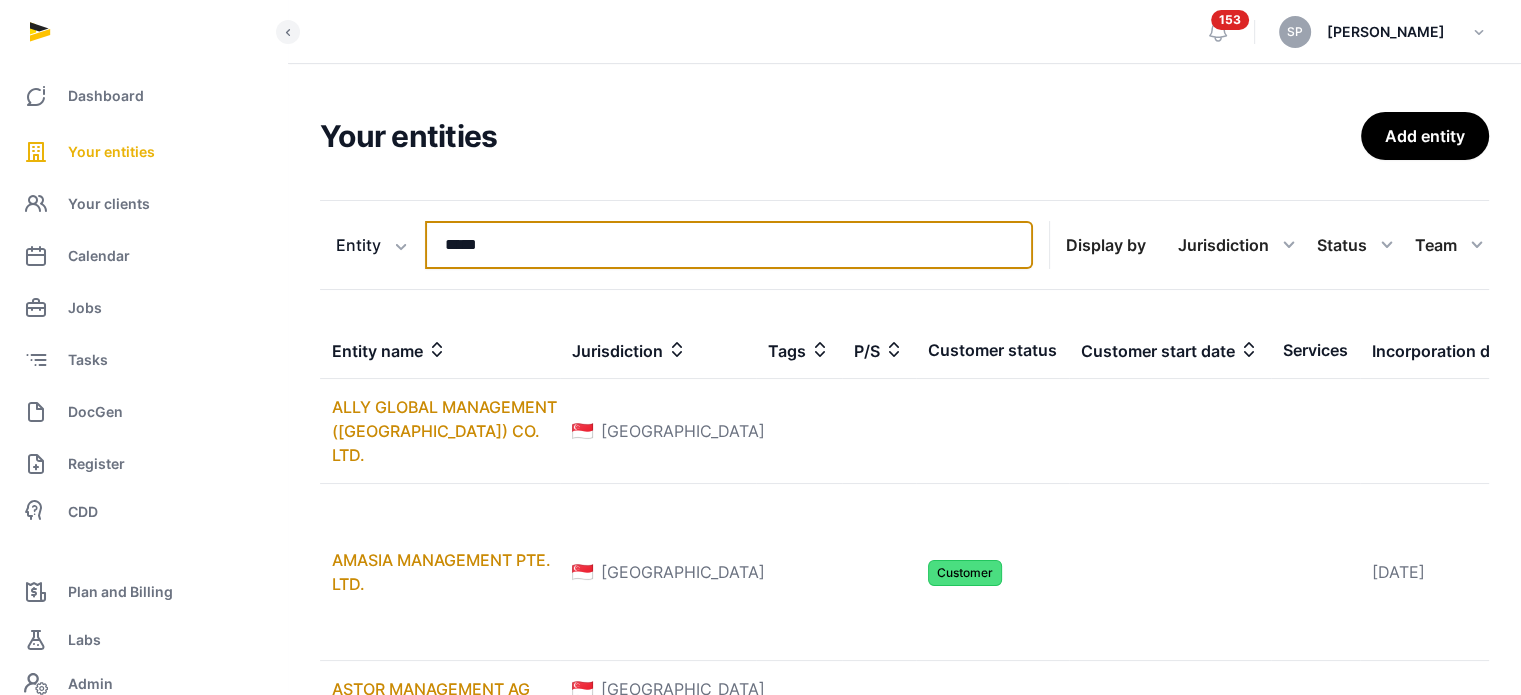 type on "*****" 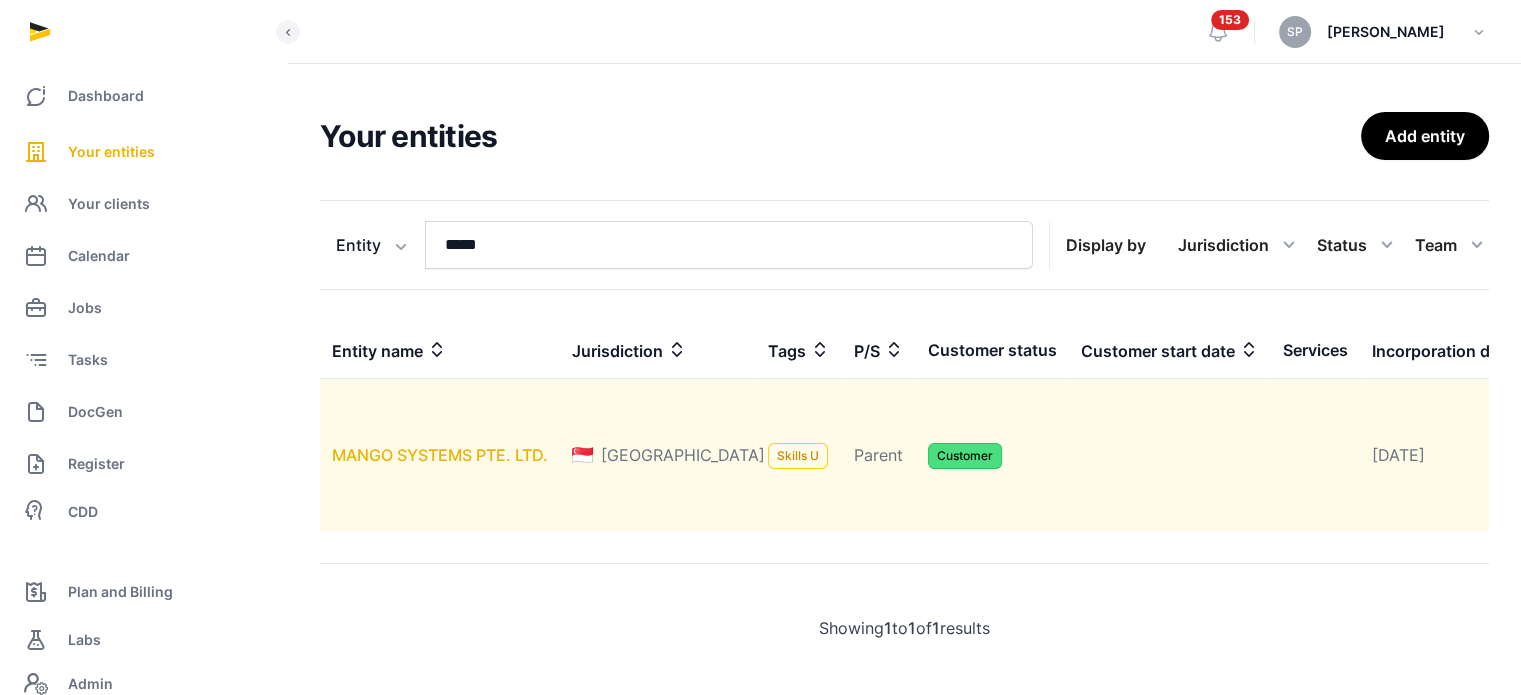 click on "MANGO SYSTEMS PTE. LTD." at bounding box center (440, 455) 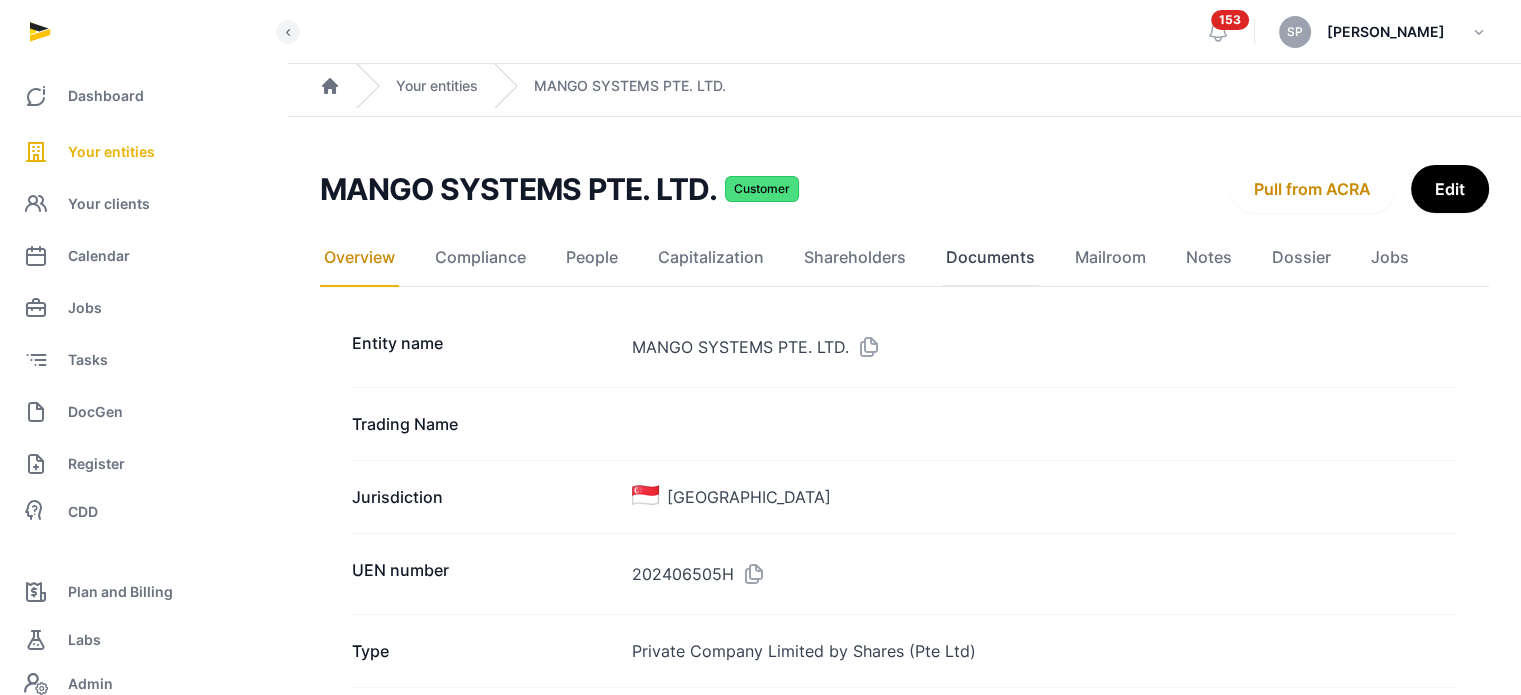 click on "Documents" 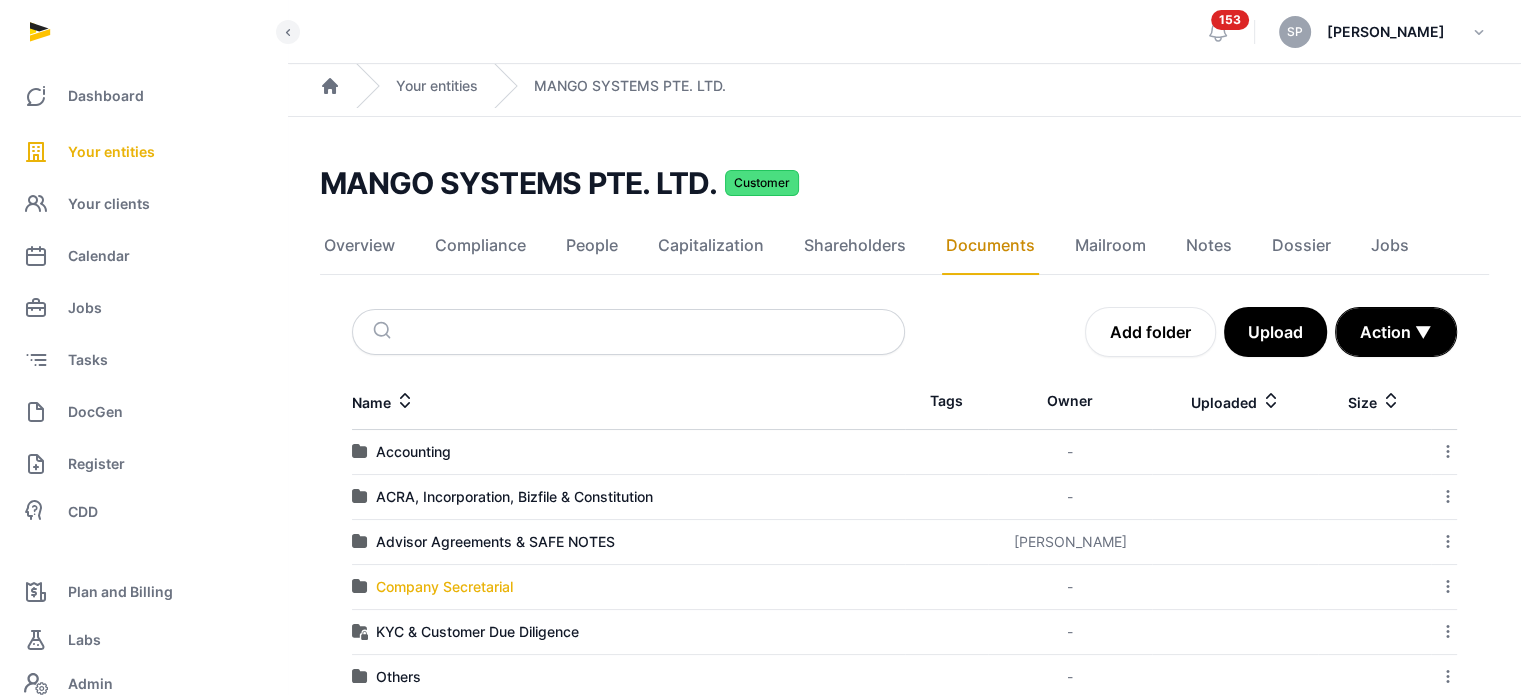click on "Company Secretarial" at bounding box center (444, 587) 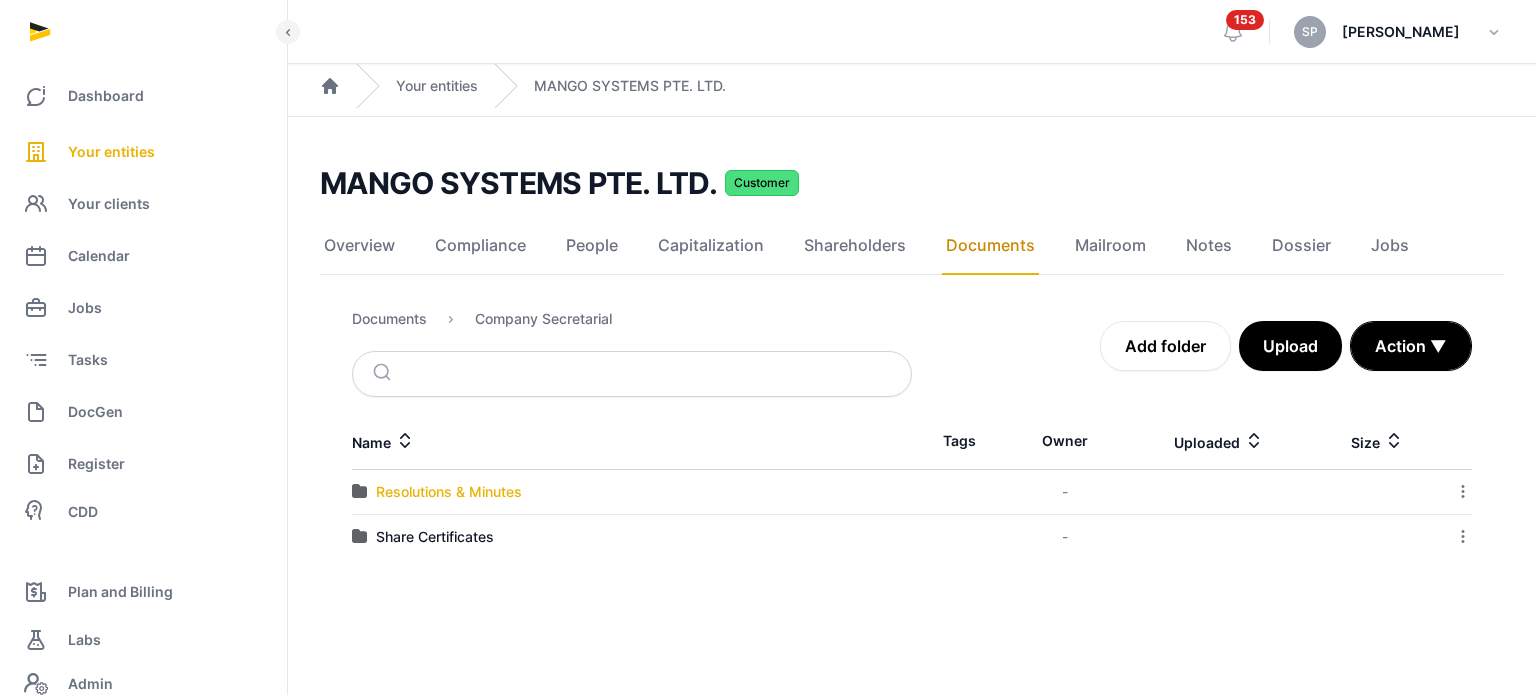 click on "Resolutions & Minutes" at bounding box center (449, 492) 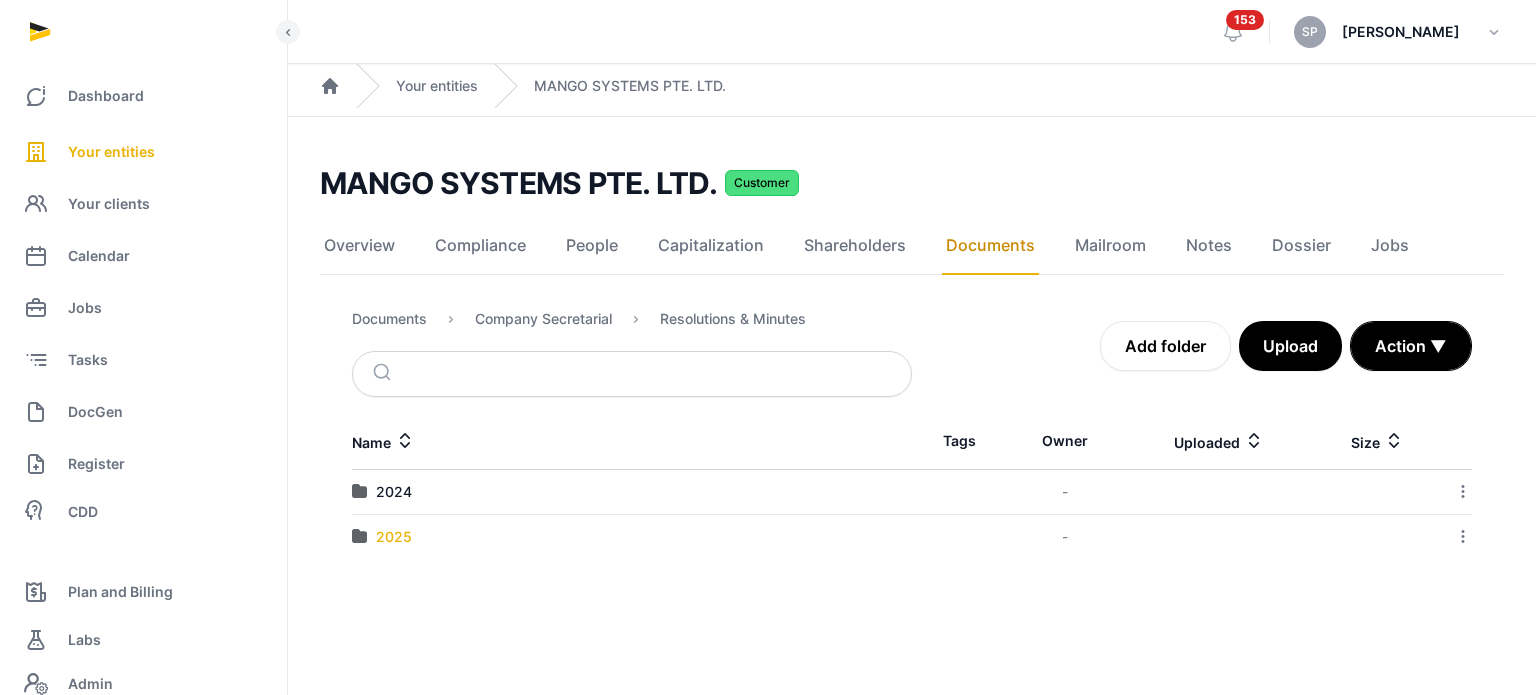 click on "2025" at bounding box center [394, 537] 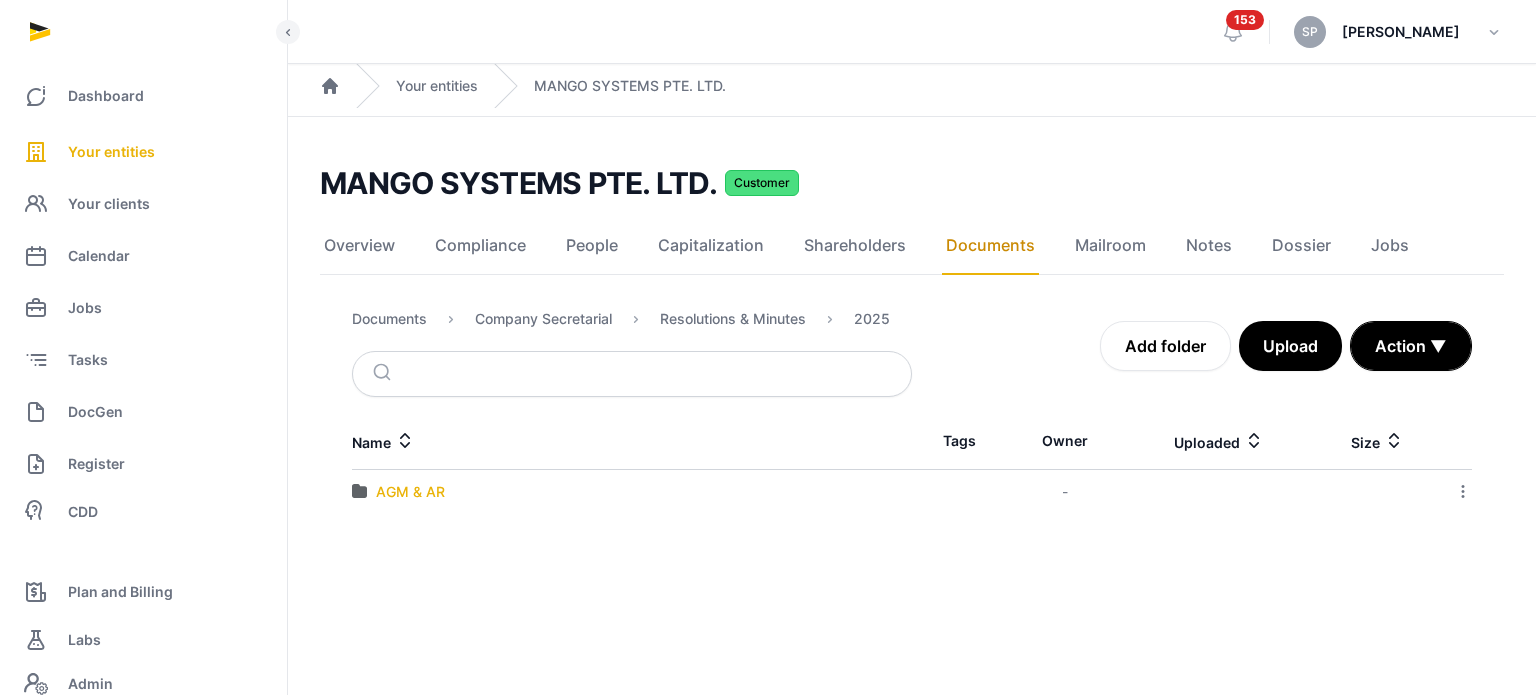 click on "AGM & AR" at bounding box center (410, 492) 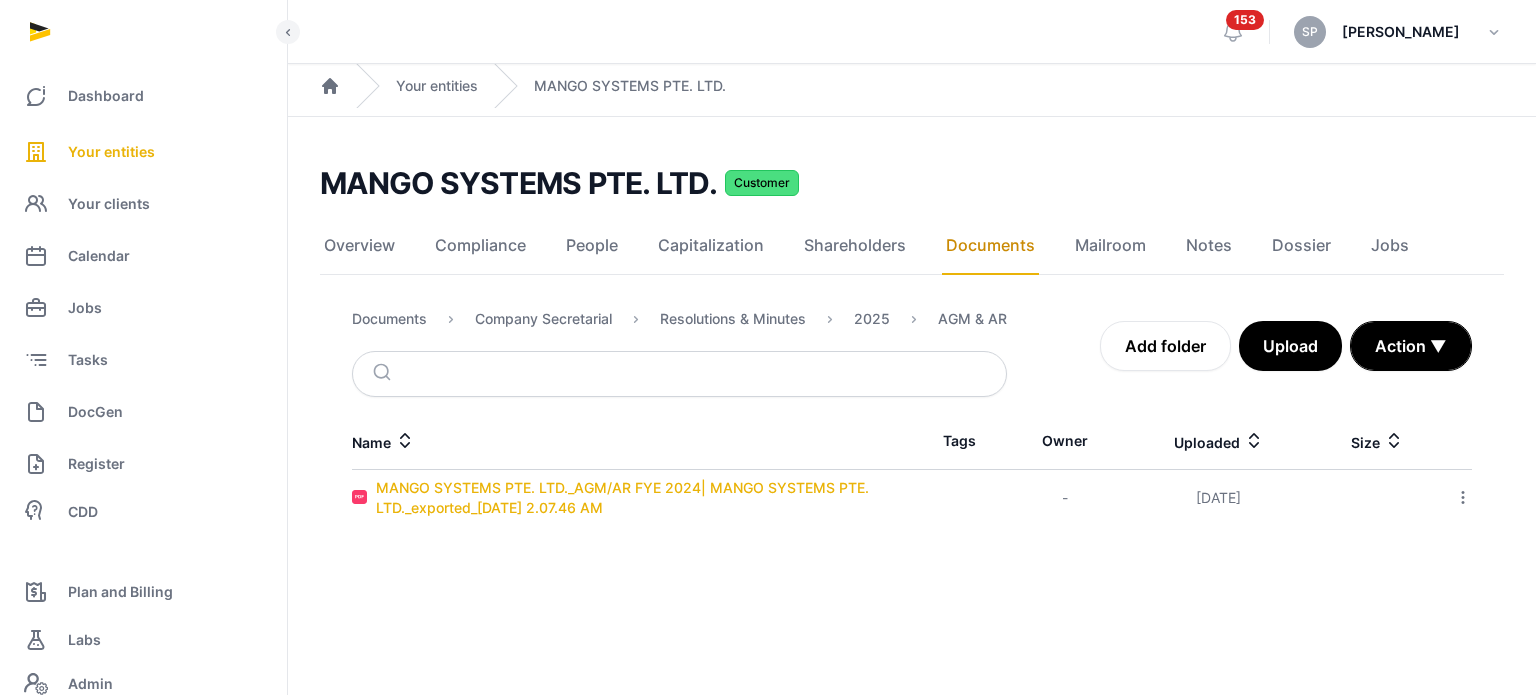 click on "MANGO SYSTEMS PTE. LTD._AGM/AR FYE 2024| MANGO SYSTEMS PTE. LTD._exported_2025-07-03 2.07.46 AM" at bounding box center [644, 498] 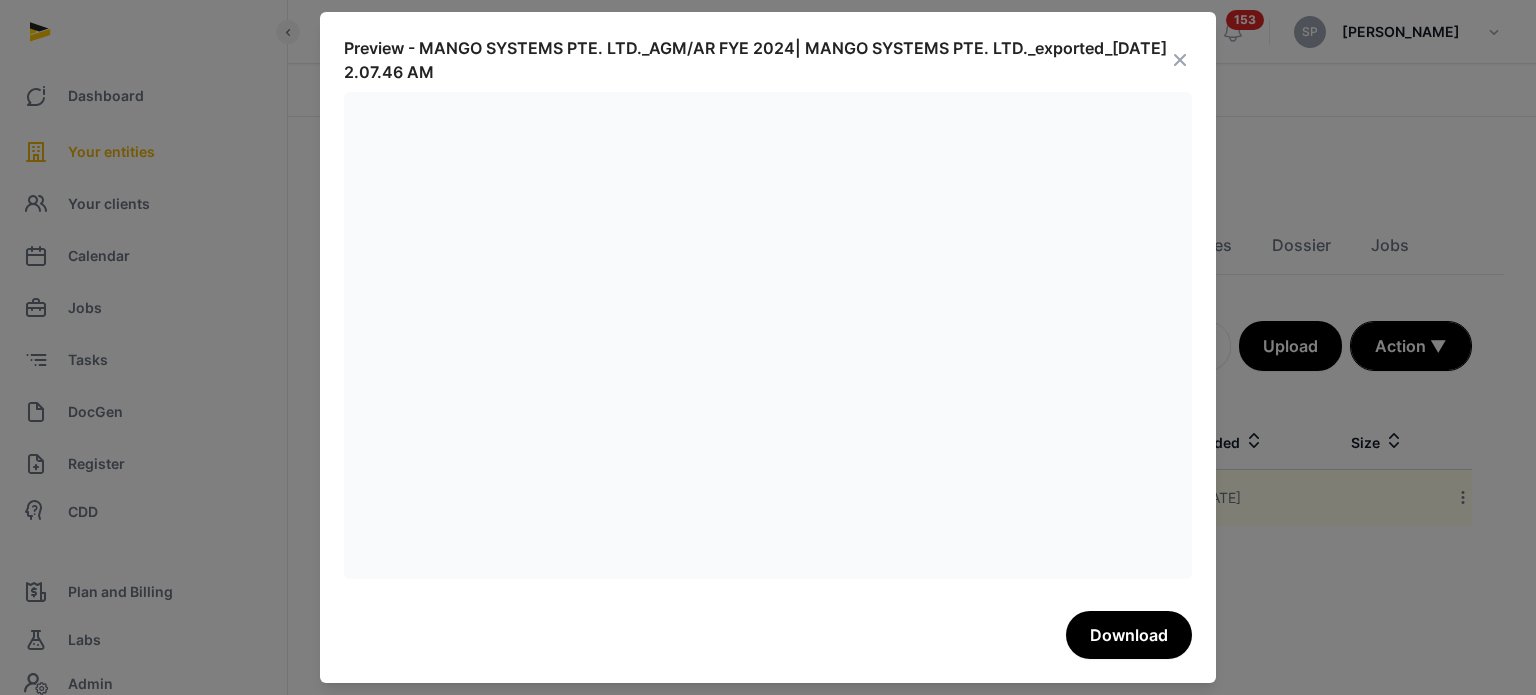 click at bounding box center [1180, 60] 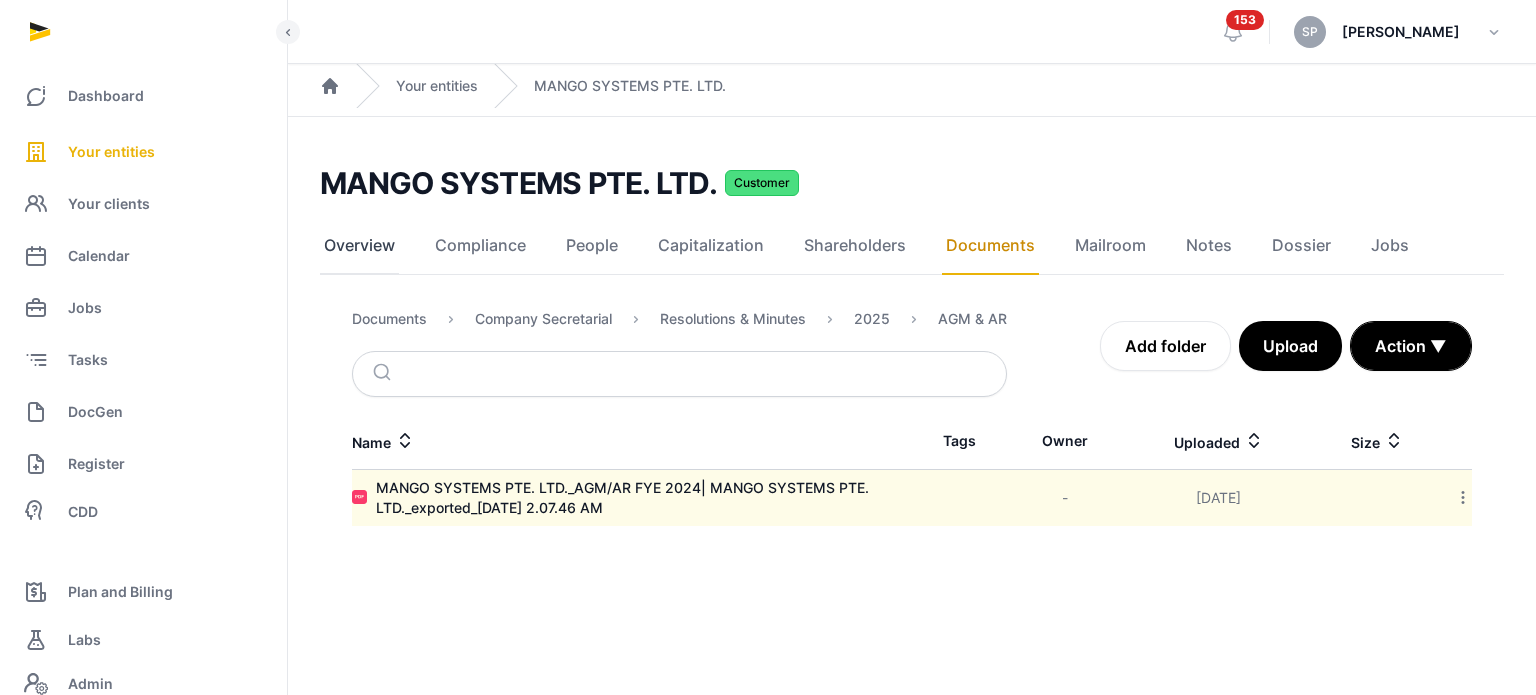 click on "Overview" 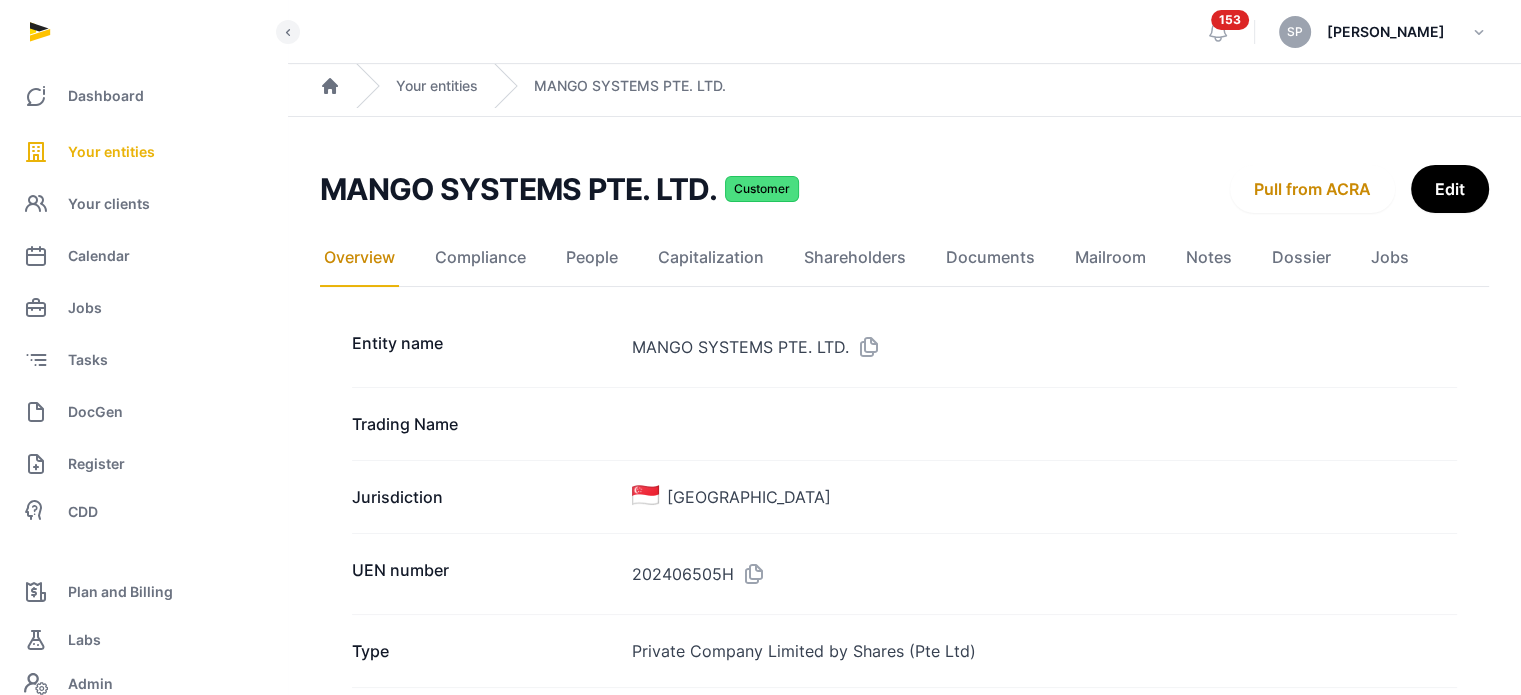 click at bounding box center [750, 574] 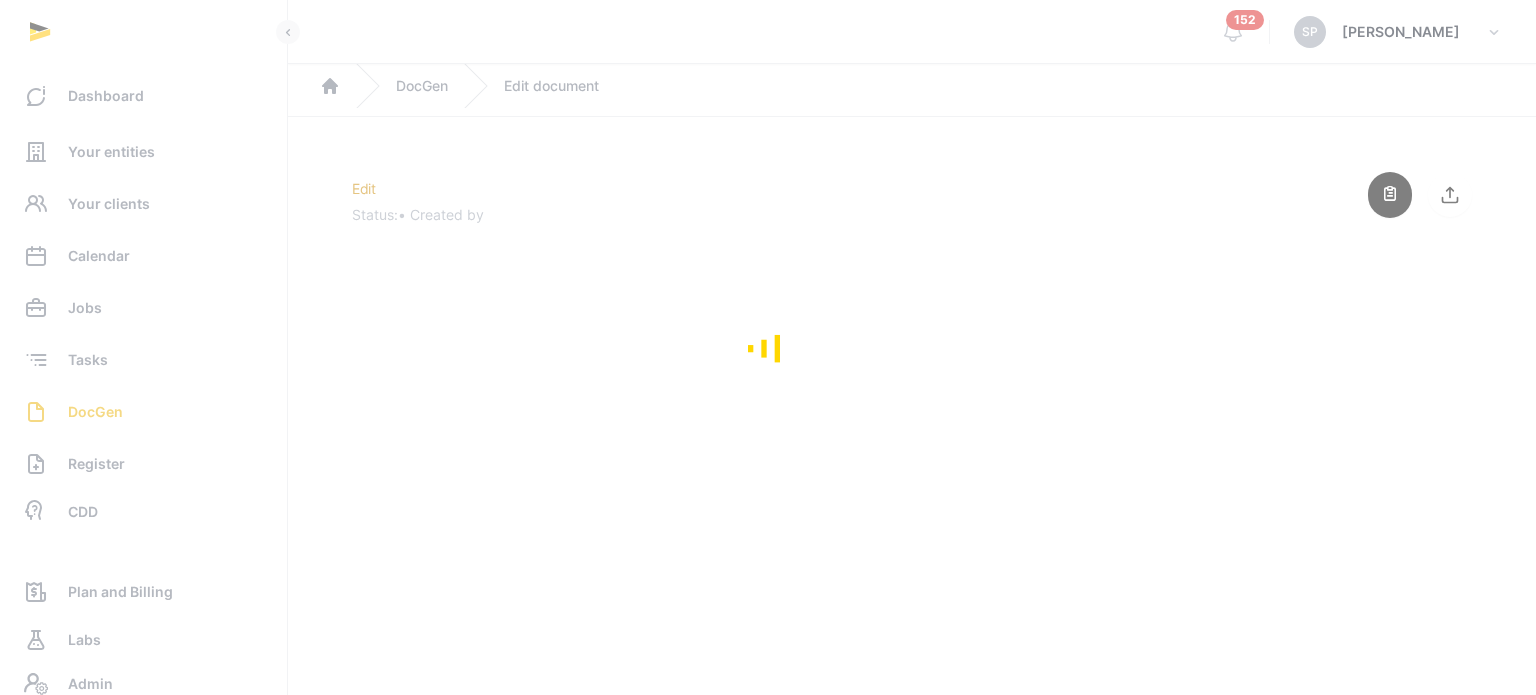 scroll, scrollTop: 0, scrollLeft: 0, axis: both 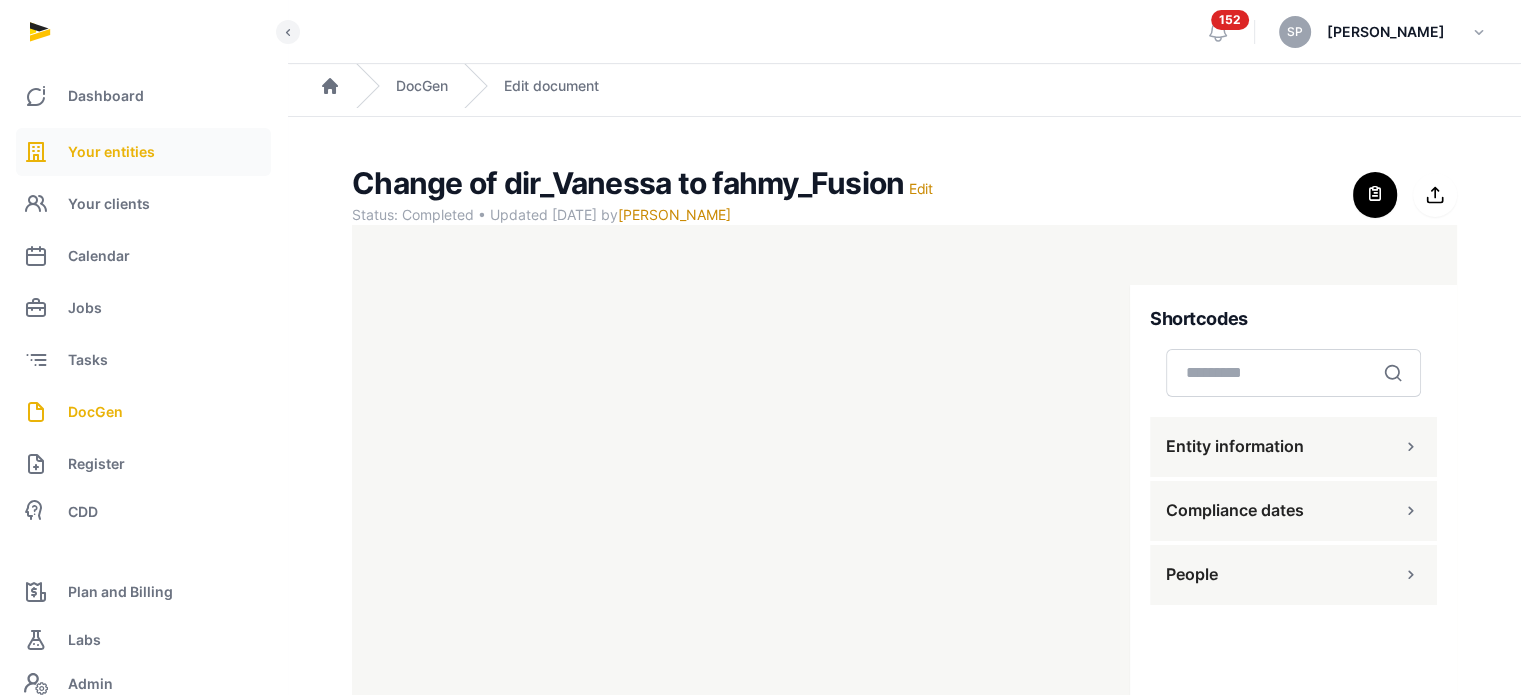 click on "Your entities" at bounding box center [111, 152] 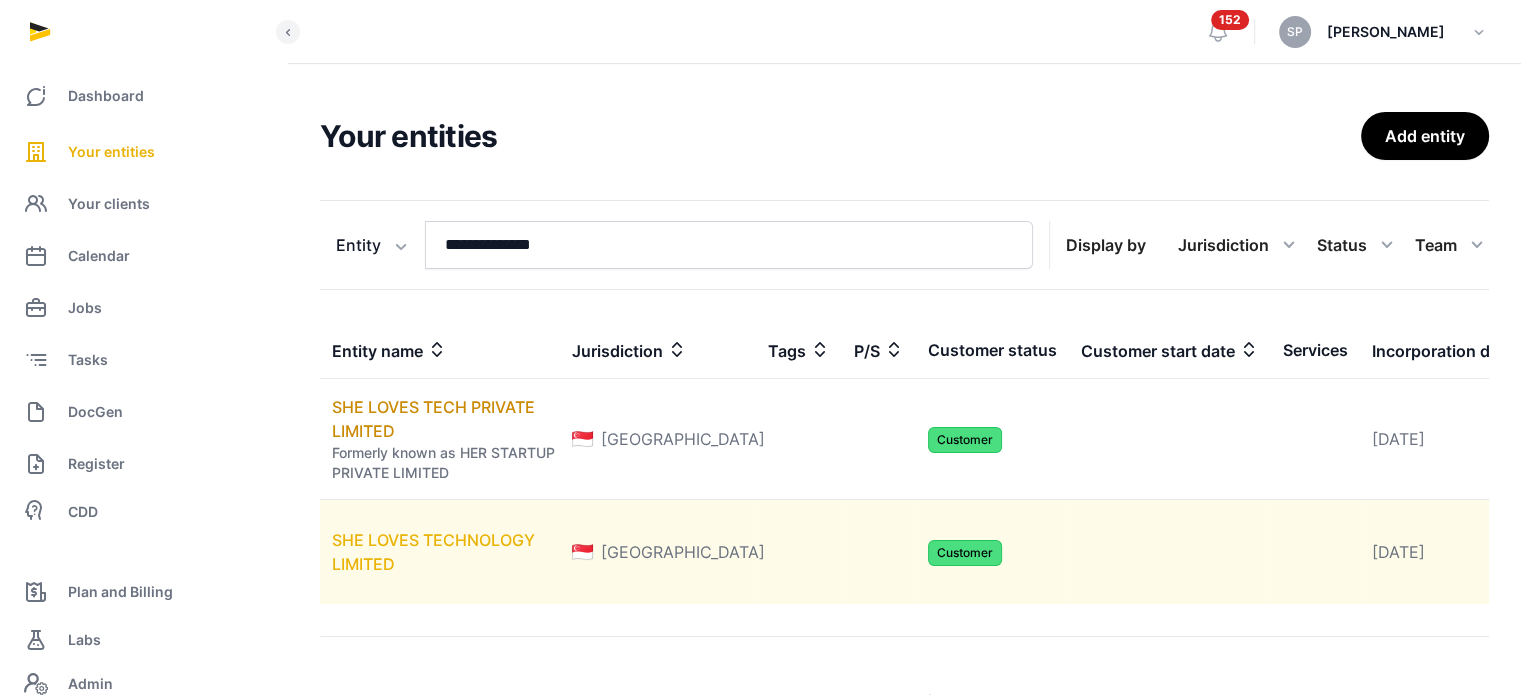 click on "SHE LOVES TECHNOLOGY LIMITED" at bounding box center [433, 552] 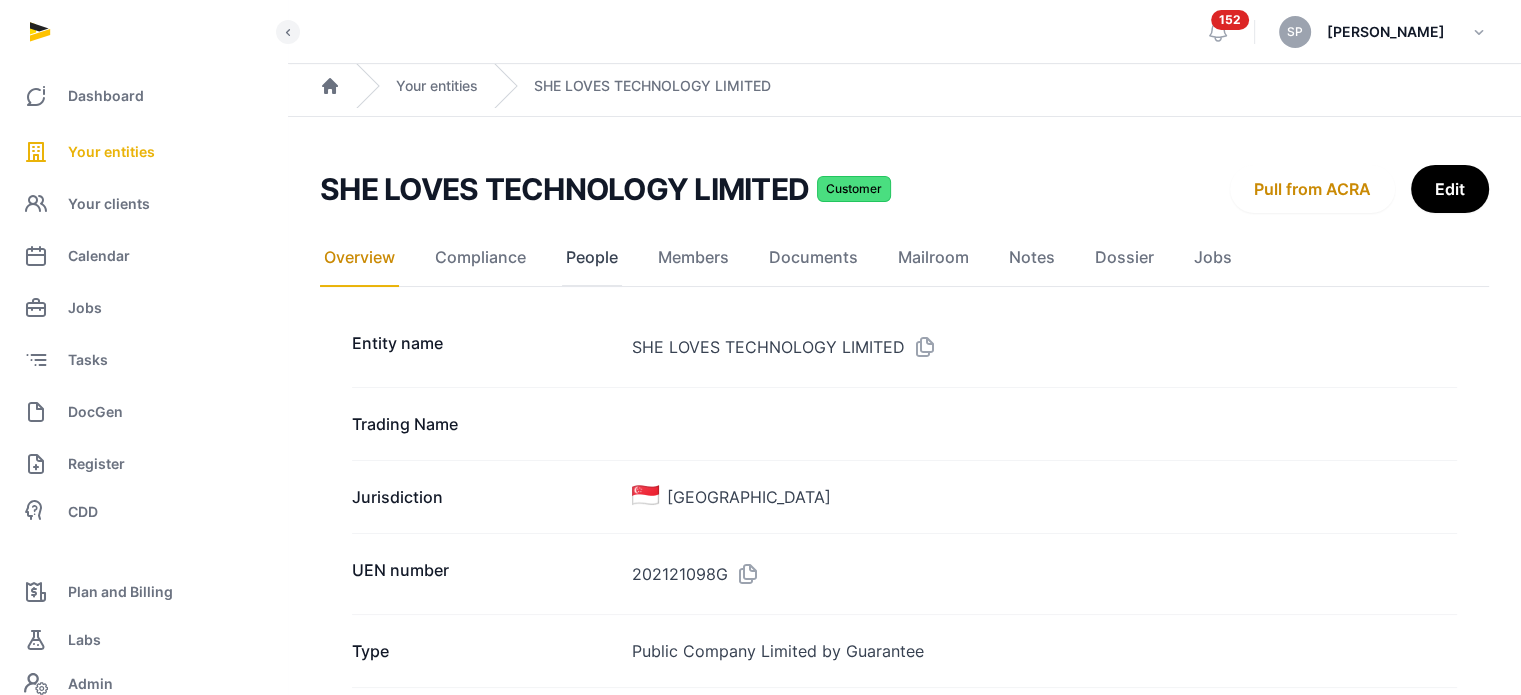 click on "People" 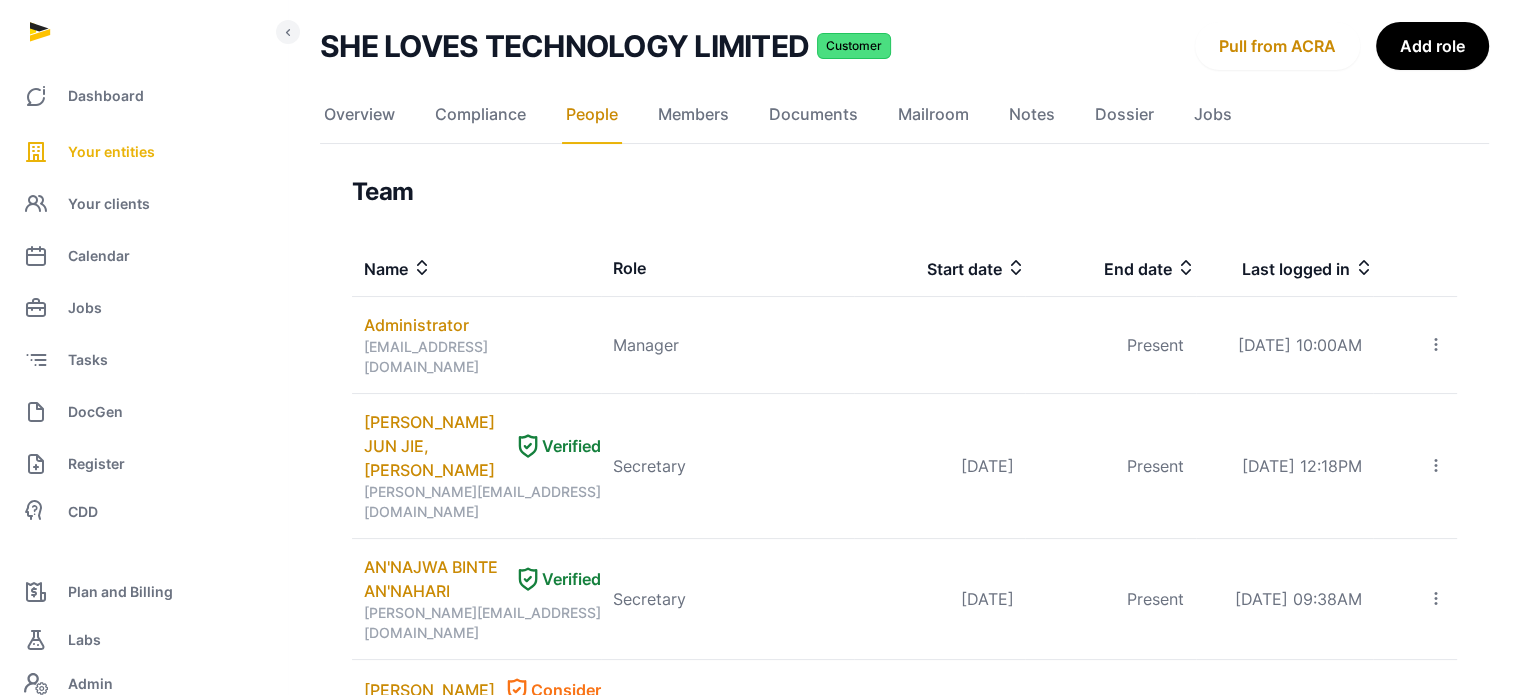 scroll, scrollTop: 0, scrollLeft: 0, axis: both 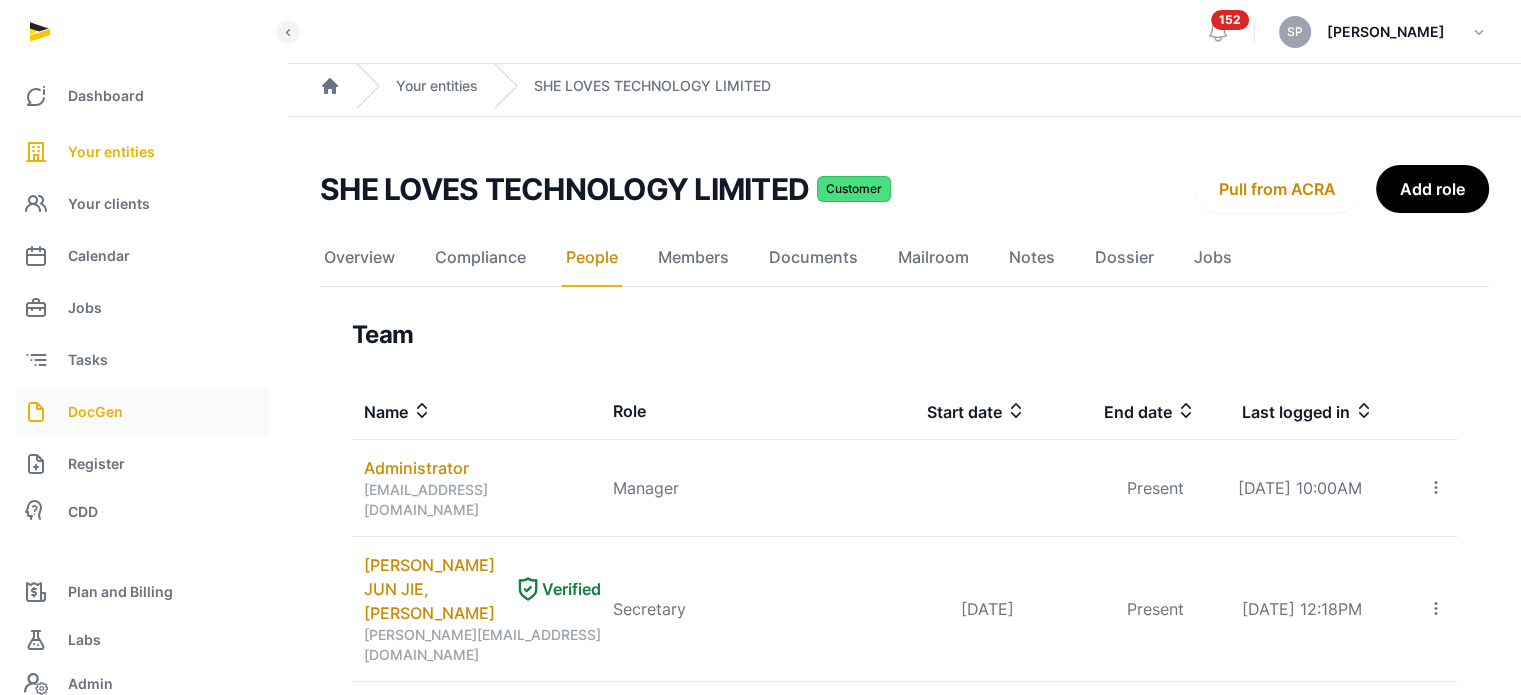 click on "DocGen" at bounding box center (143, 412) 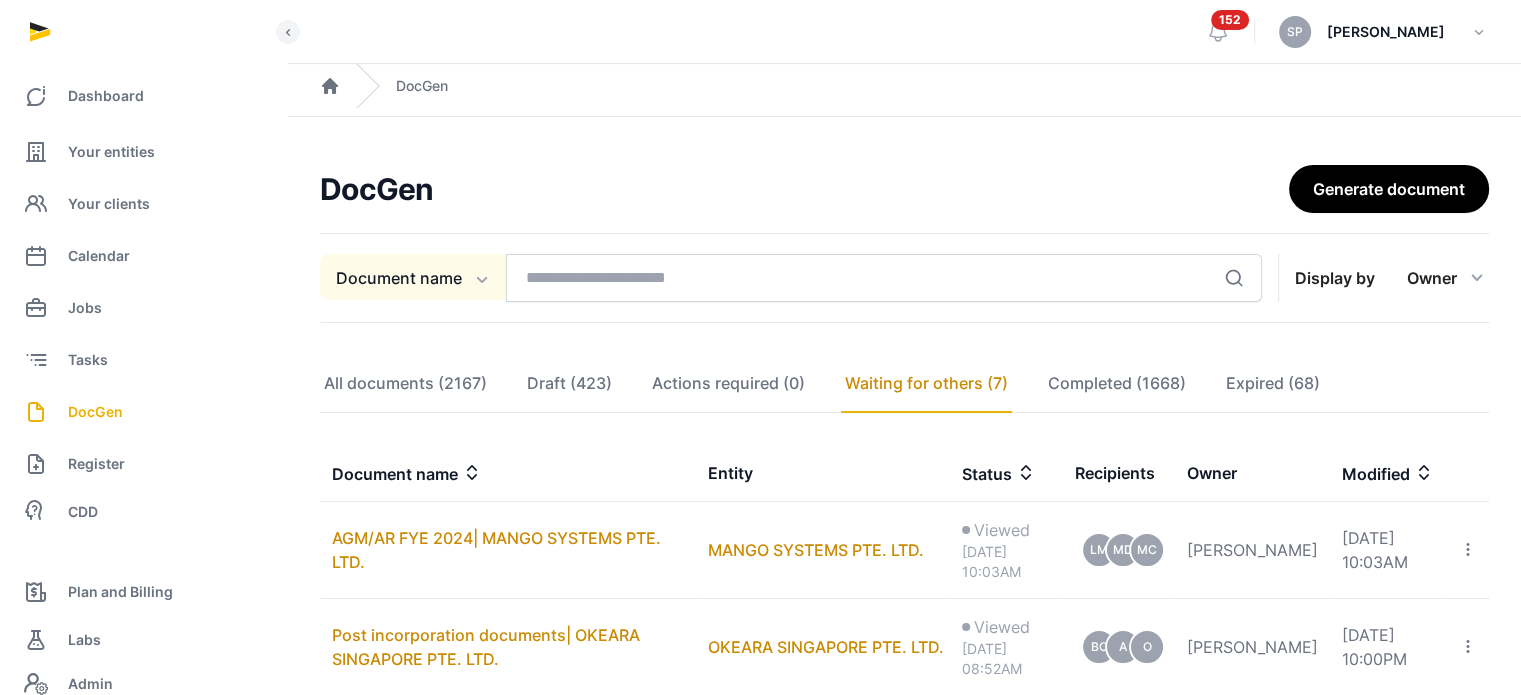 click 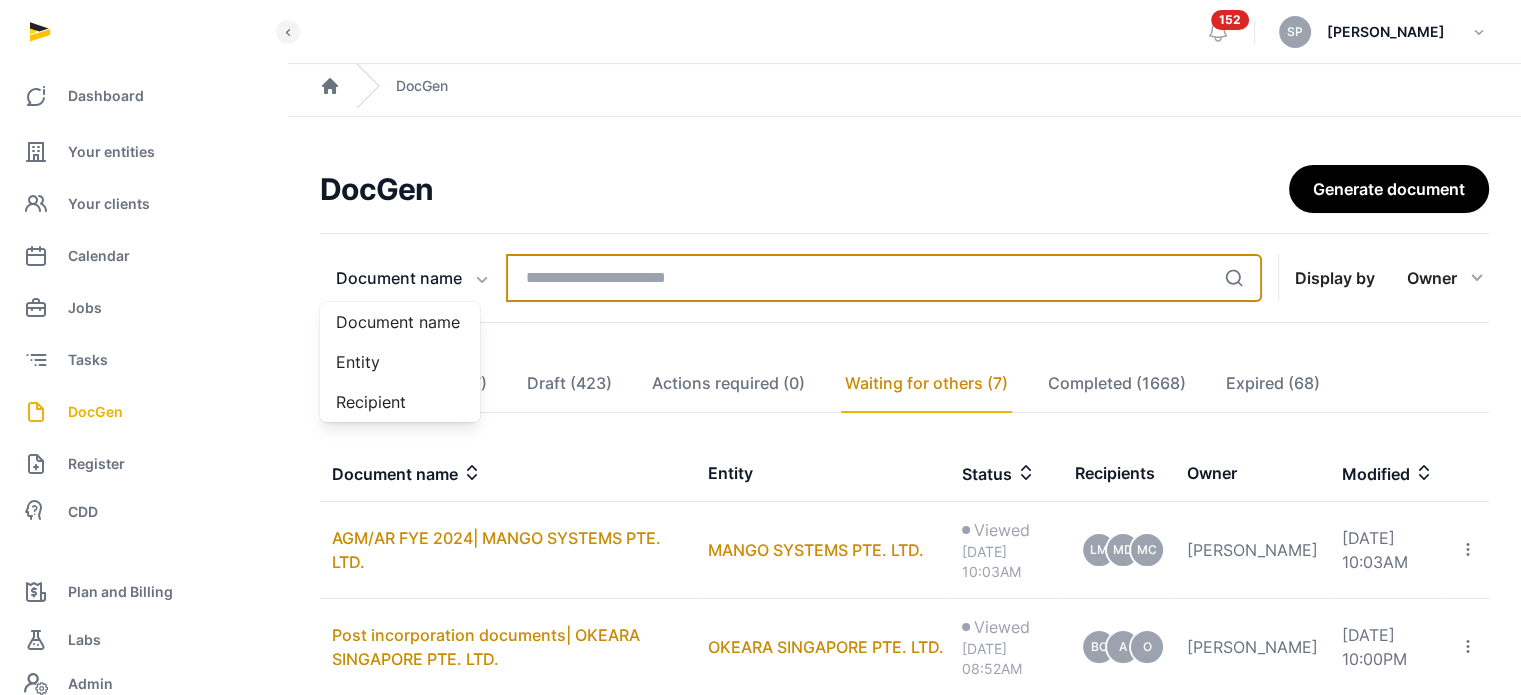 click at bounding box center (884, 278) 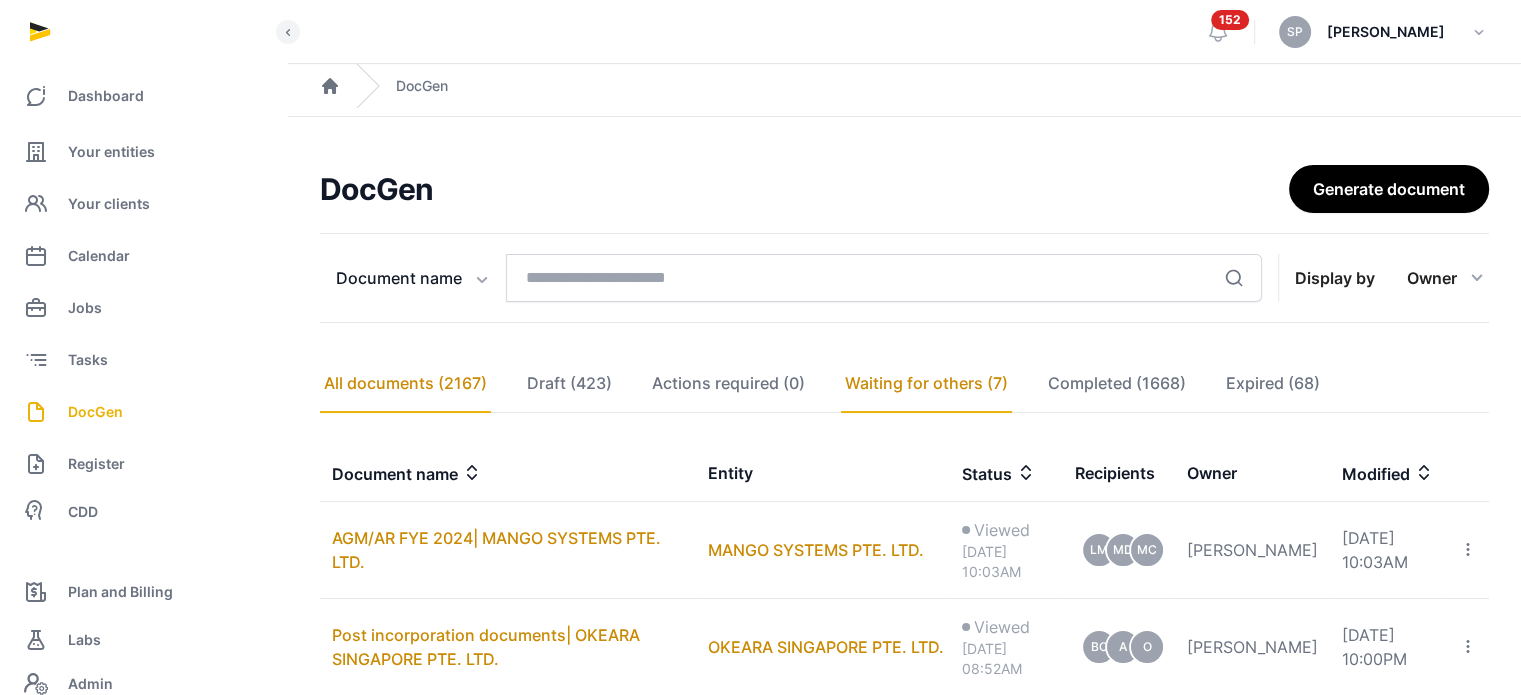 click on "All documents (2167)" at bounding box center [405, 384] 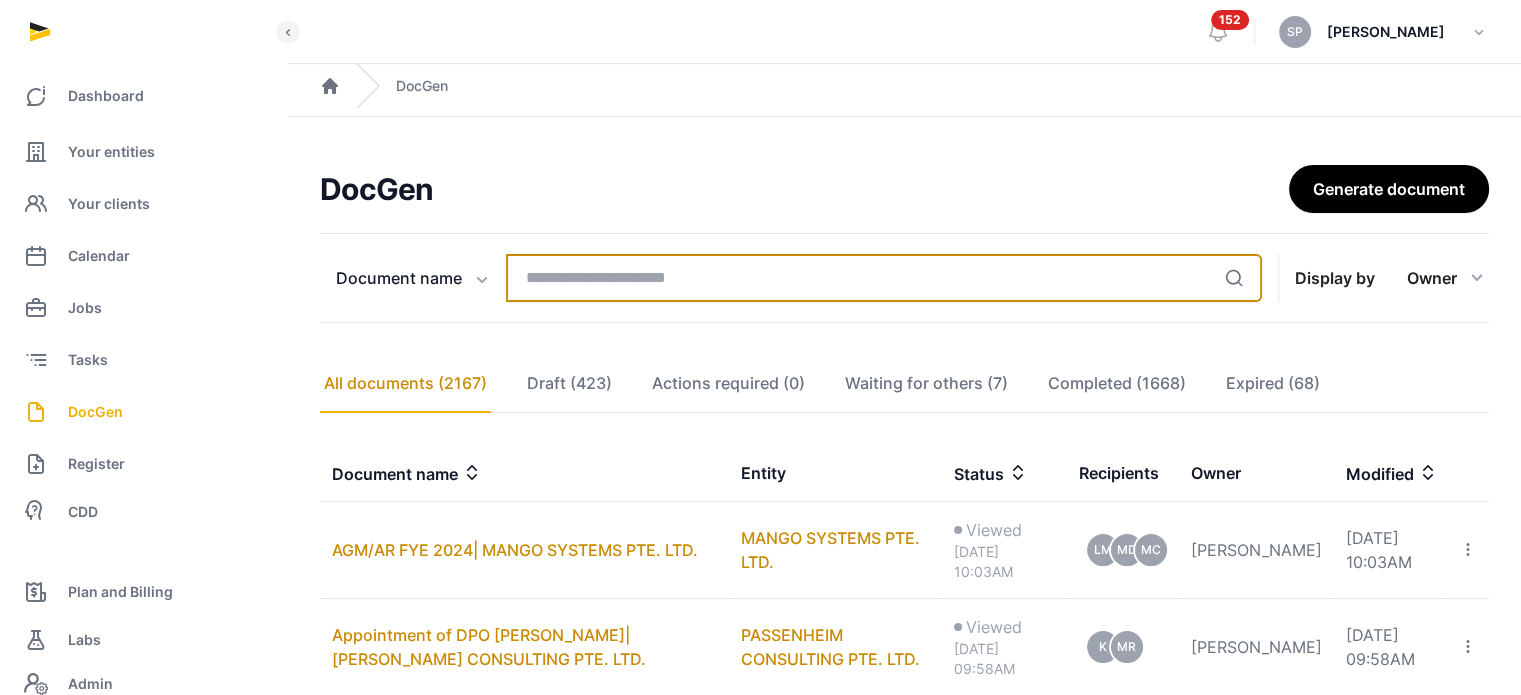 click at bounding box center [884, 278] 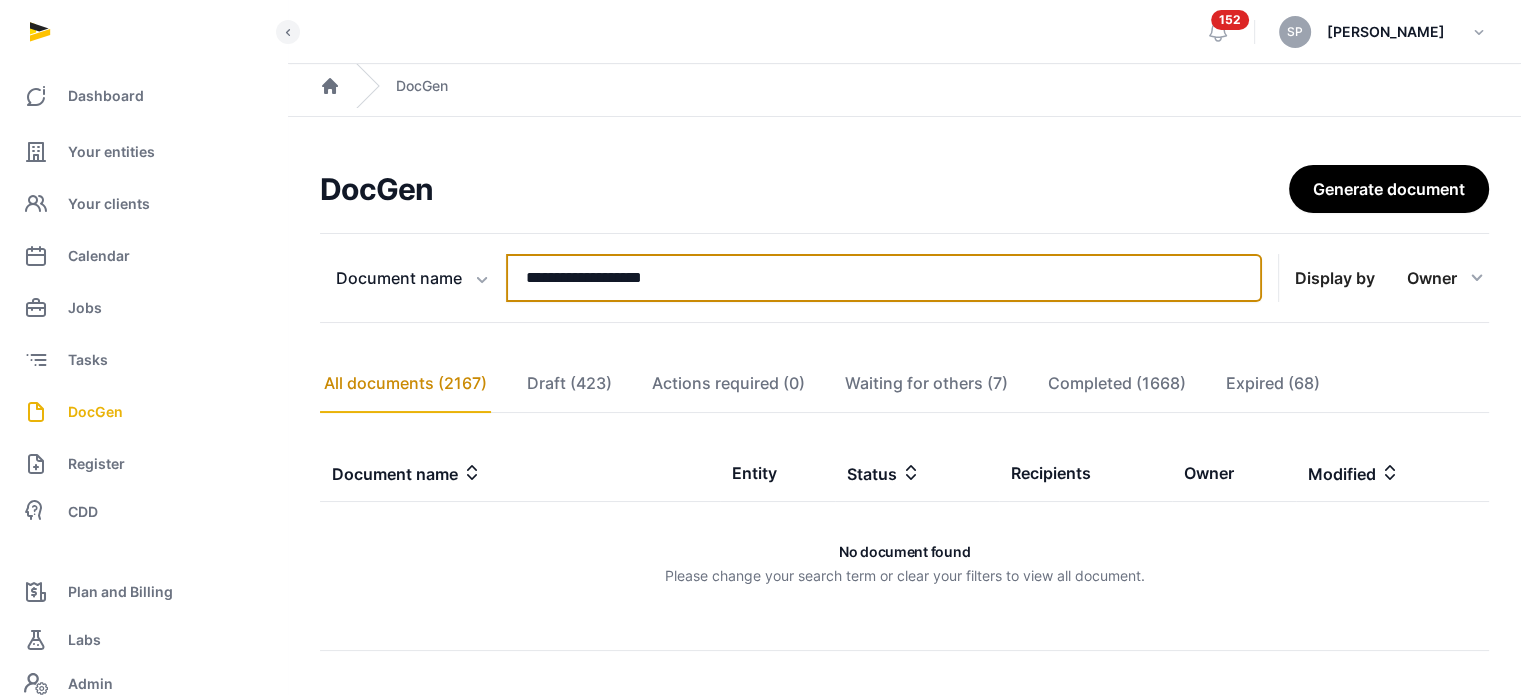 click on "**********" at bounding box center (884, 278) 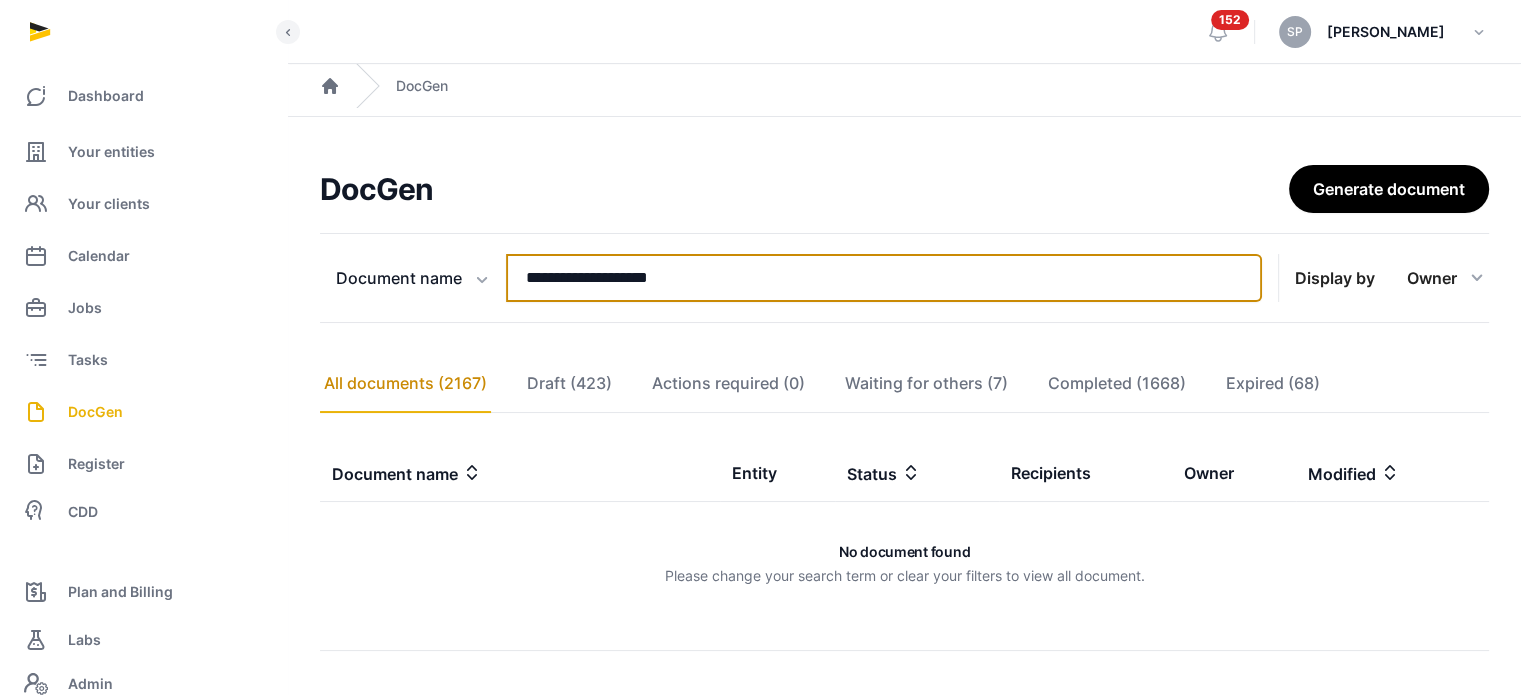 click on "**********" at bounding box center [884, 278] 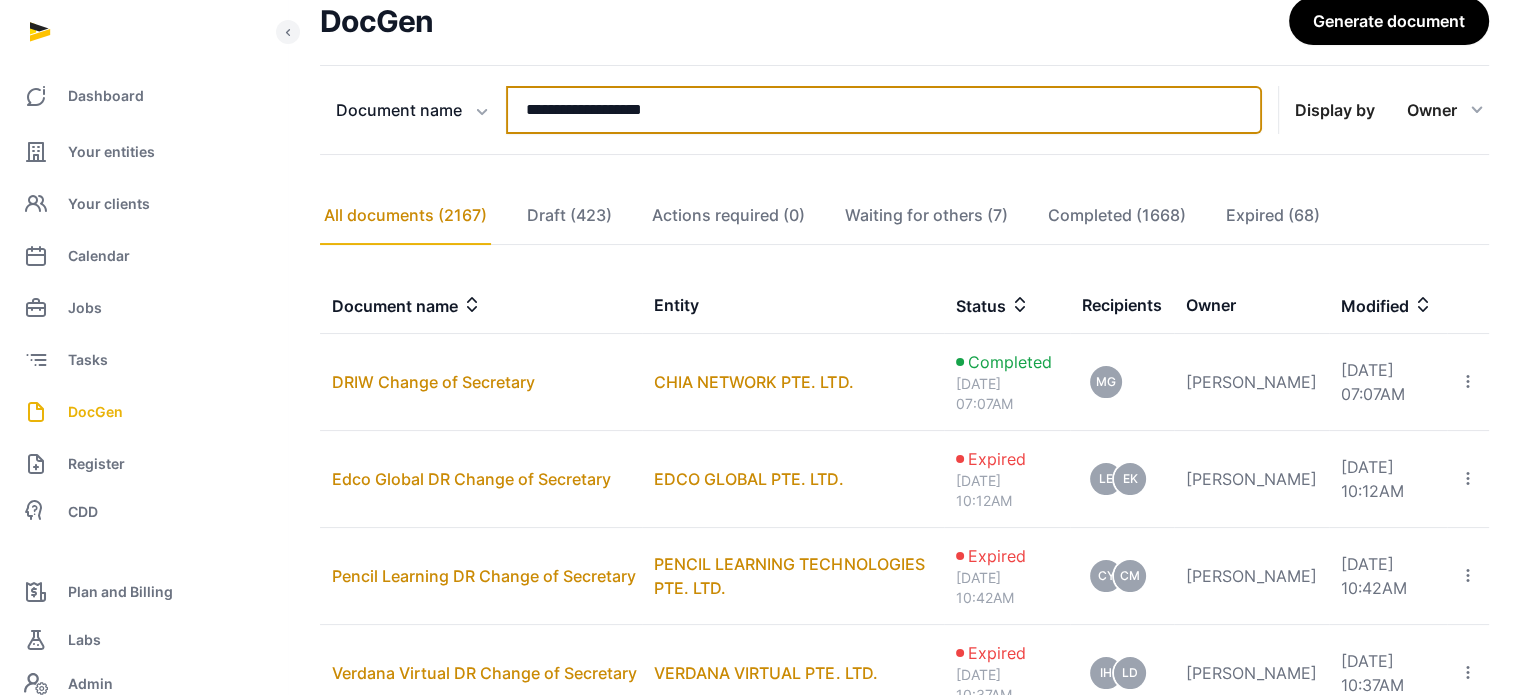 scroll, scrollTop: 174, scrollLeft: 0, axis: vertical 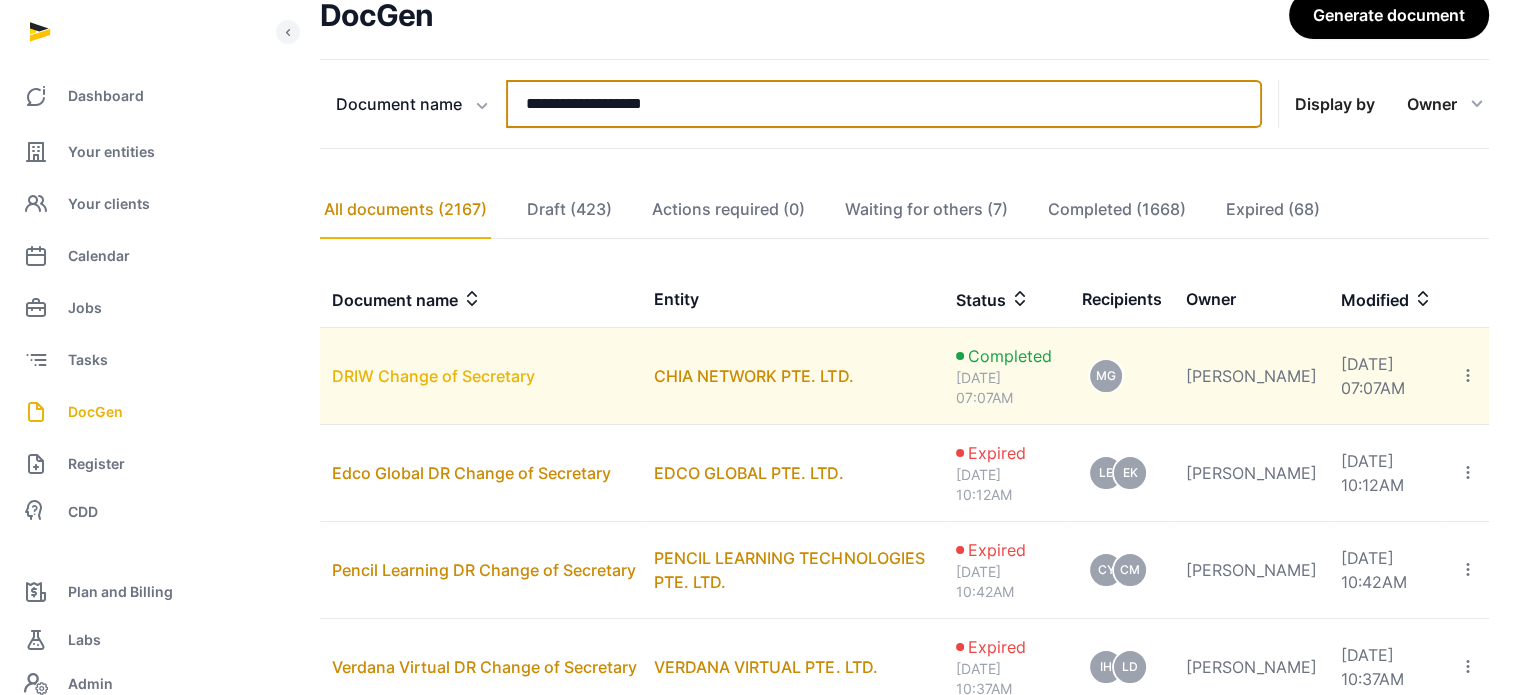 type on "**********" 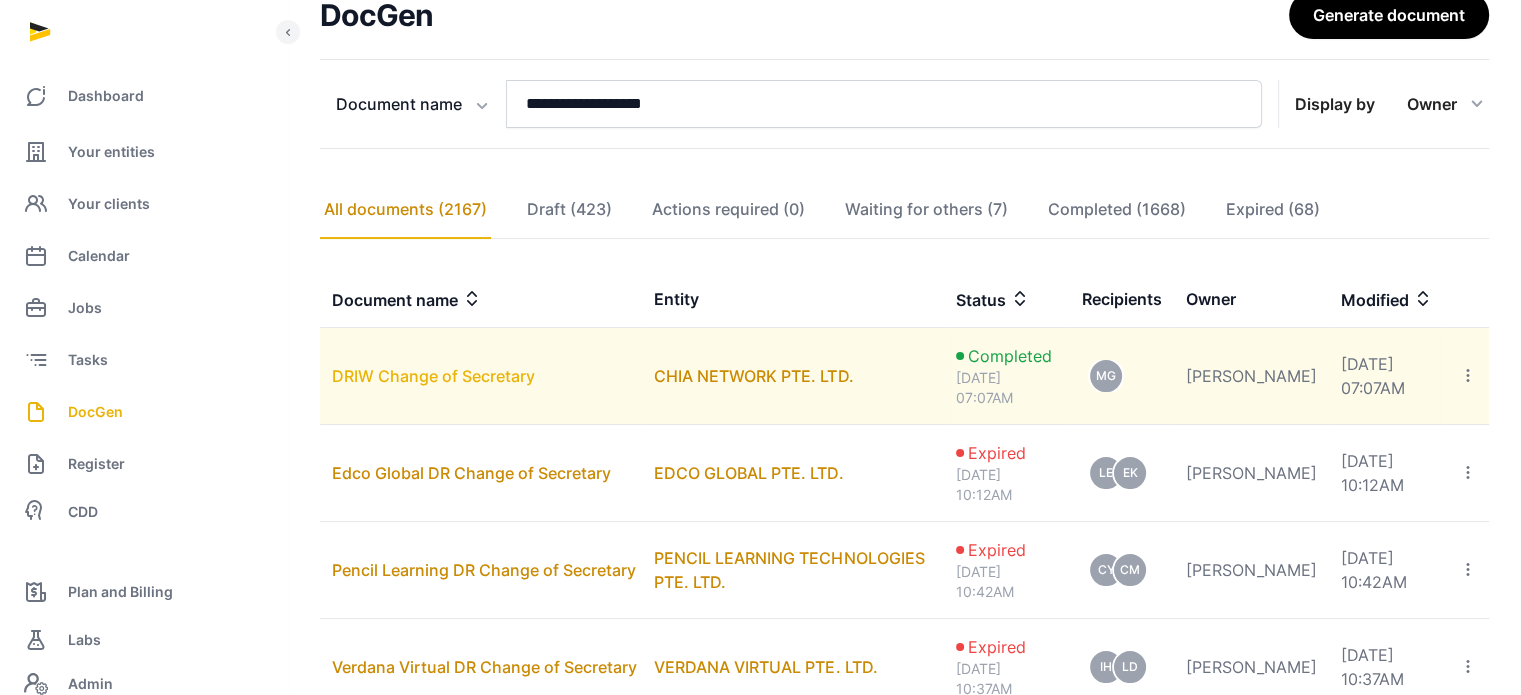 click on "DRIW Change of Secretary" at bounding box center (433, 376) 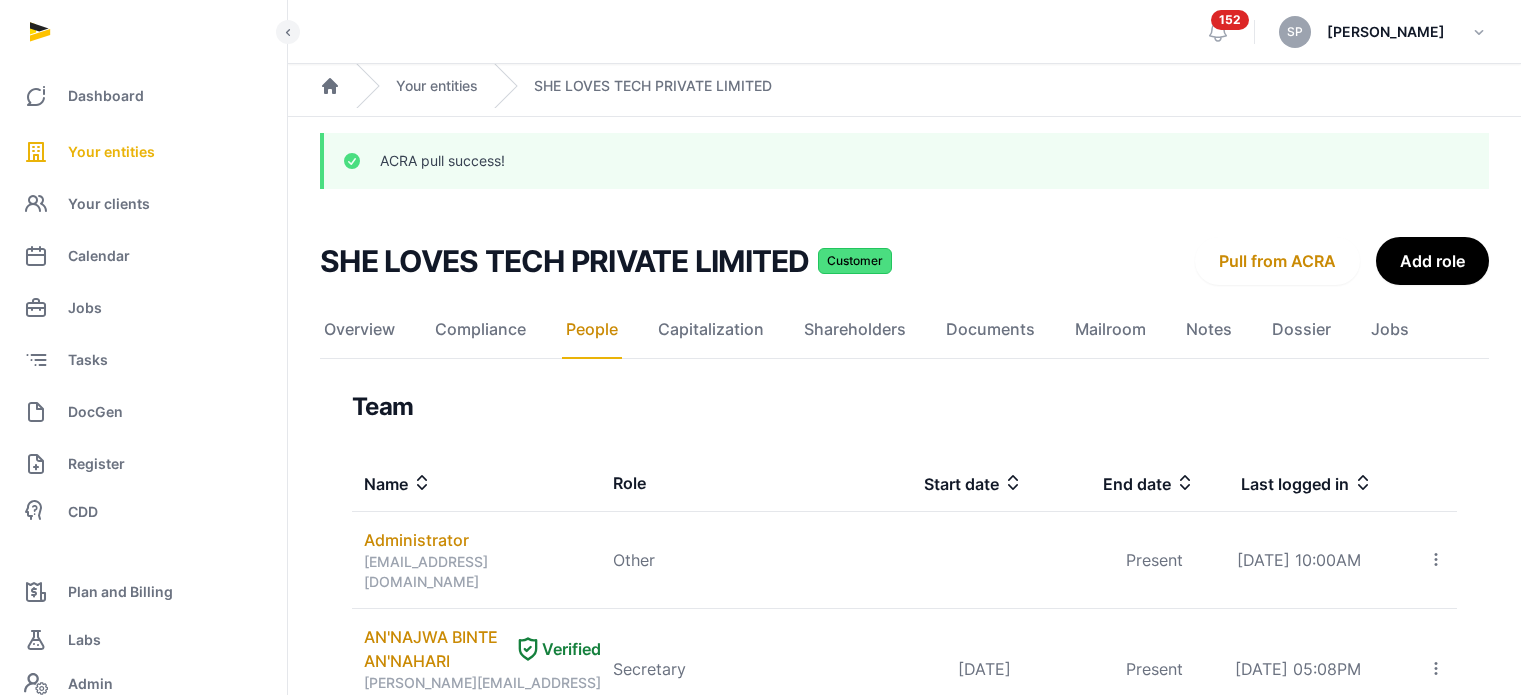 scroll, scrollTop: 219, scrollLeft: 0, axis: vertical 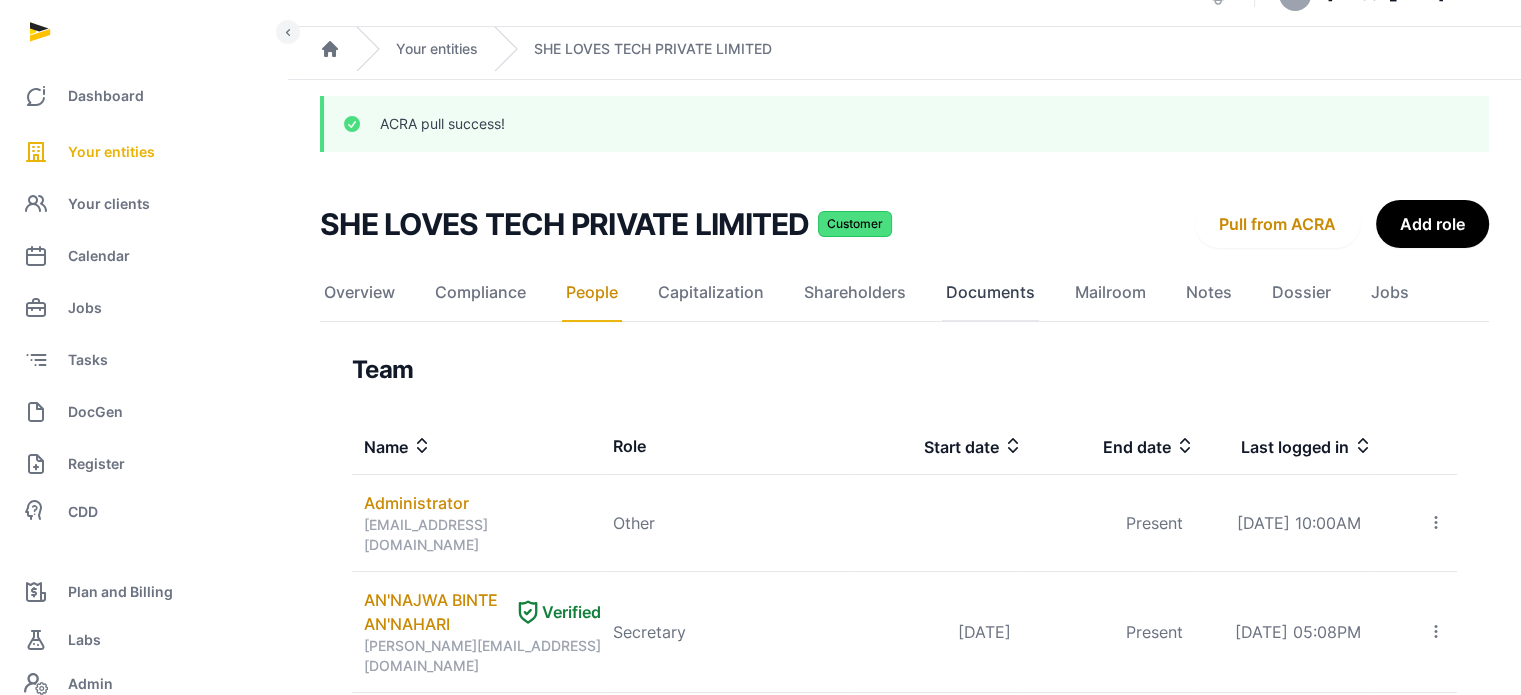 click on "Documents" 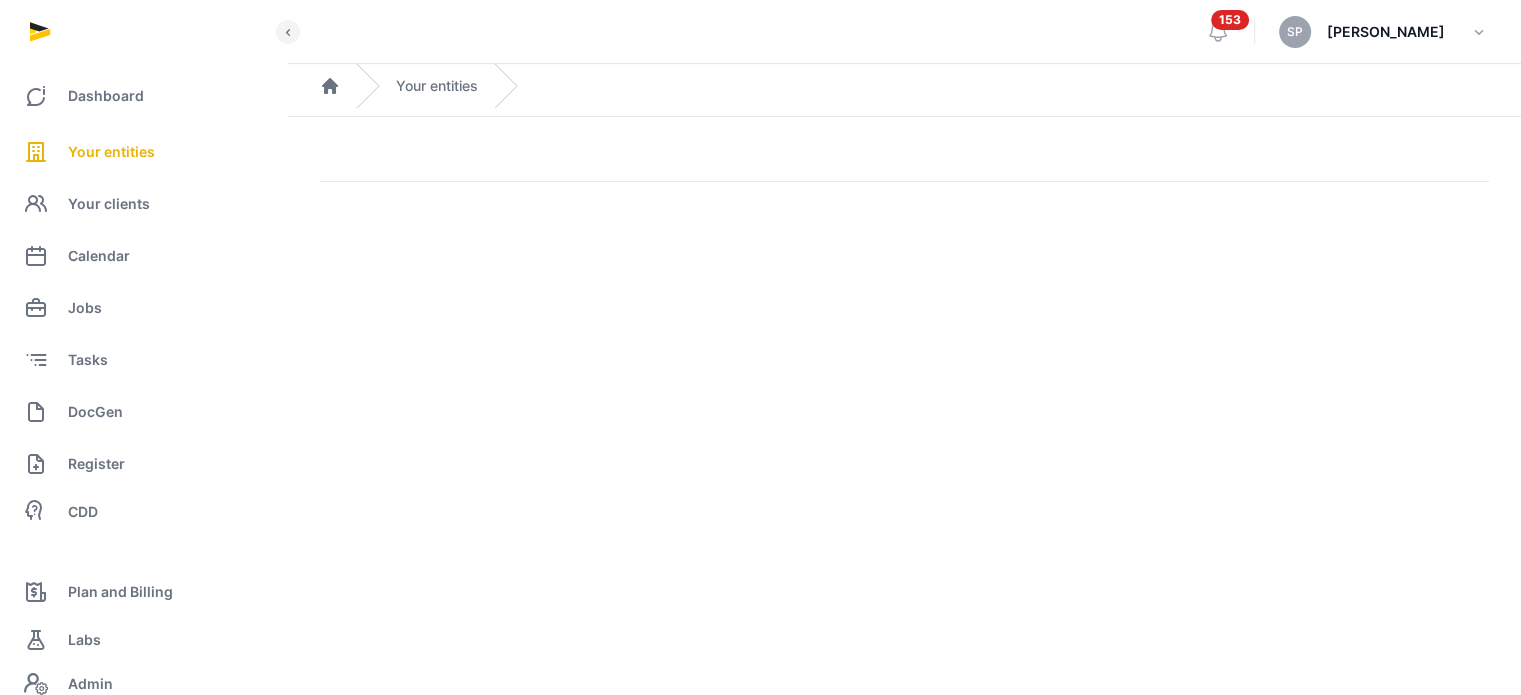 scroll, scrollTop: 0, scrollLeft: 0, axis: both 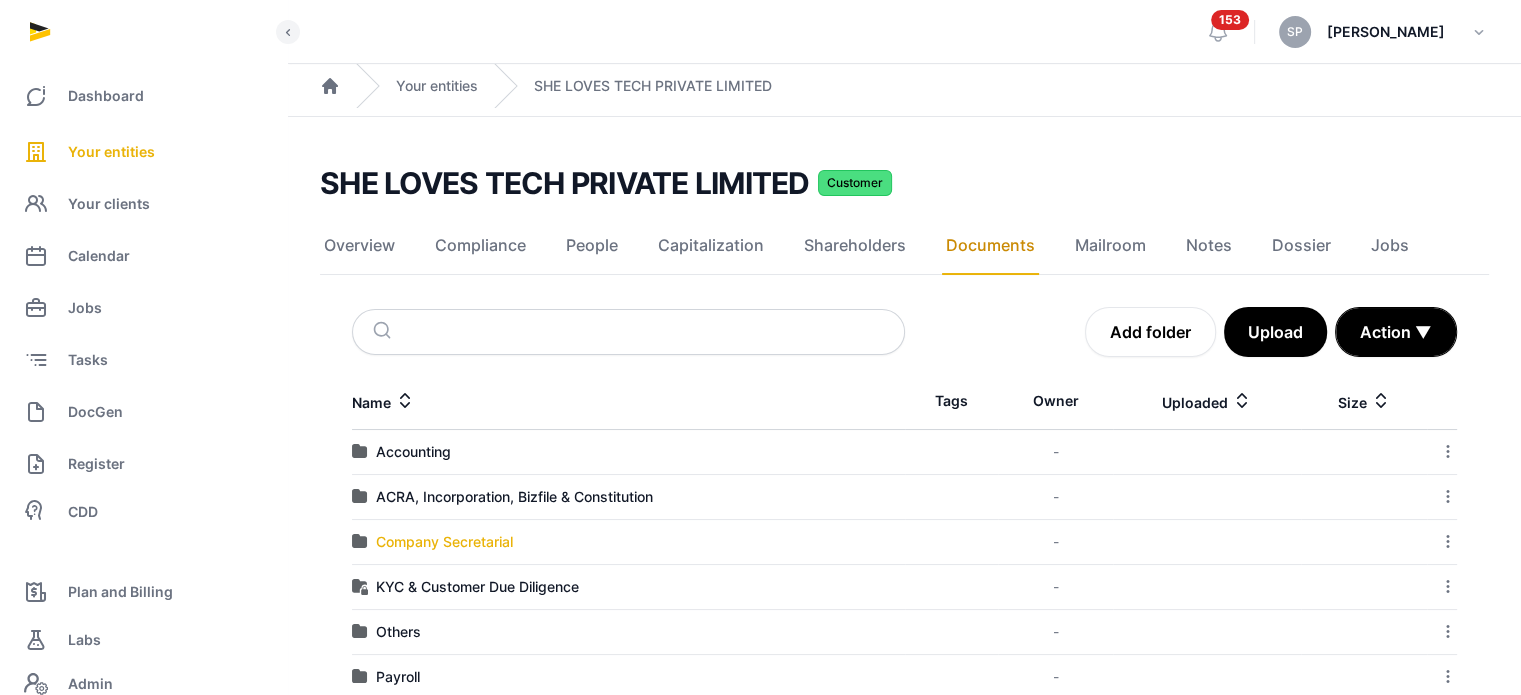 click on "Company Secretarial" at bounding box center [444, 542] 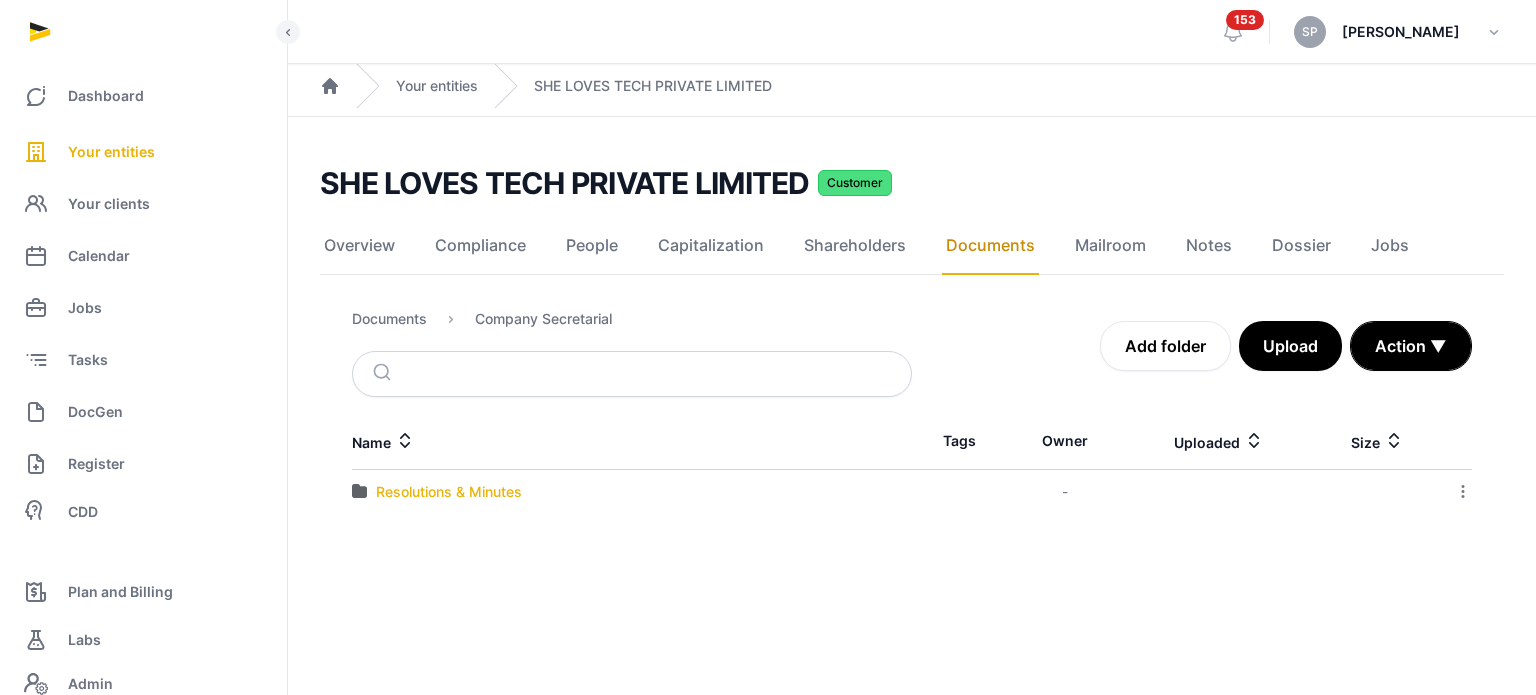 click on "Resolutions & Minutes" at bounding box center (449, 492) 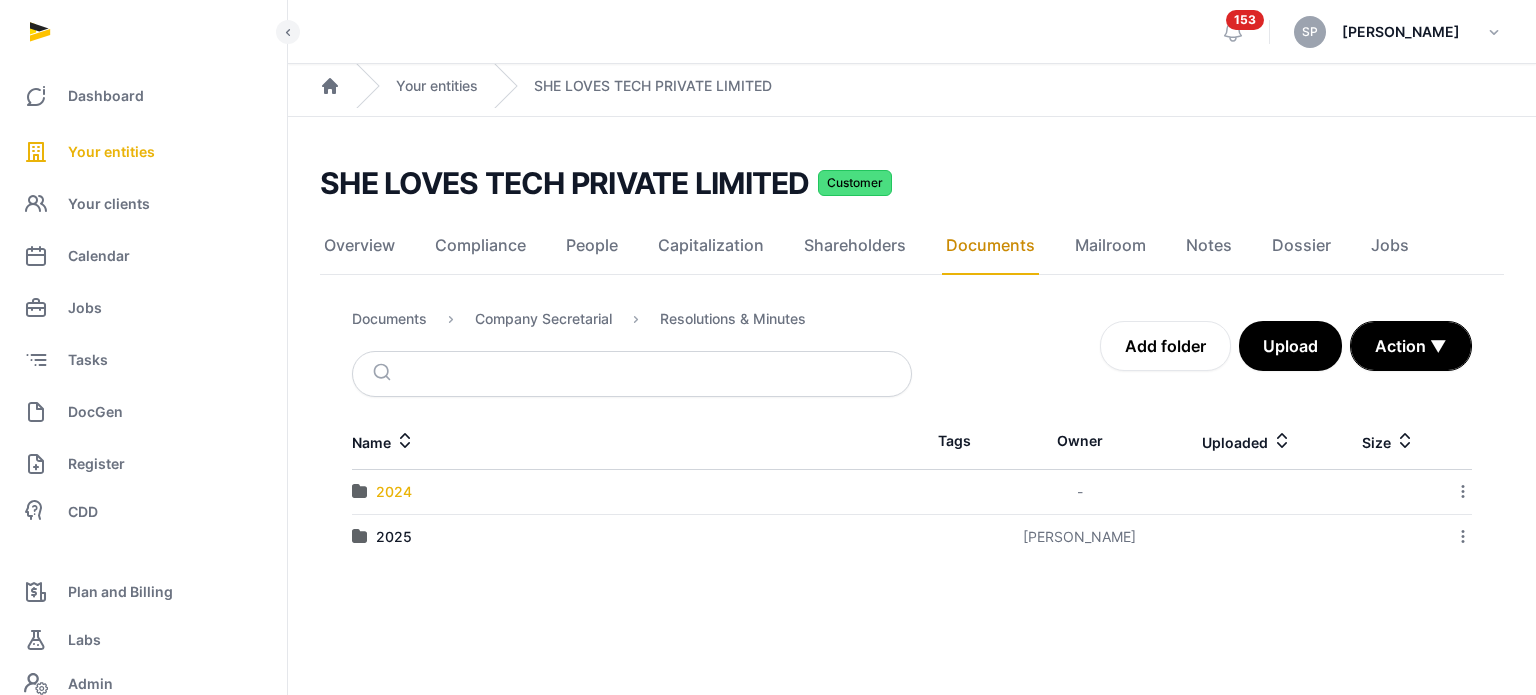 click on "2024" at bounding box center (394, 492) 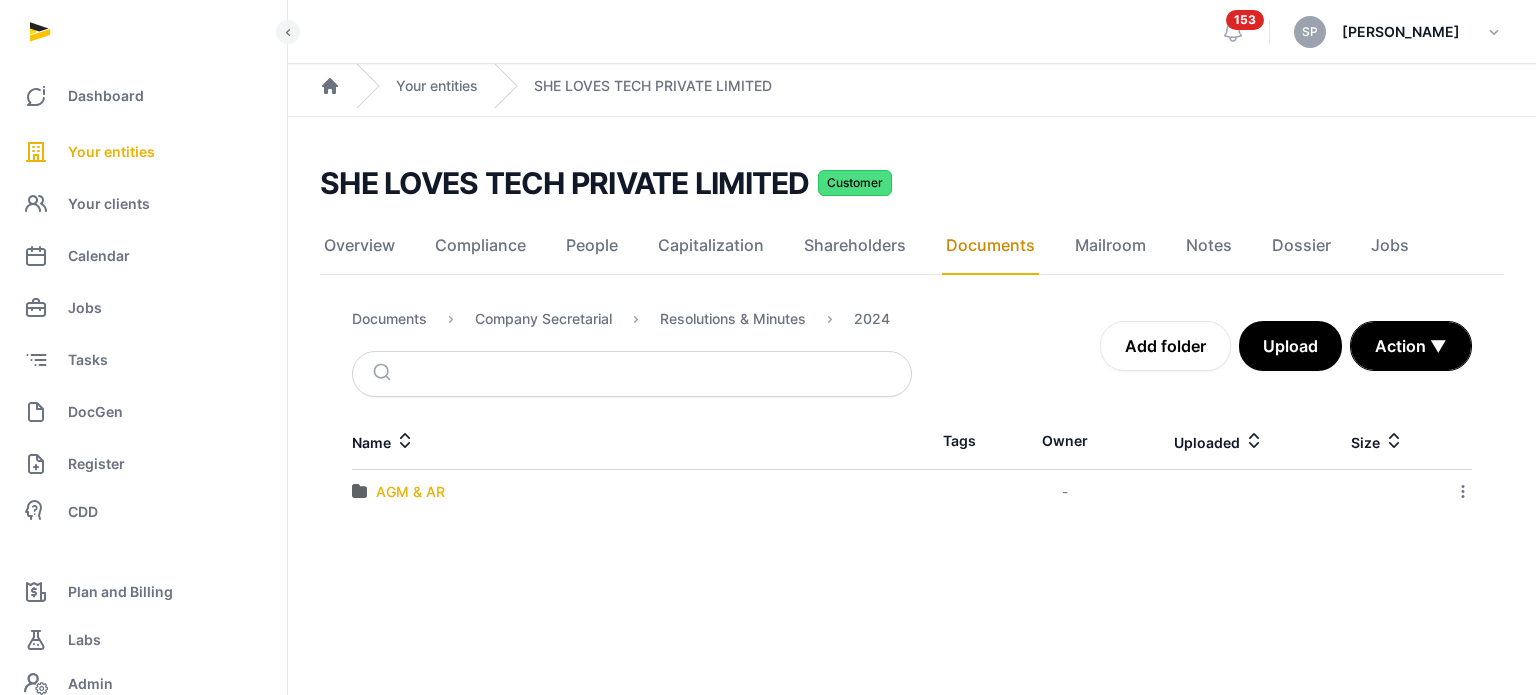 click on "AGM & AR" at bounding box center [410, 492] 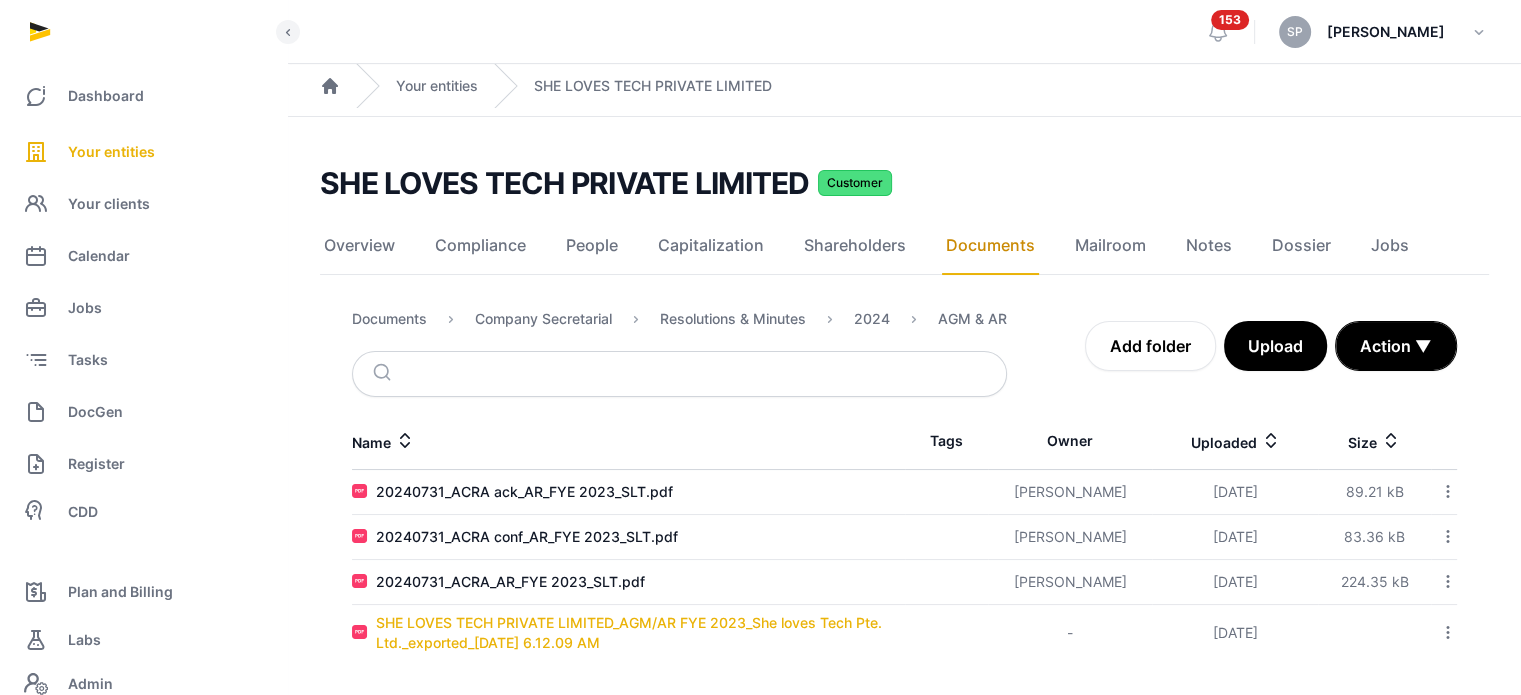 click on "SHE LOVES TECH PRIVATE LIMITED_AGM/AR FYE 2023_She loves Tech Pte. Ltd._exported_2024-07-30 6.12.09 AM" at bounding box center (640, 633) 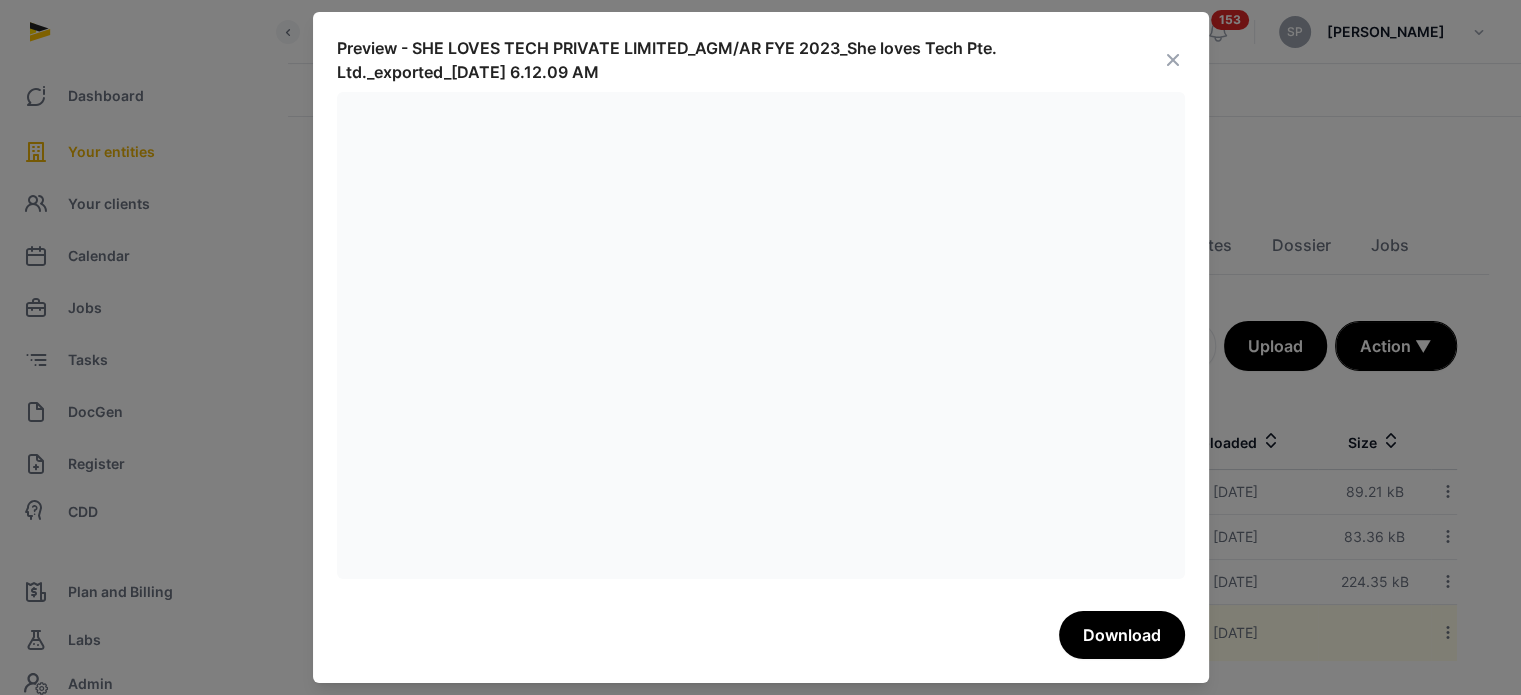 click on "Preview - SHE LOVES TECH PRIVATE LIMITED_AGM/AR FYE 2023_She loves Tech Pte. Ltd._exported_2024-07-30 6.12.09 AM" at bounding box center [749, 60] 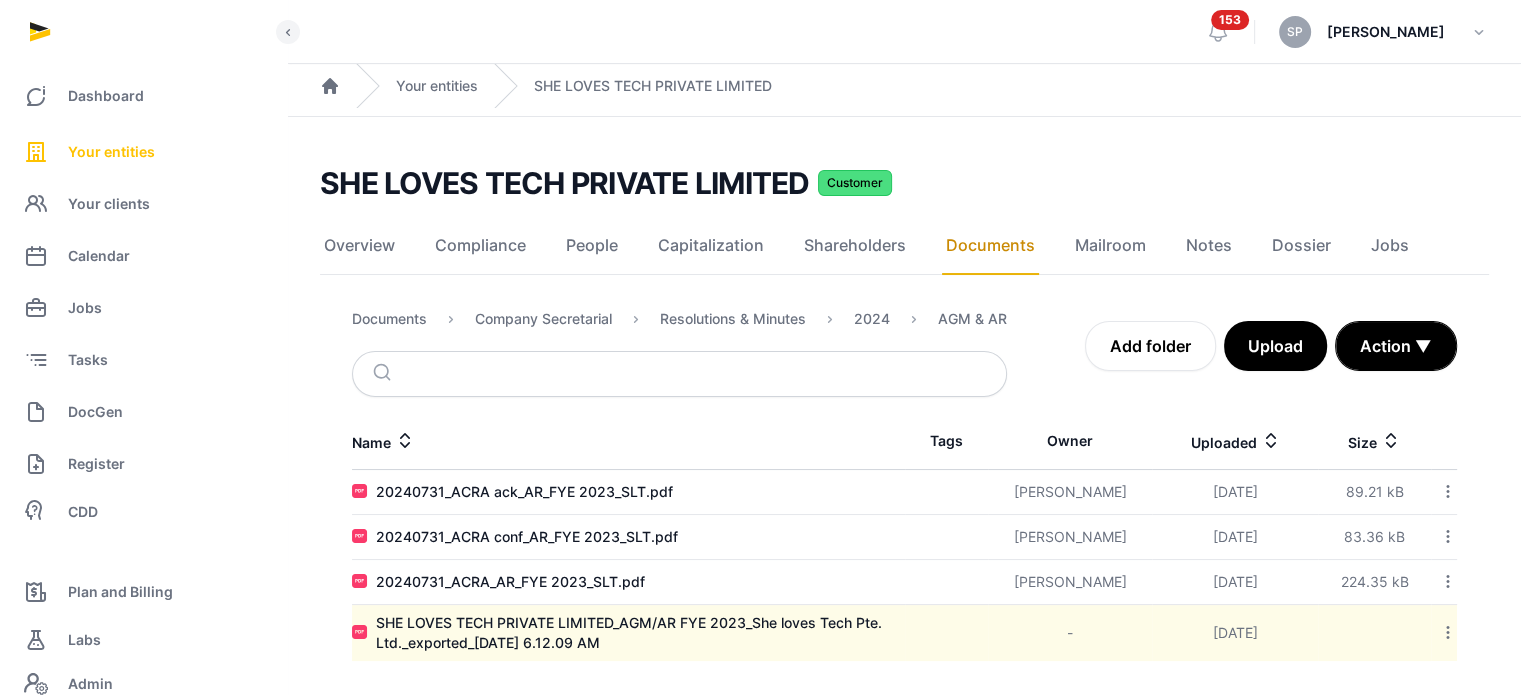 click on "Your entities" at bounding box center (111, 152) 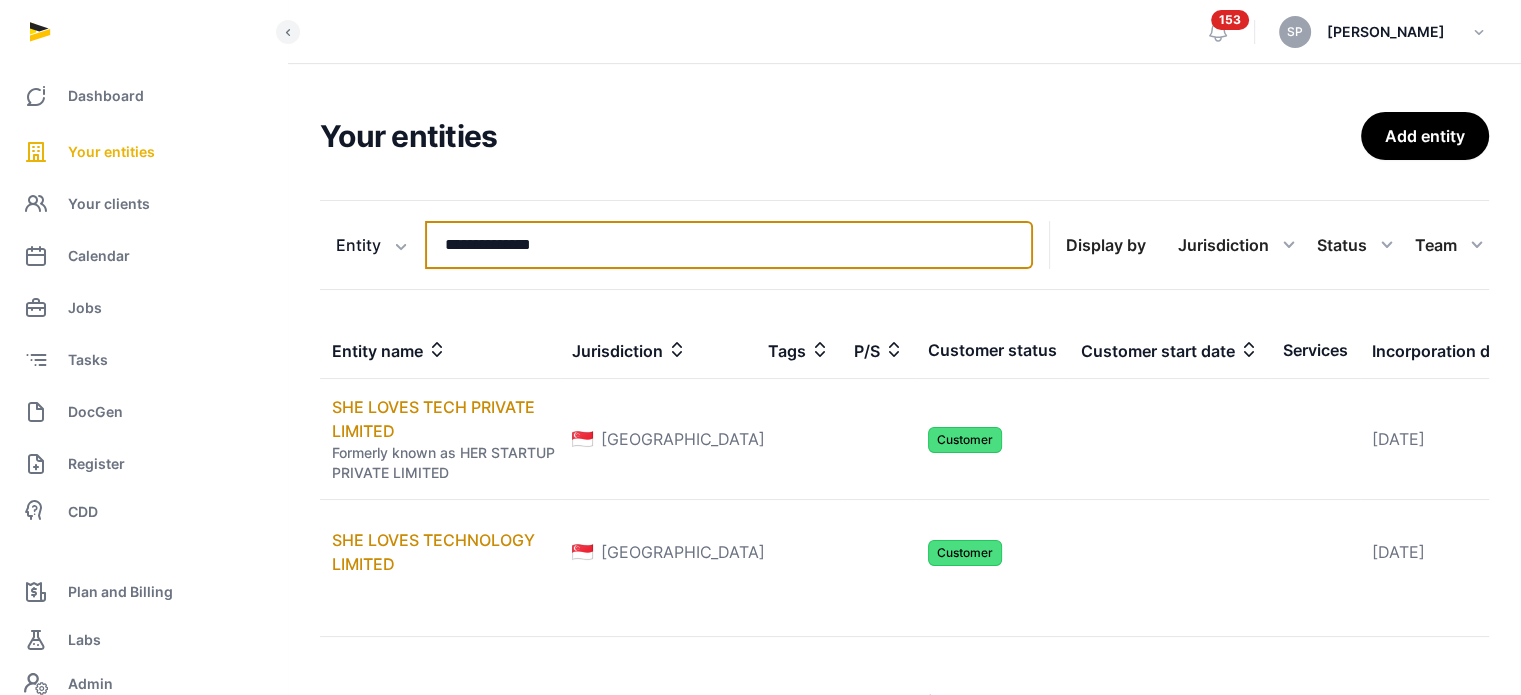 click on "**********" at bounding box center (729, 245) 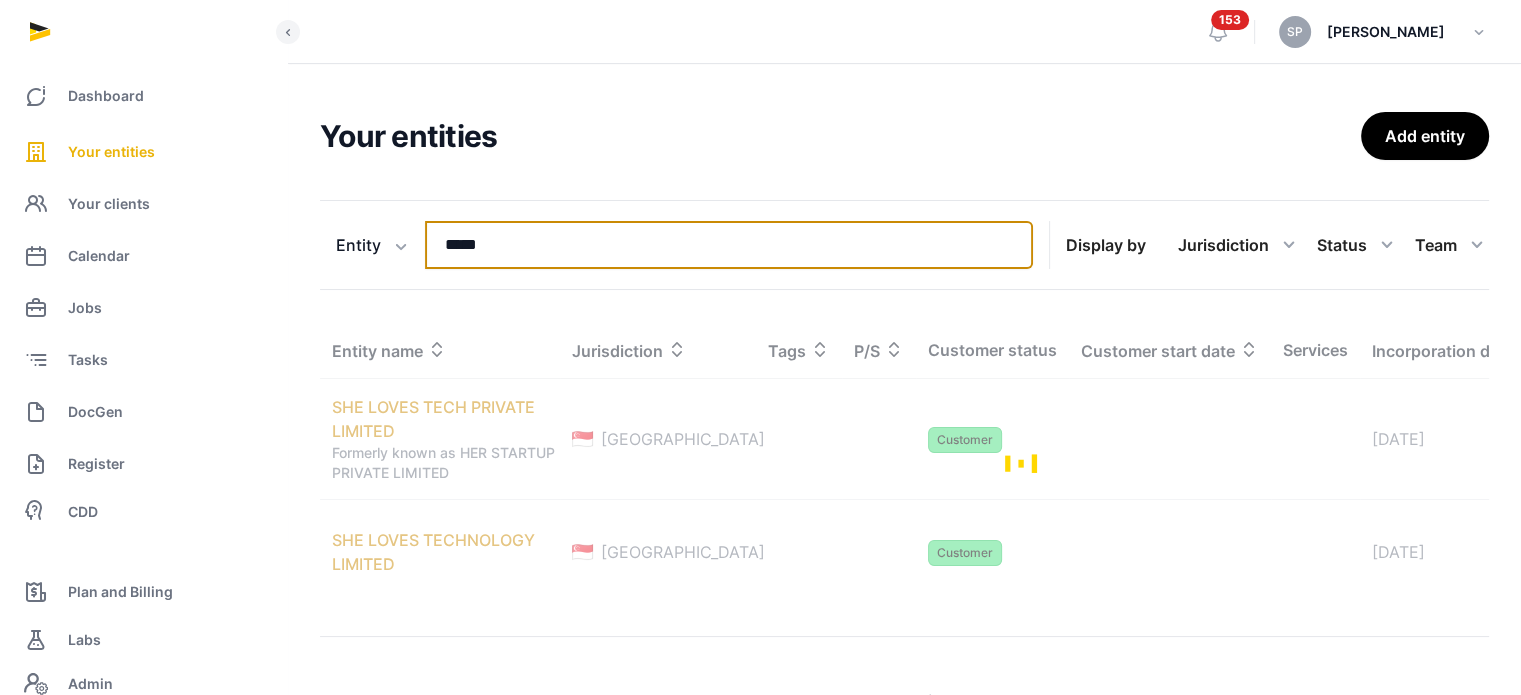 type on "*****" 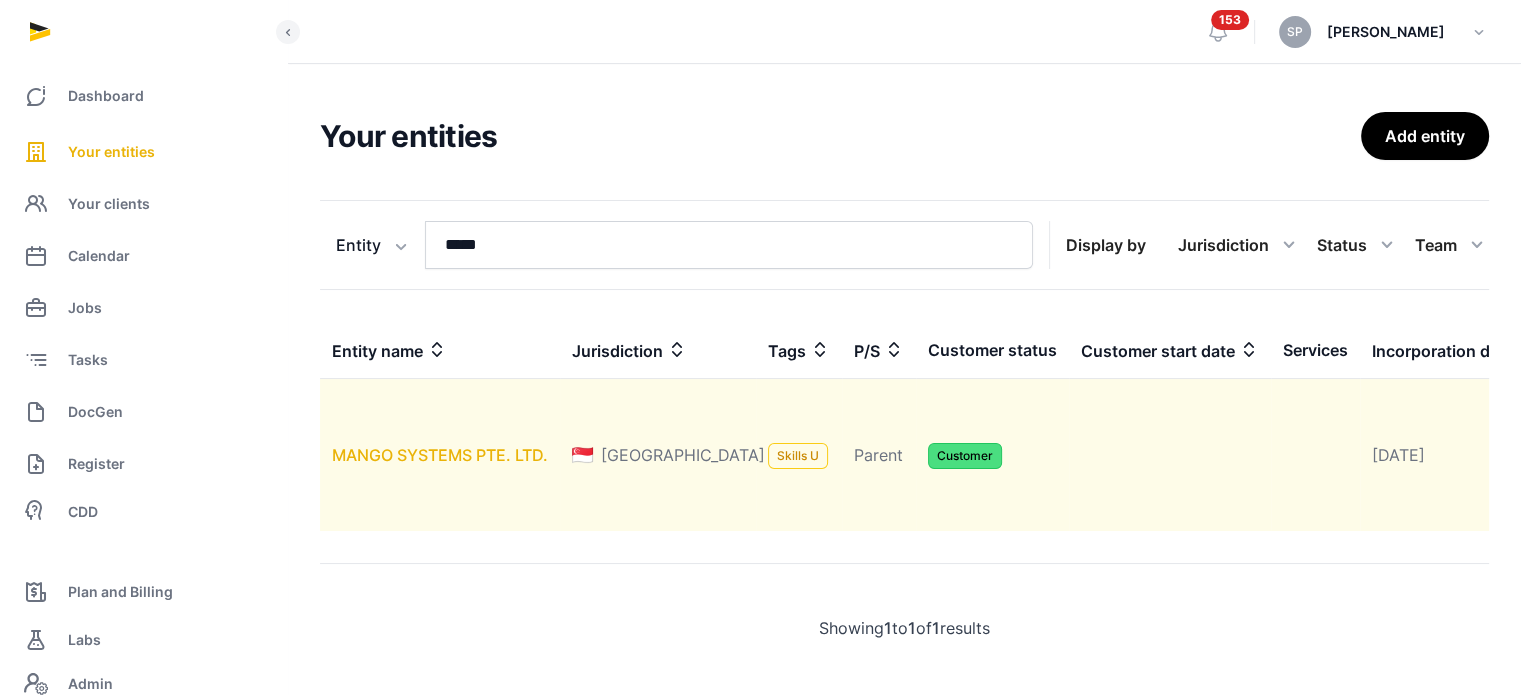 click on "MANGO SYSTEMS PTE. LTD." at bounding box center [440, 455] 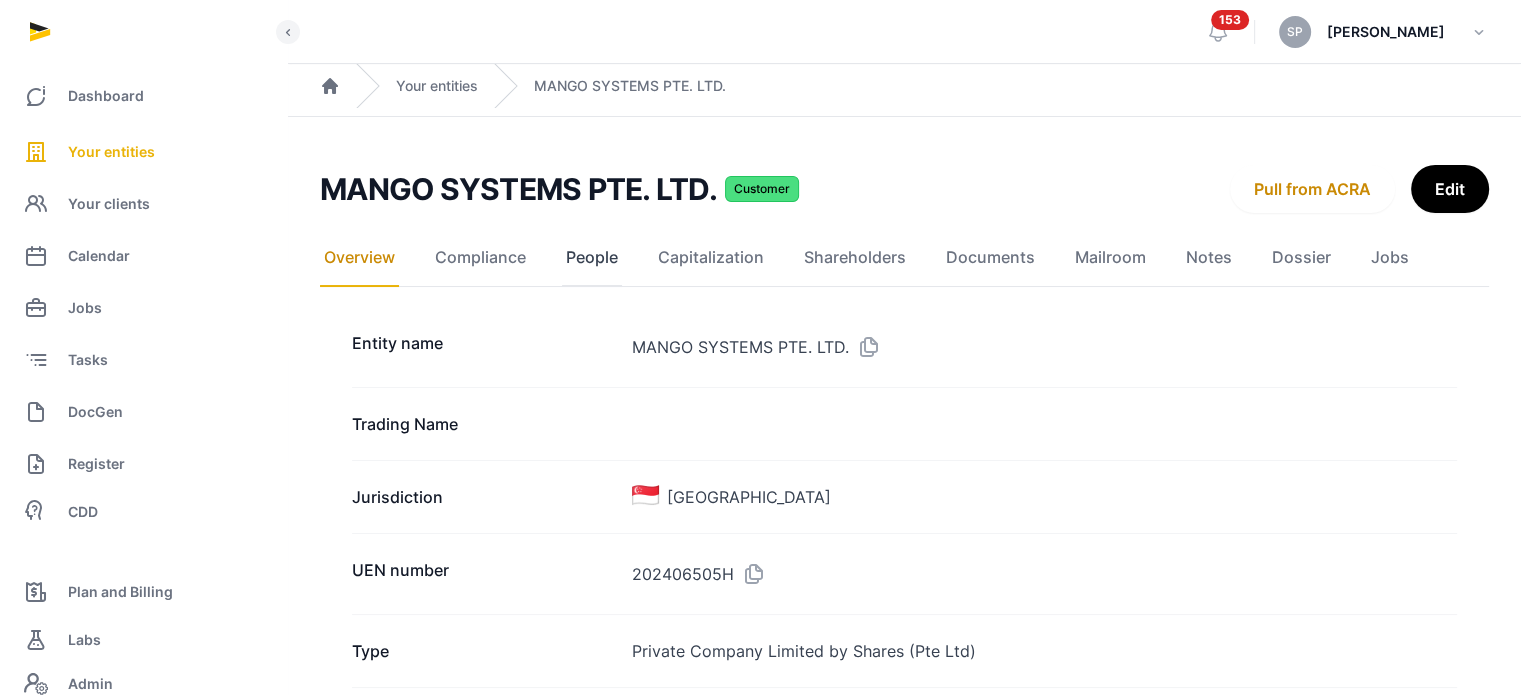 click on "People" 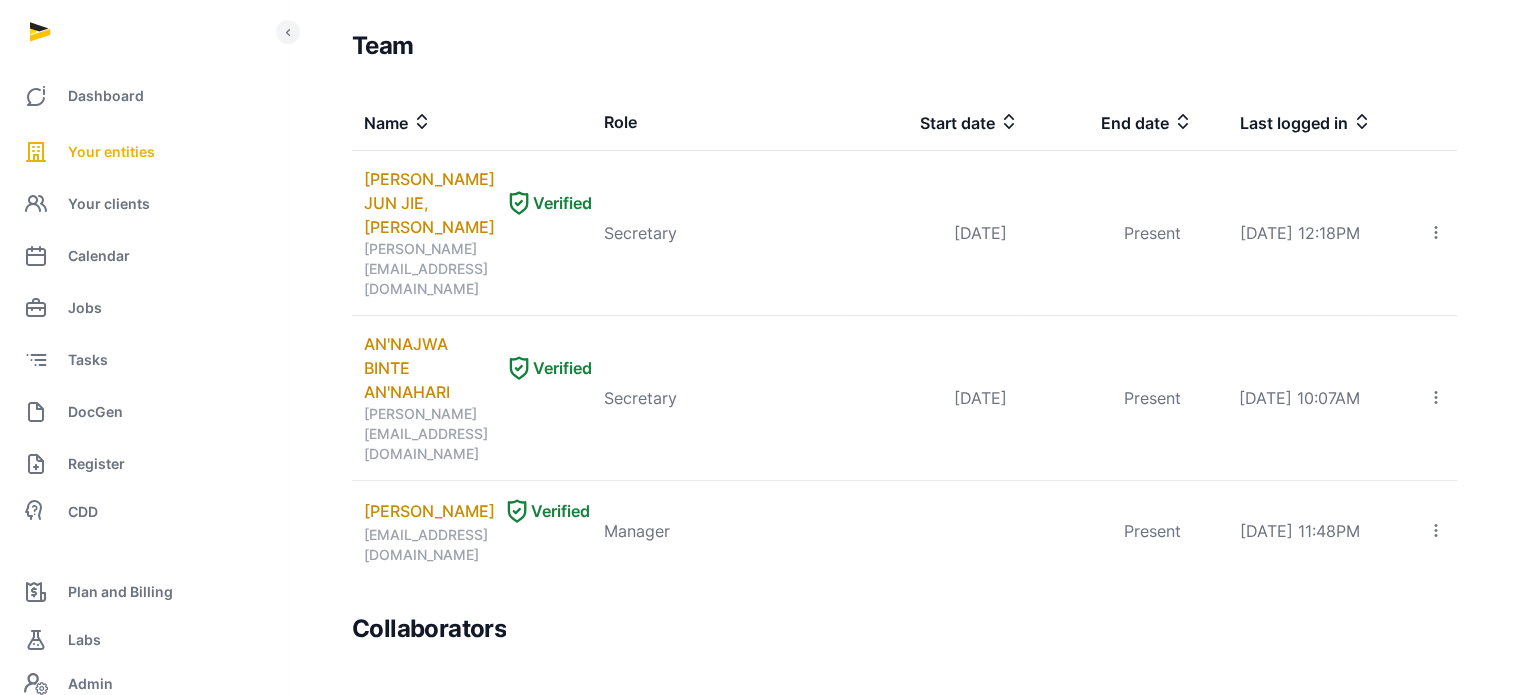 scroll, scrollTop: 288, scrollLeft: 0, axis: vertical 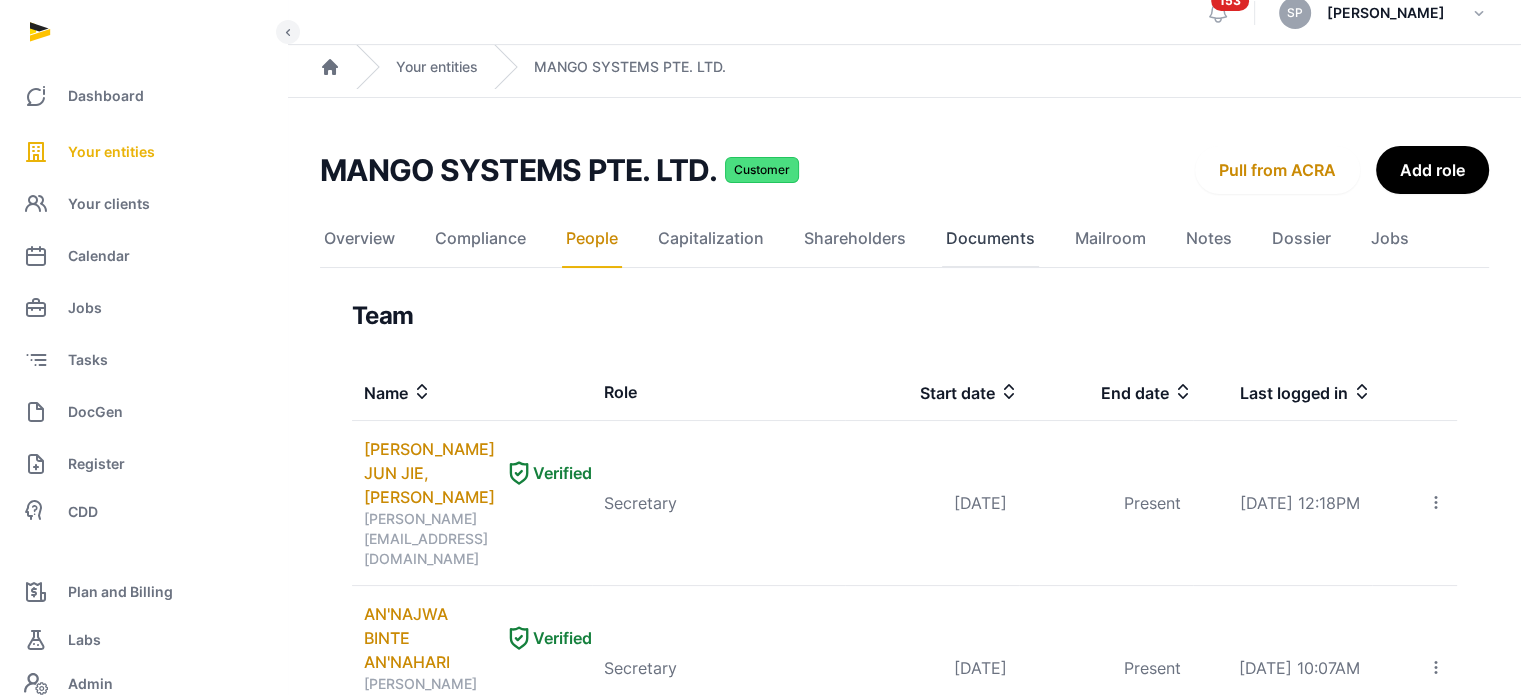 click on "Documents" 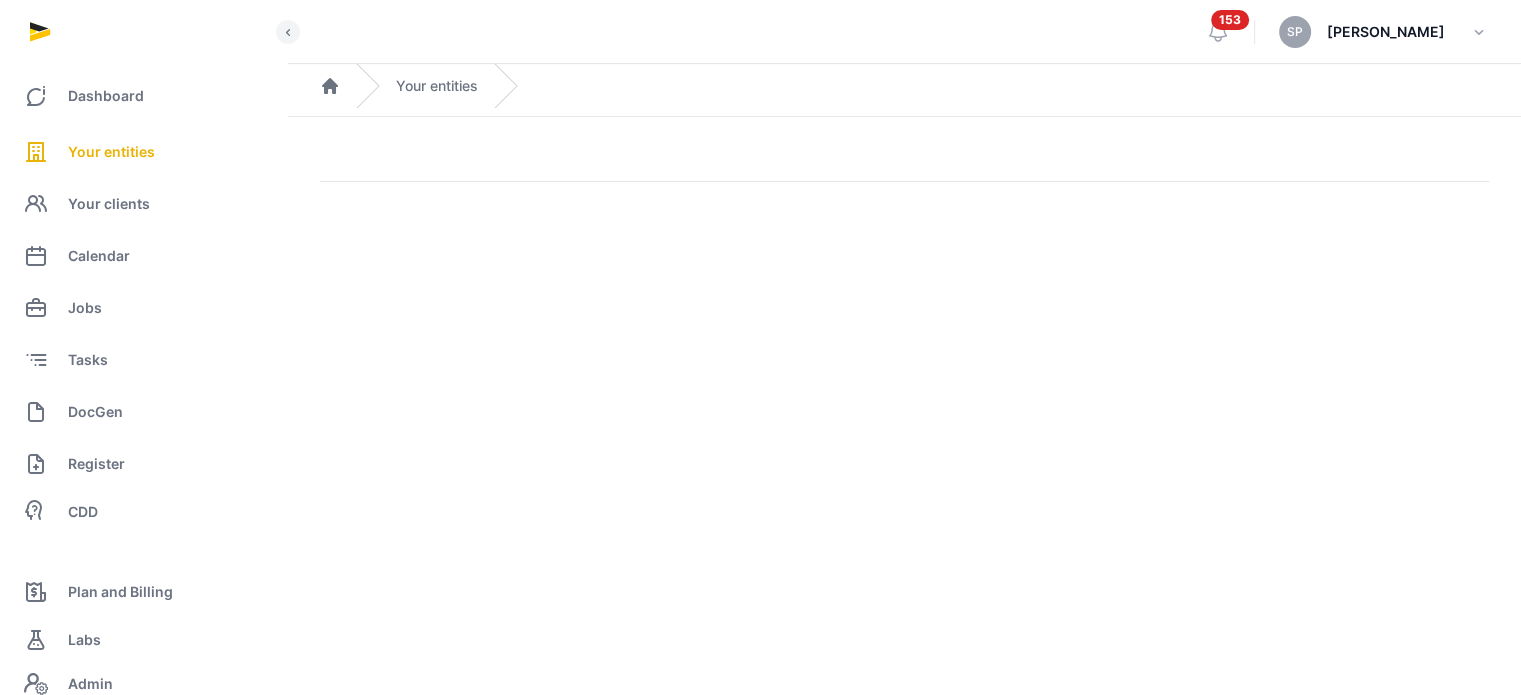 scroll, scrollTop: 0, scrollLeft: 0, axis: both 